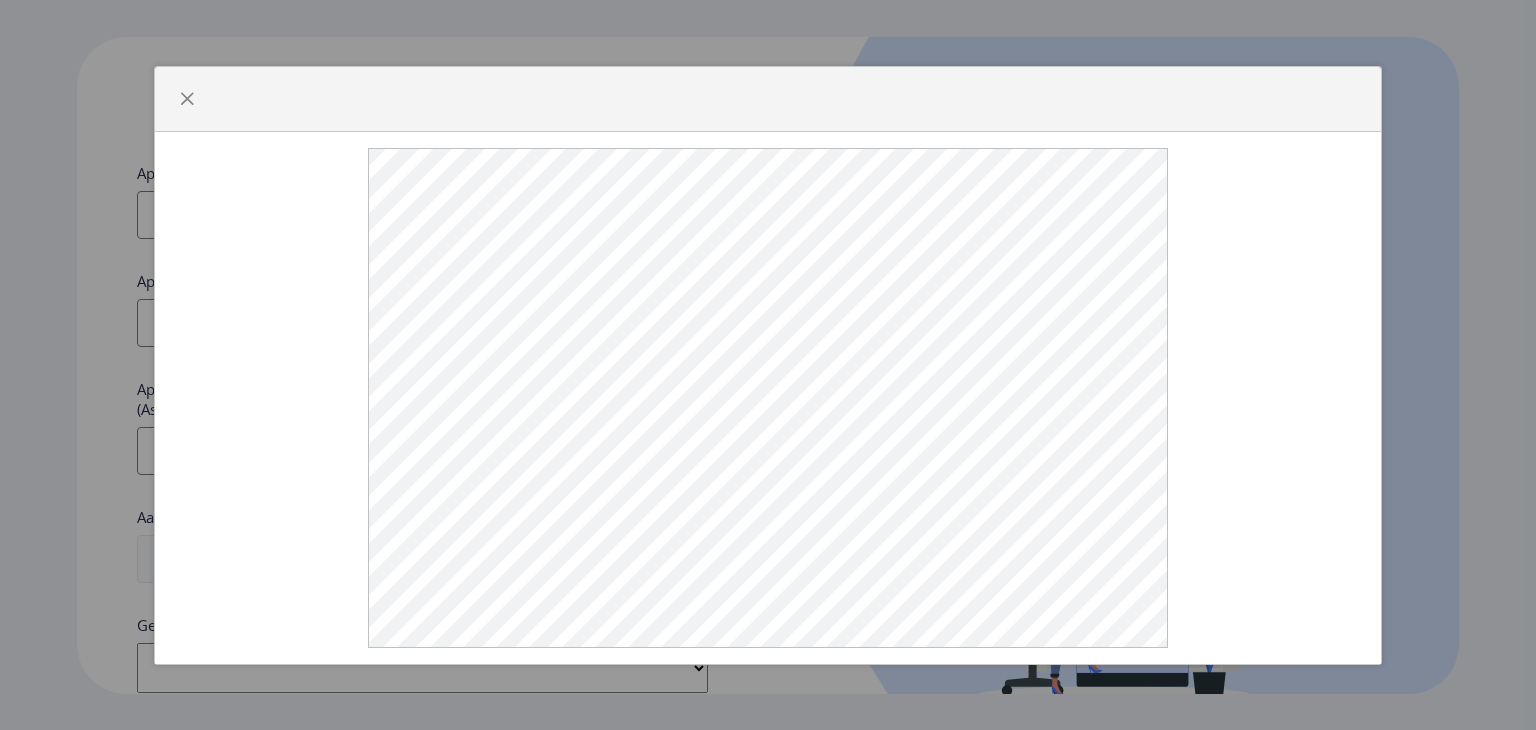 select 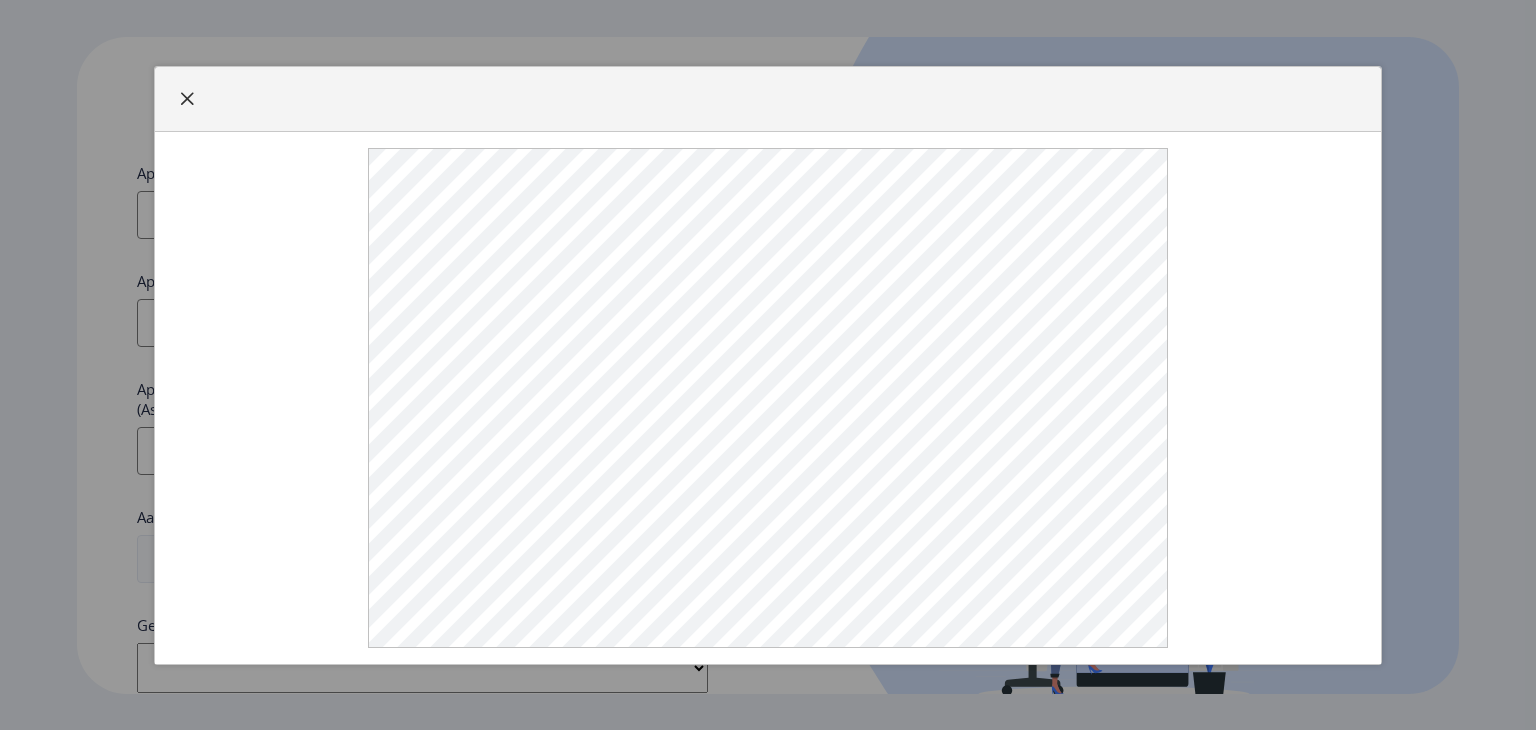 scroll, scrollTop: 0, scrollLeft: 0, axis: both 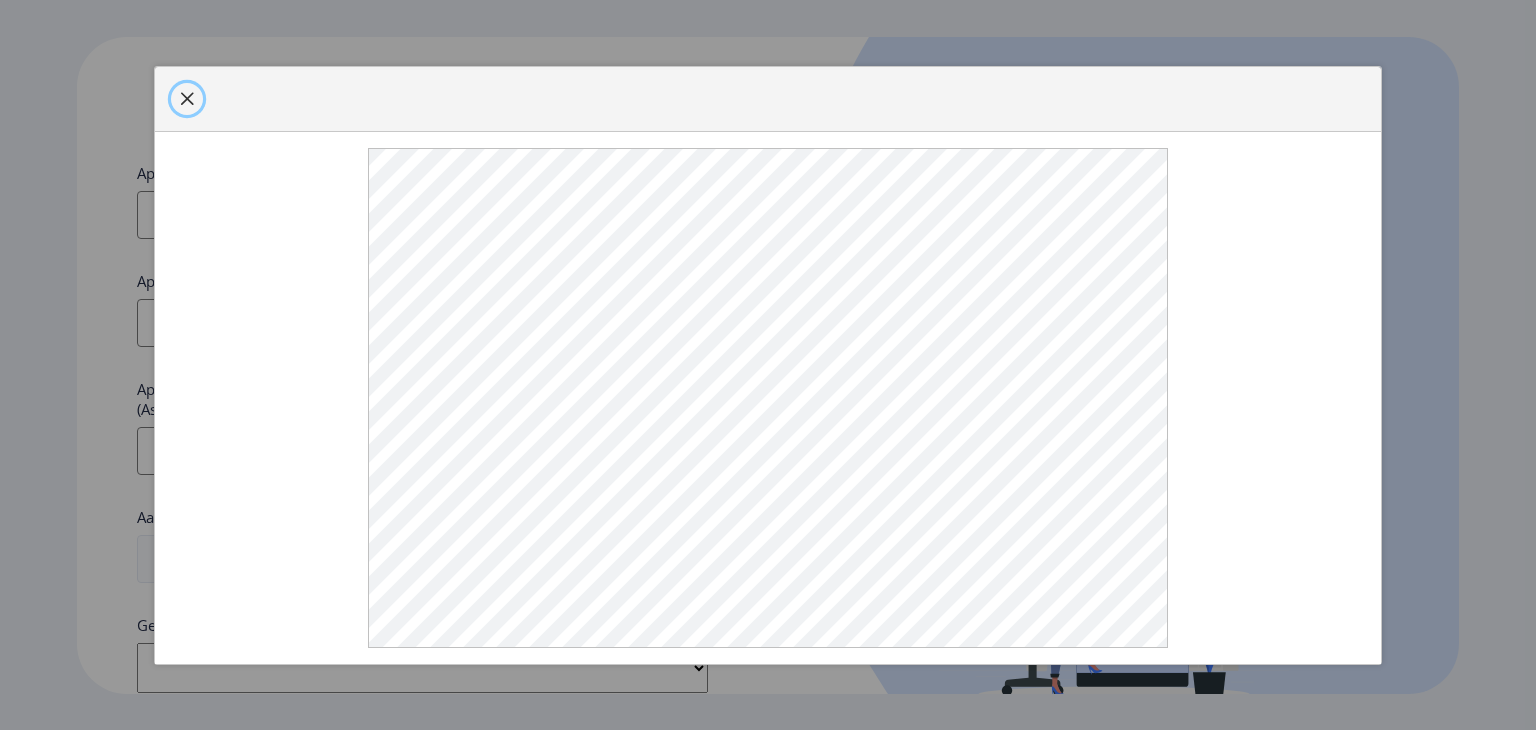 click 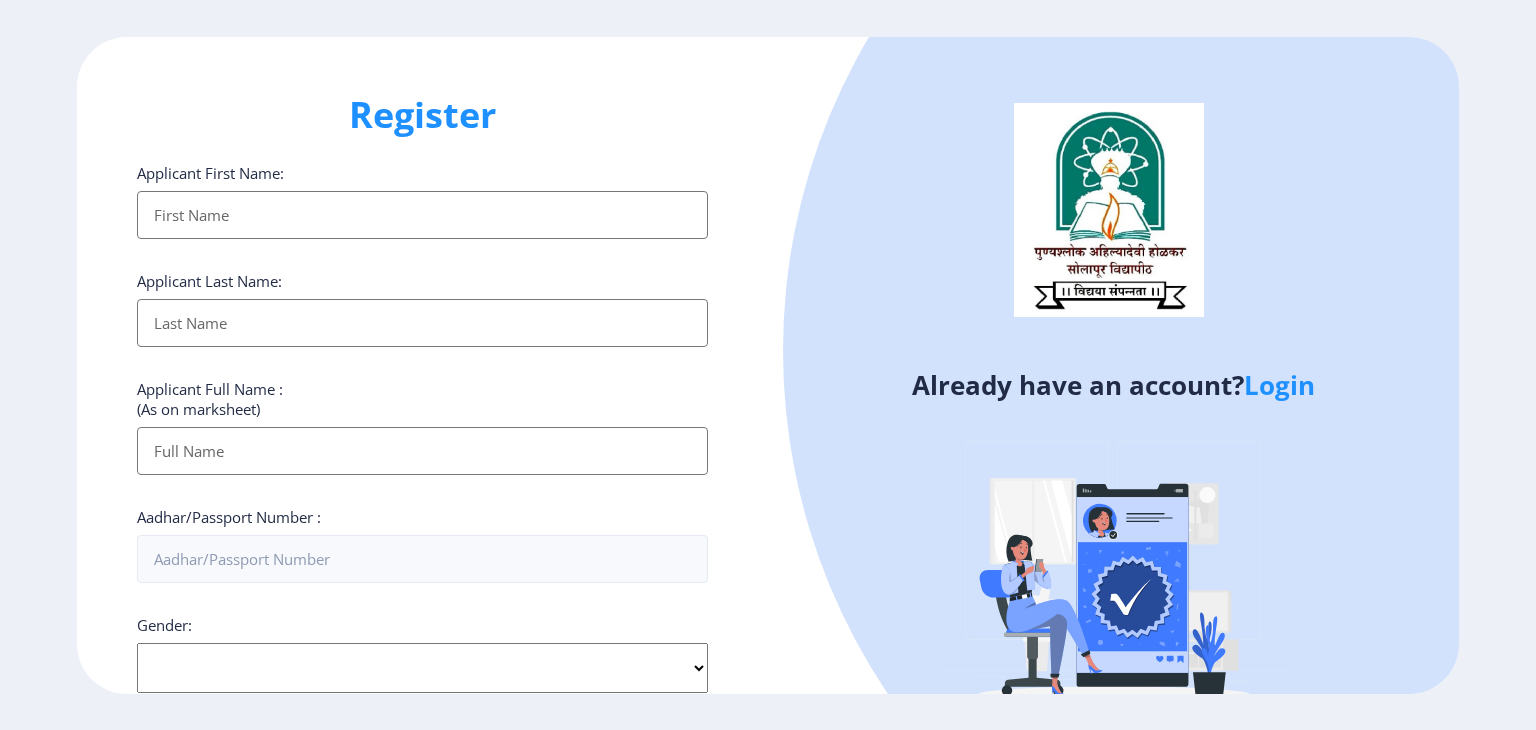 scroll, scrollTop: 500, scrollLeft: 0, axis: vertical 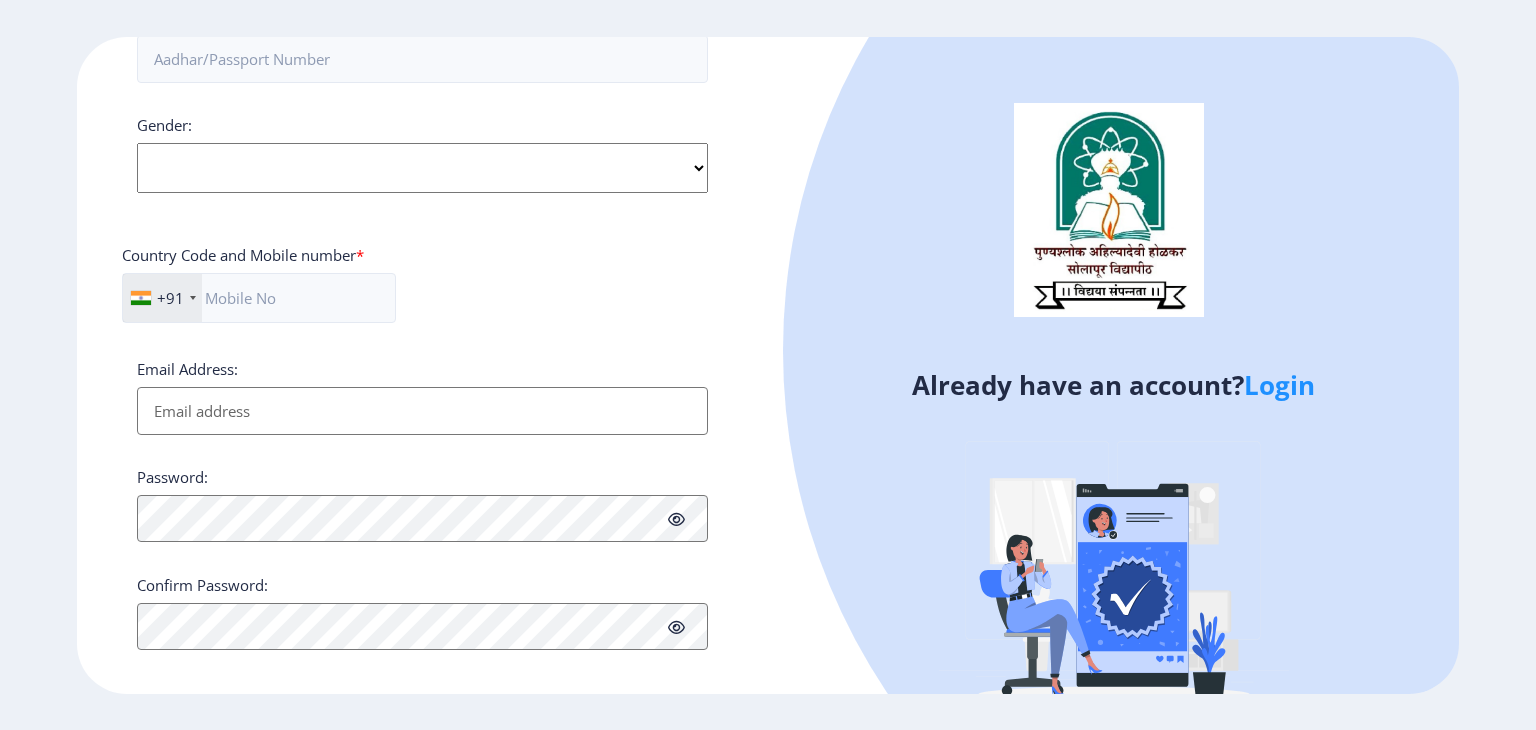 click on "Email Address:" at bounding box center [422, 411] 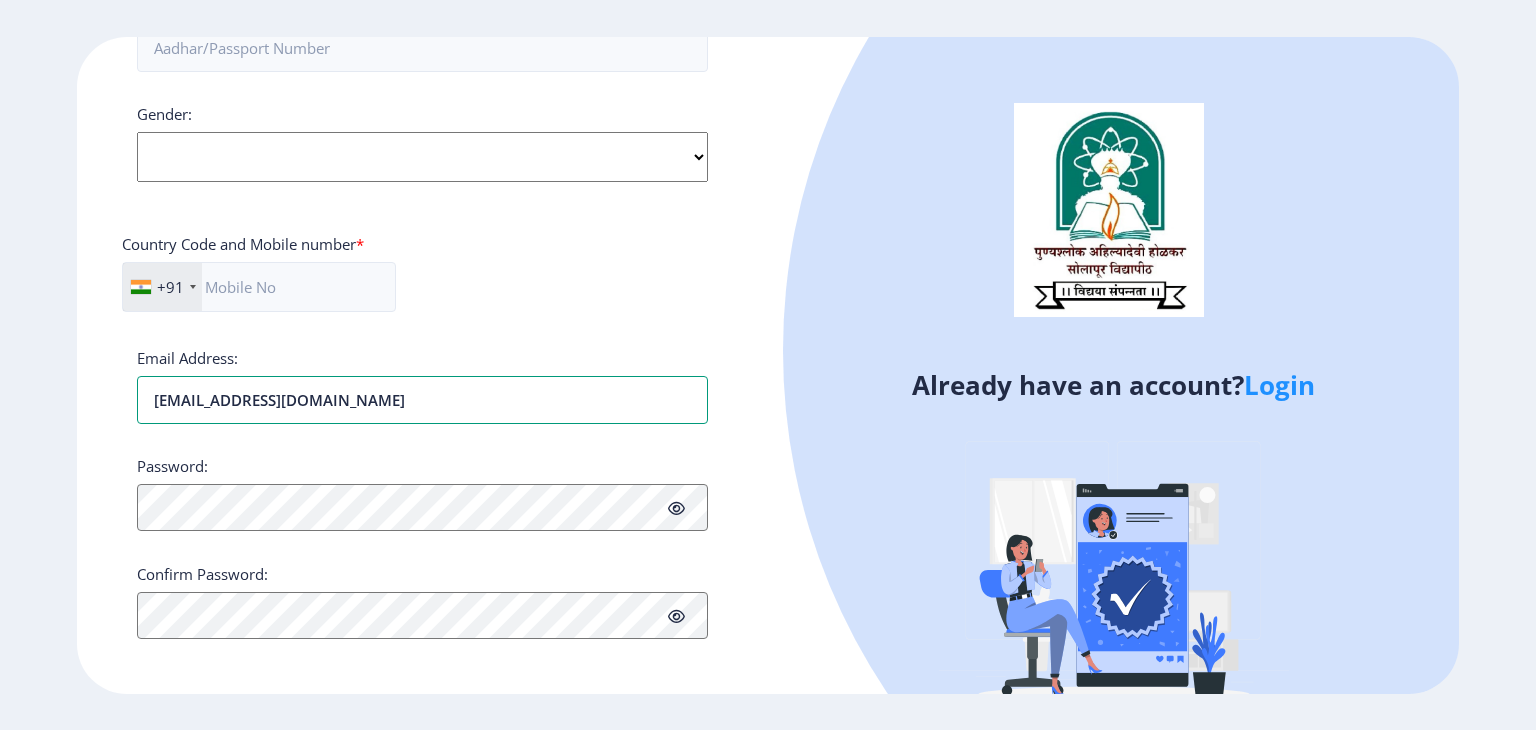 scroll, scrollTop: 517, scrollLeft: 0, axis: vertical 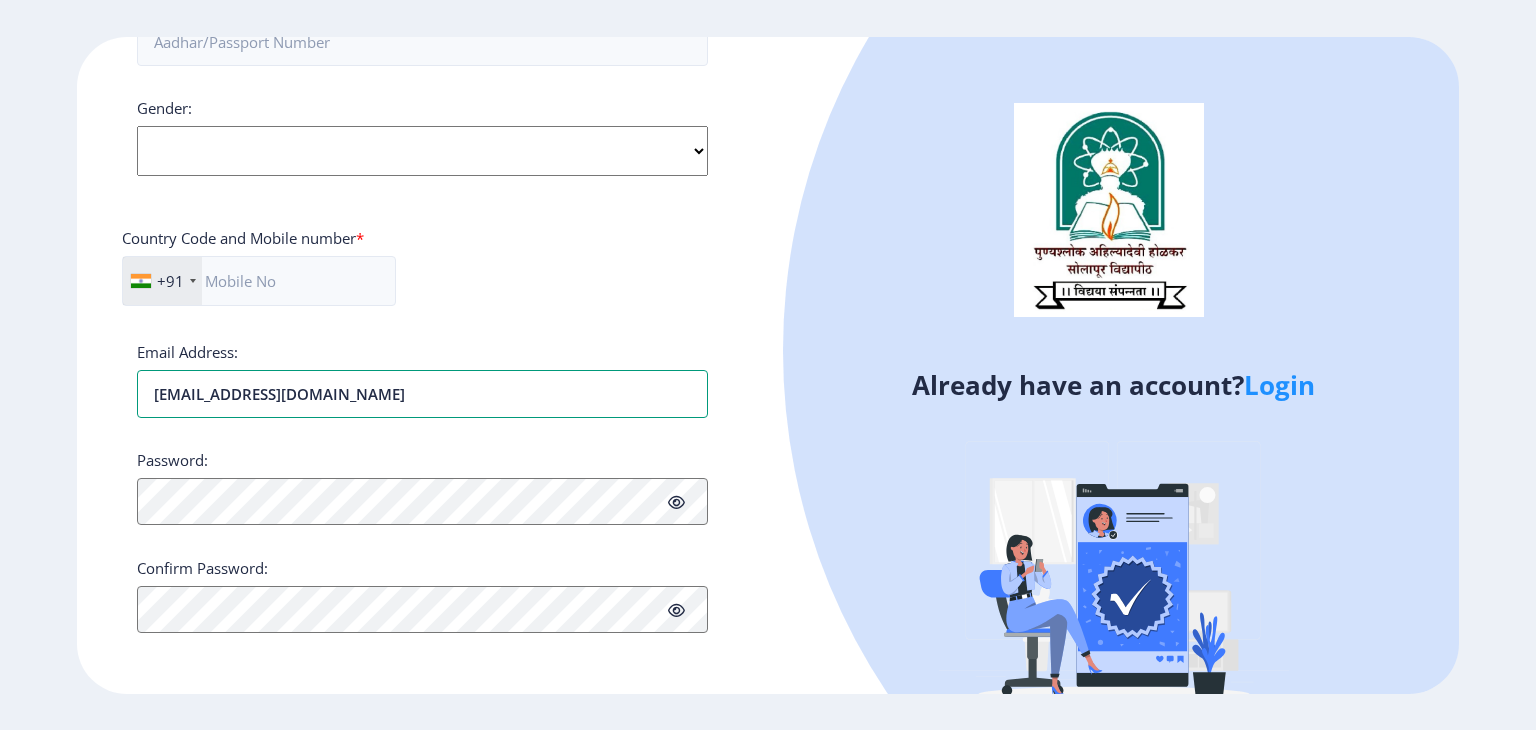type on "kharatkomal570@gmail.com" 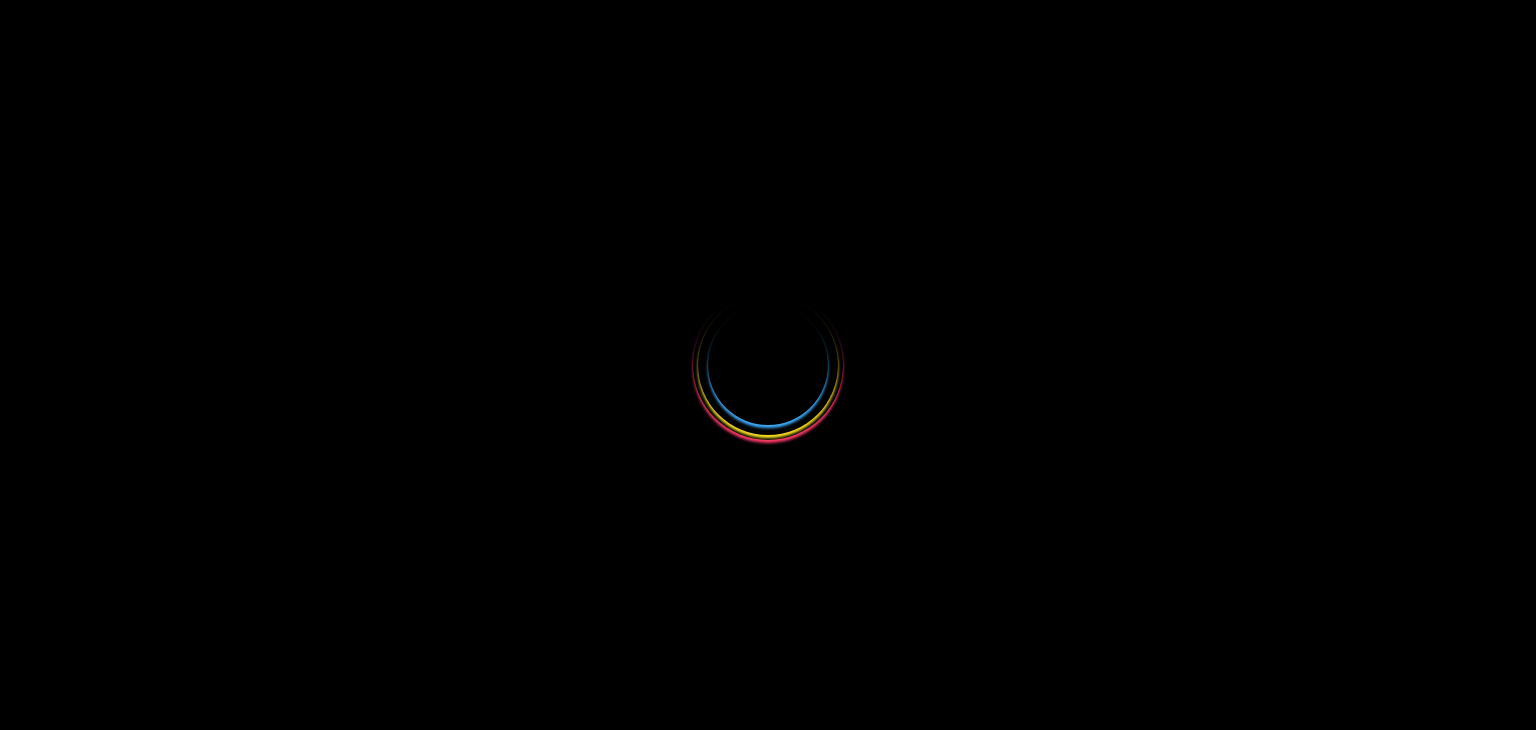 scroll, scrollTop: 0, scrollLeft: 0, axis: both 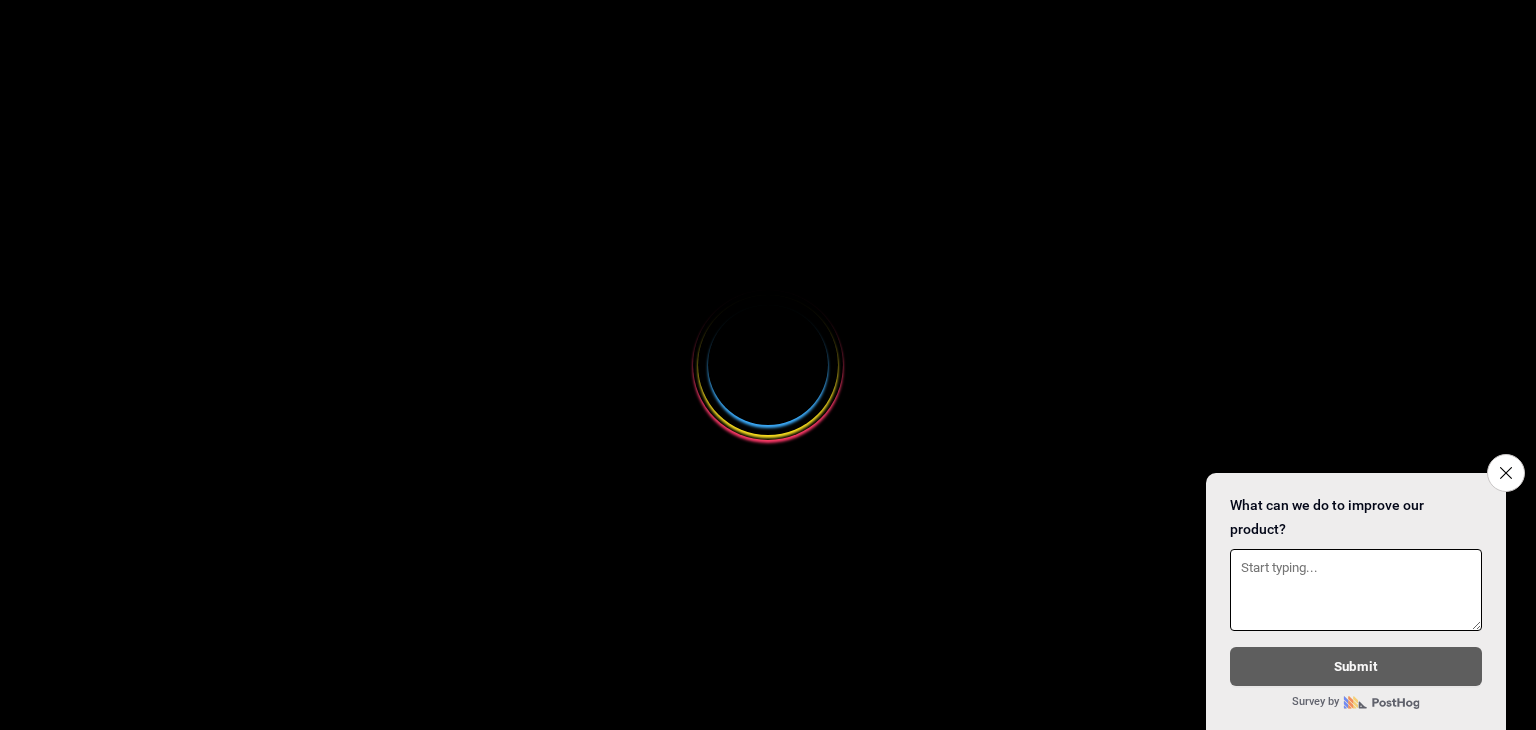 select 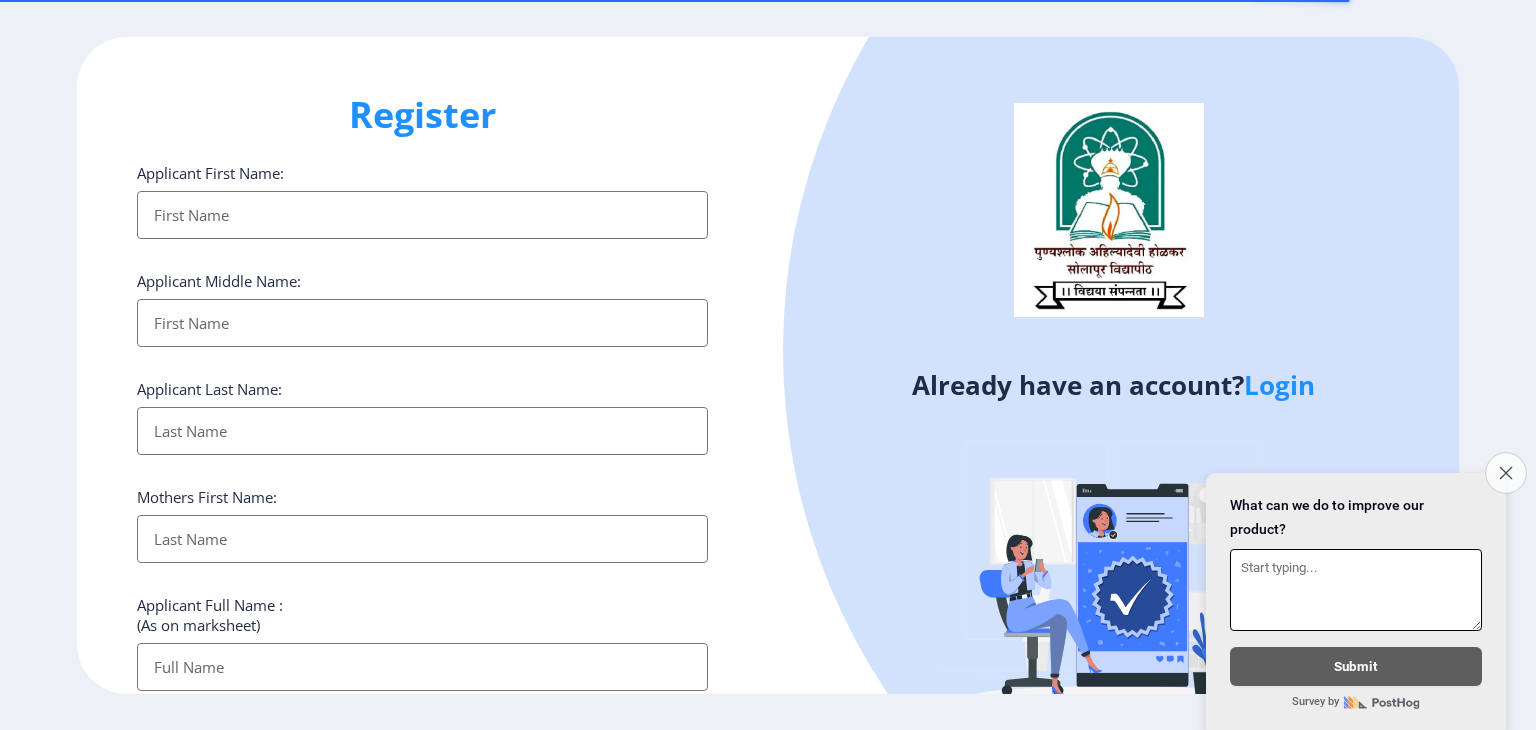 click on "Close survey" at bounding box center (1506, 473) 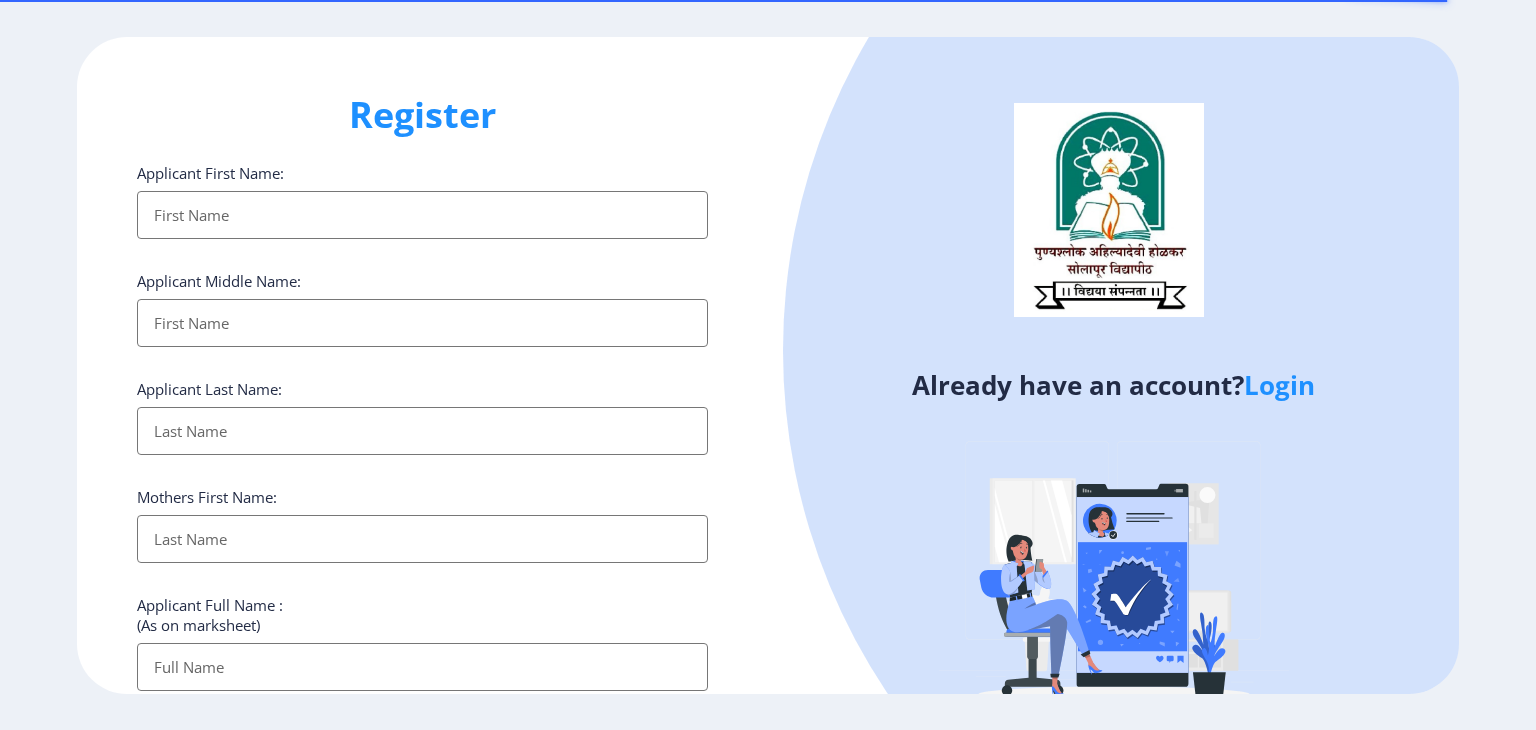 click on "Applicant First Name:" at bounding box center (422, 215) 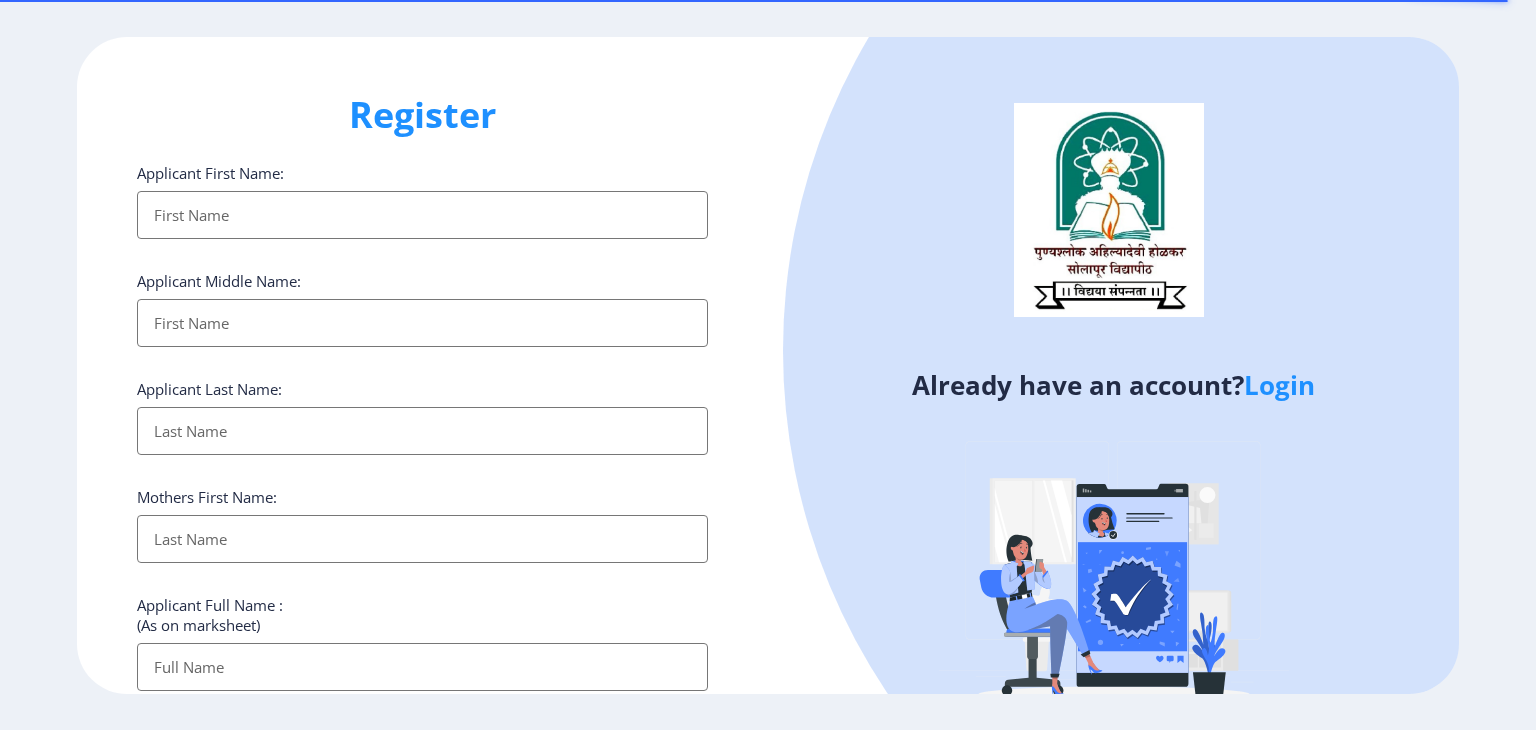 type on "K" 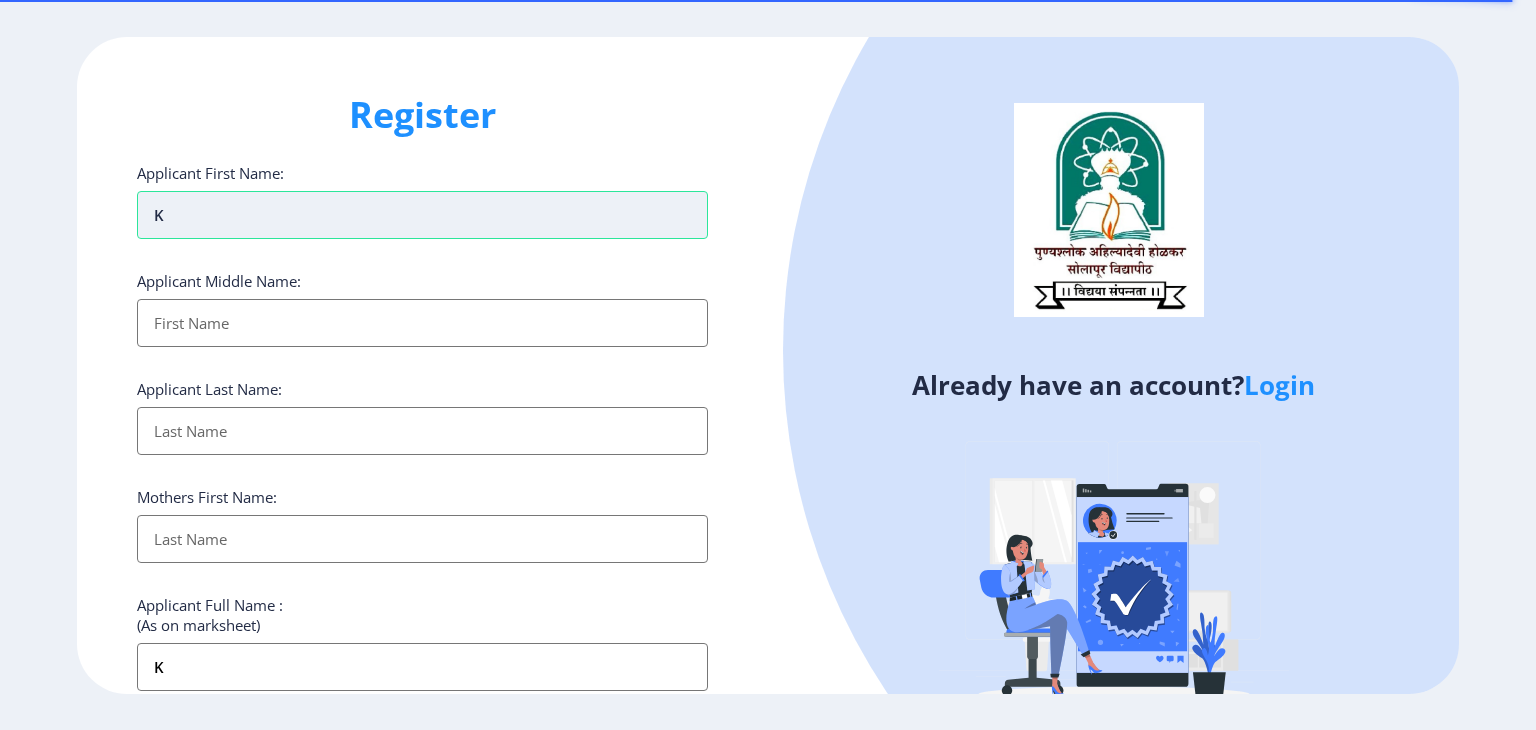 type on "Ko" 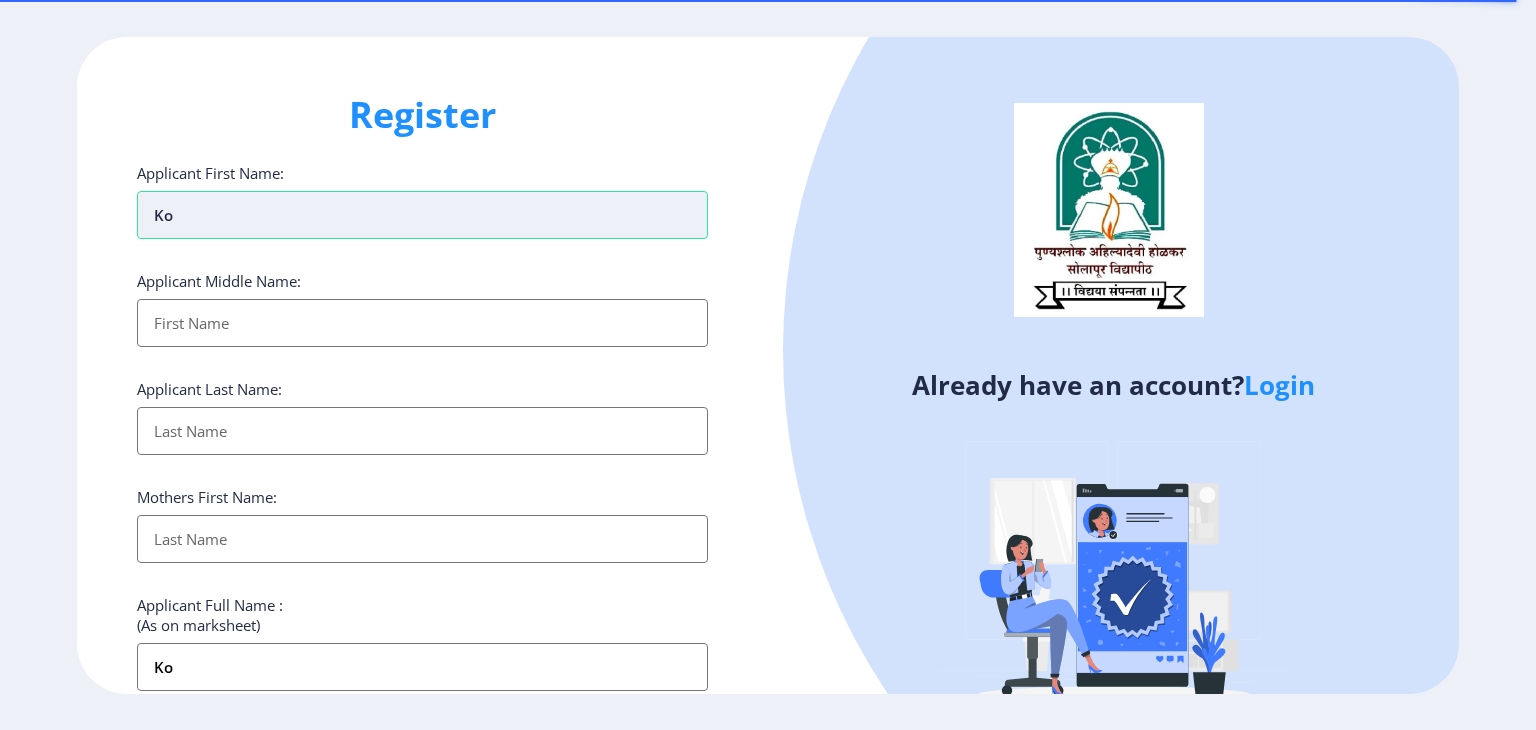 type on "Kom" 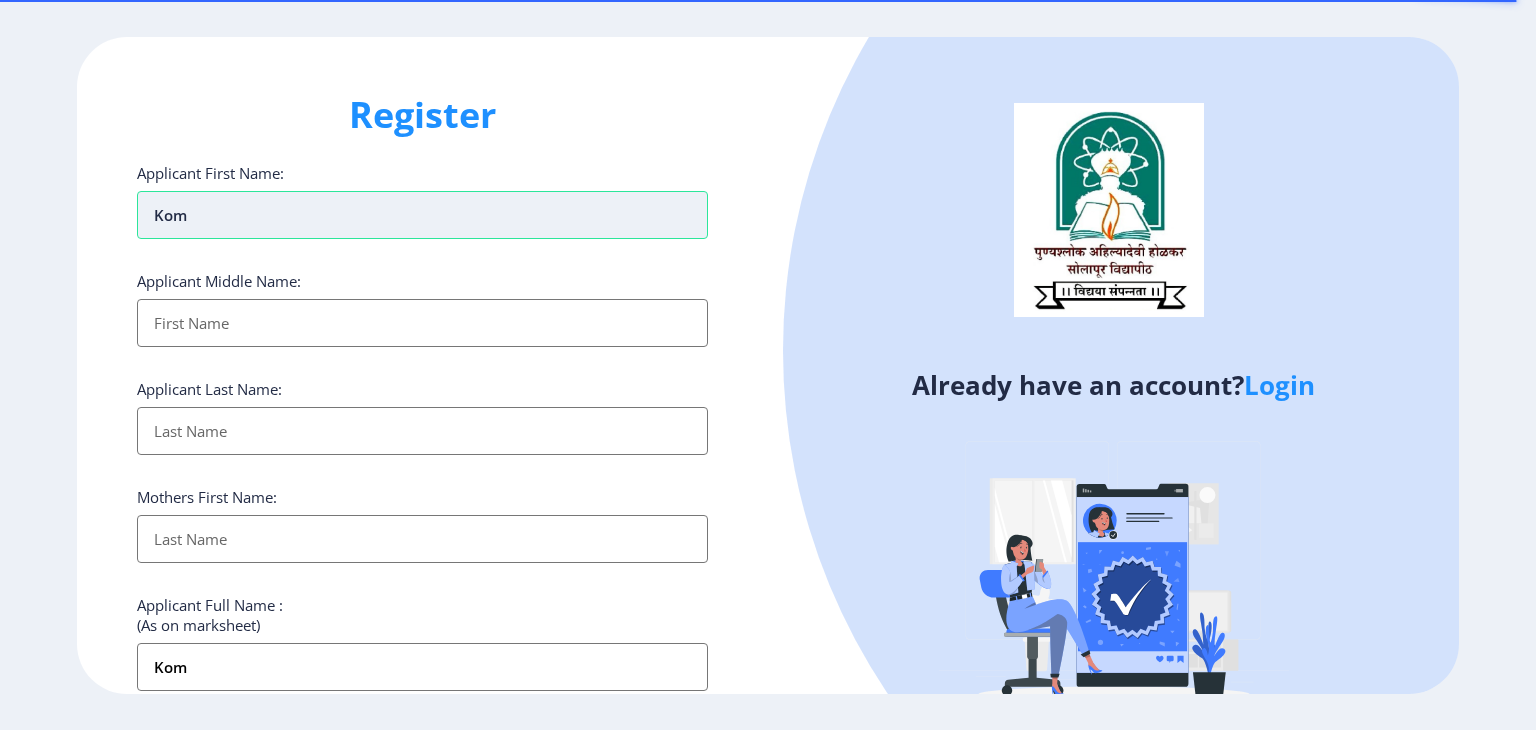 type on "Koma" 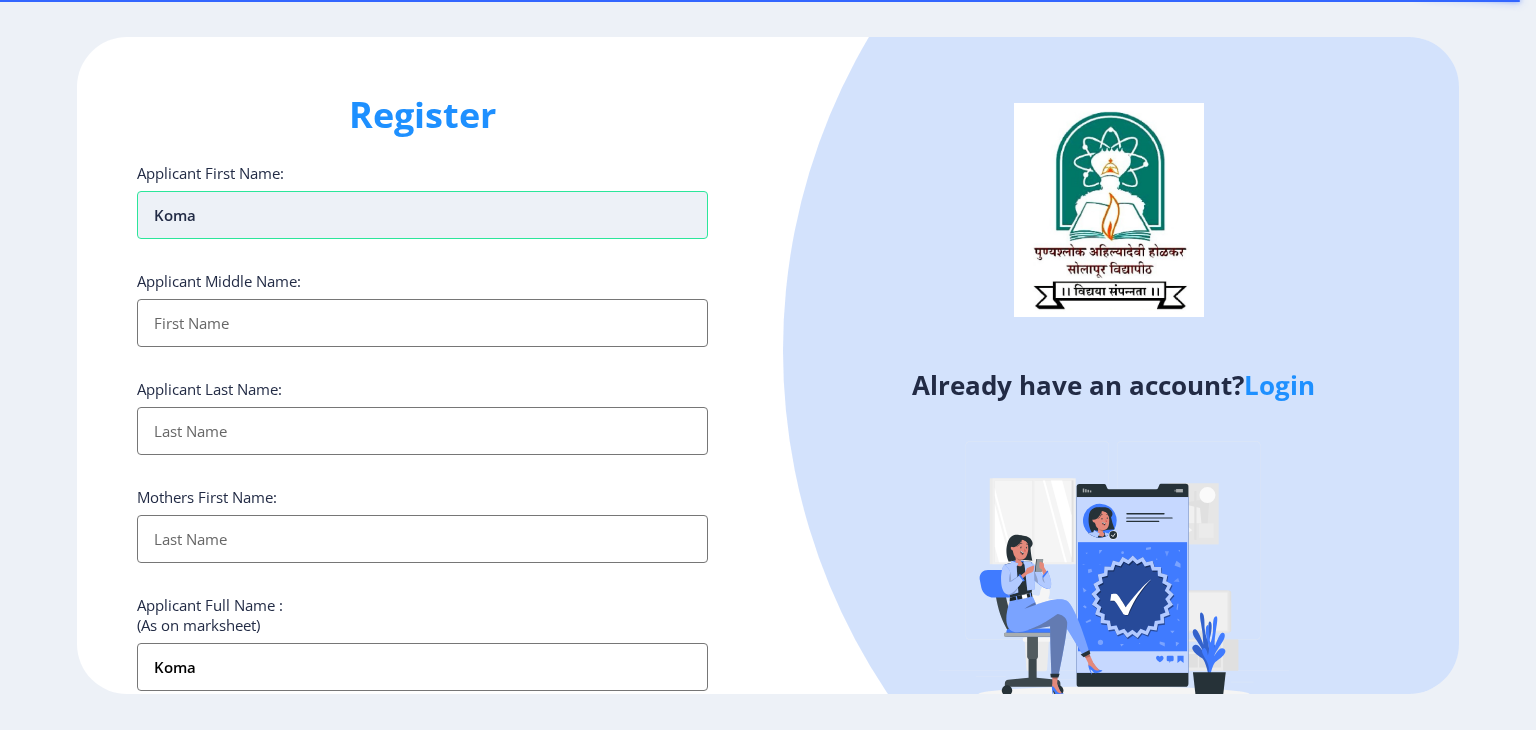 type on "[PERSON_NAME]" 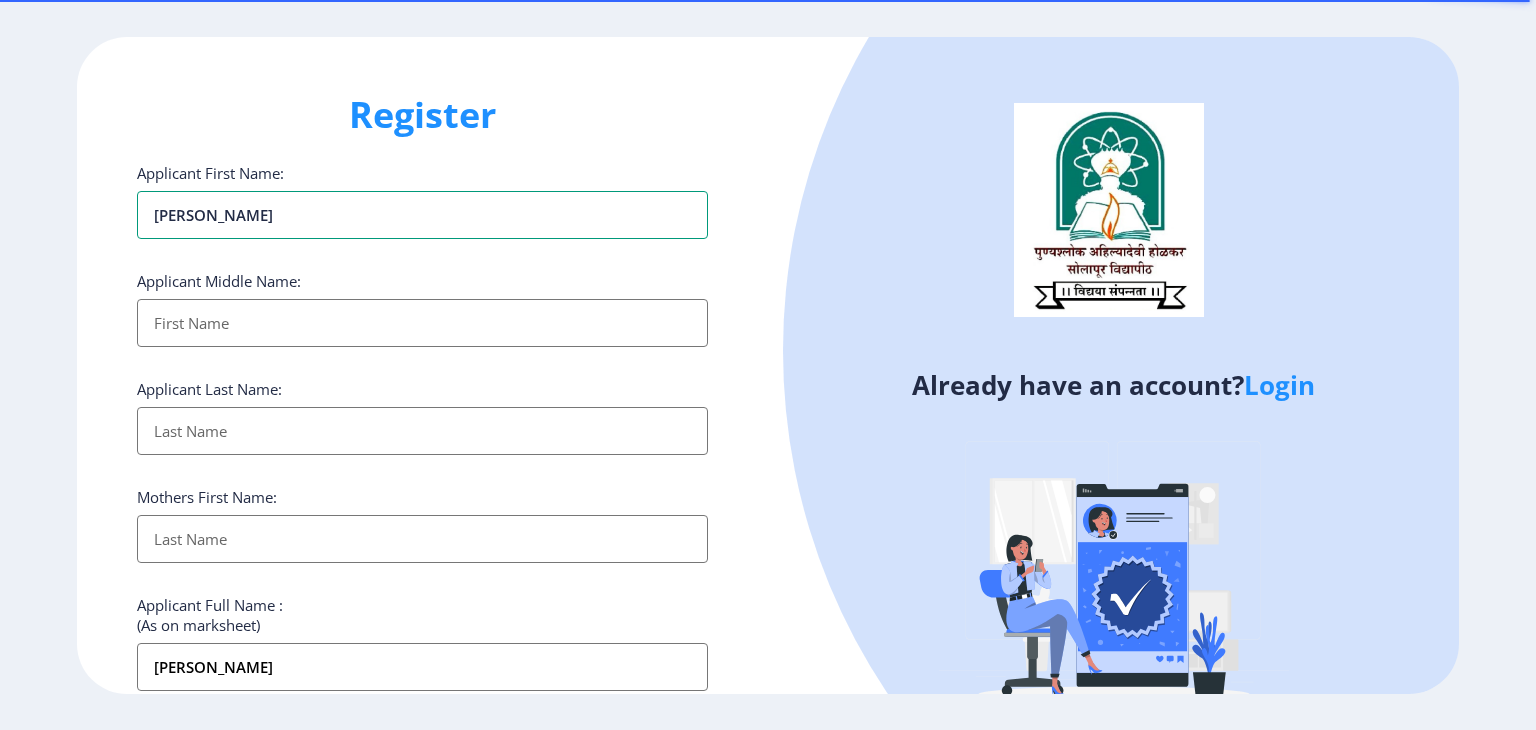 type on "[PERSON_NAME]" 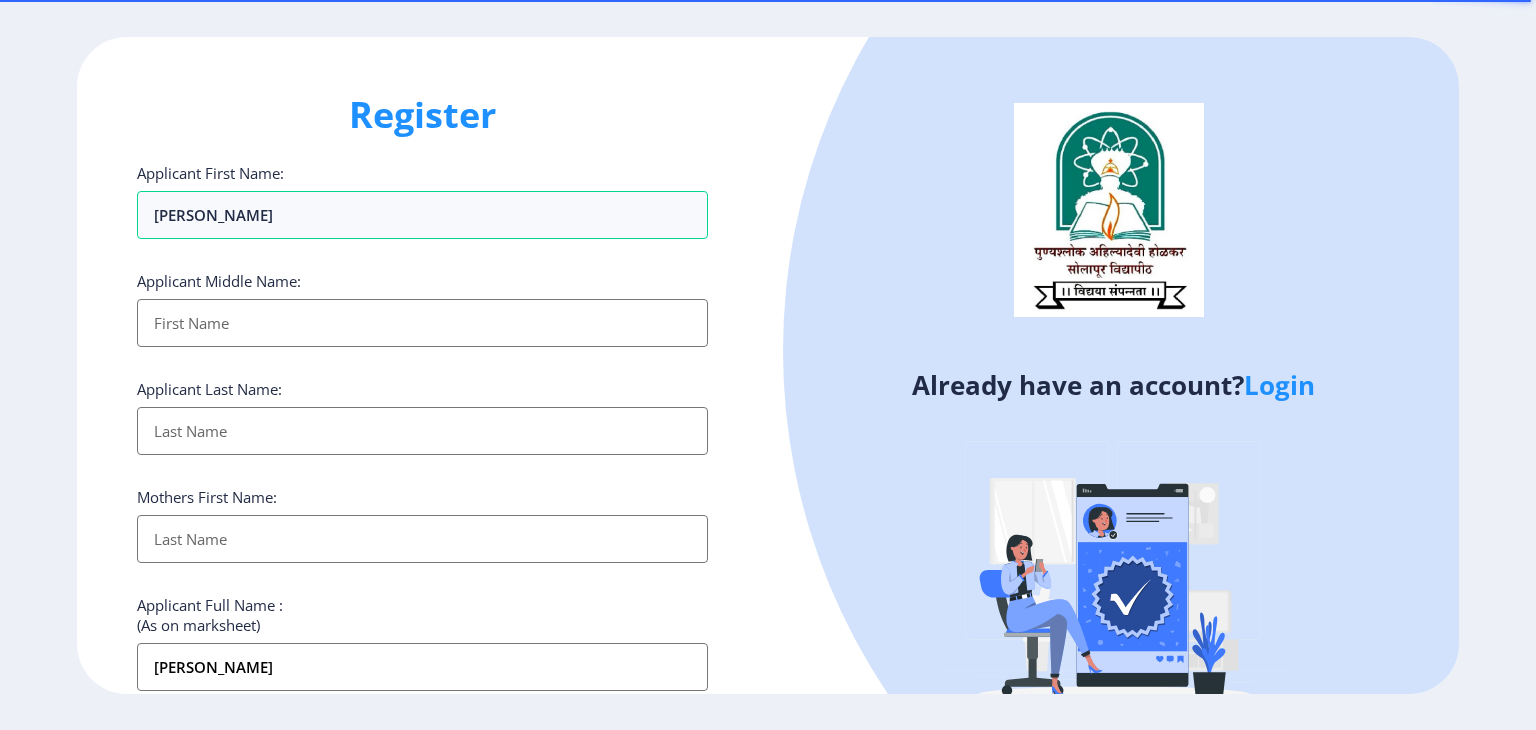 click on "Applicant First Name:" at bounding box center (422, 323) 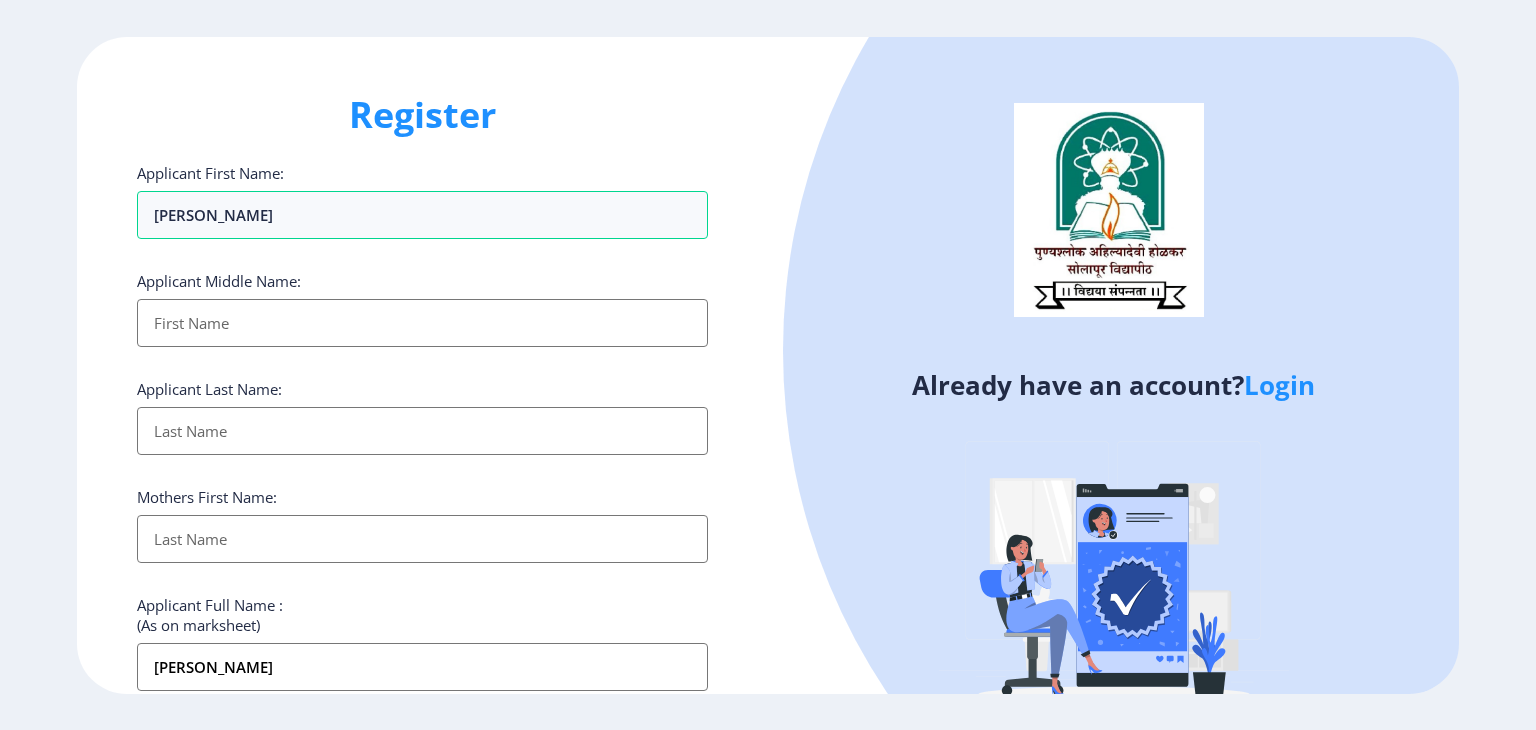 type on "S" 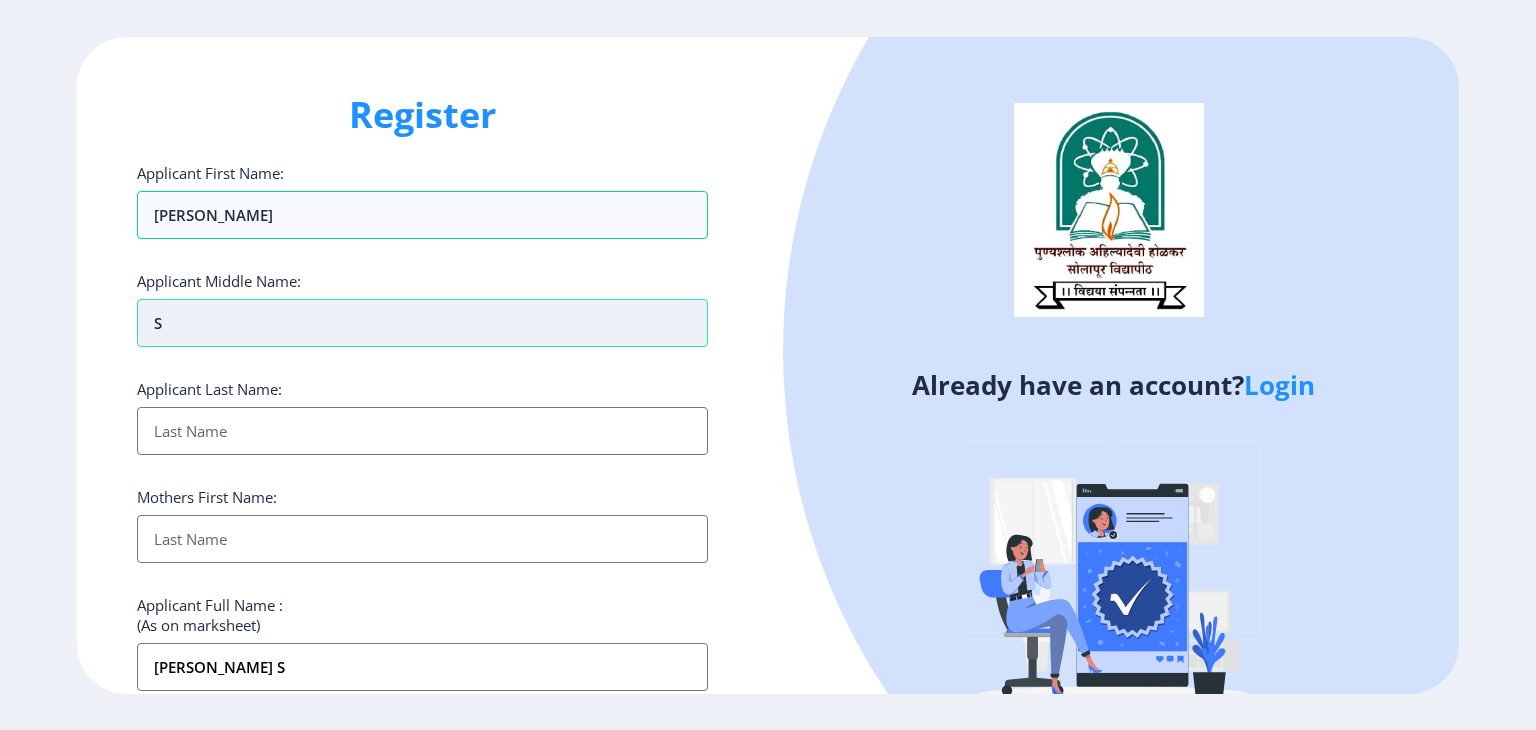 type on "Sa" 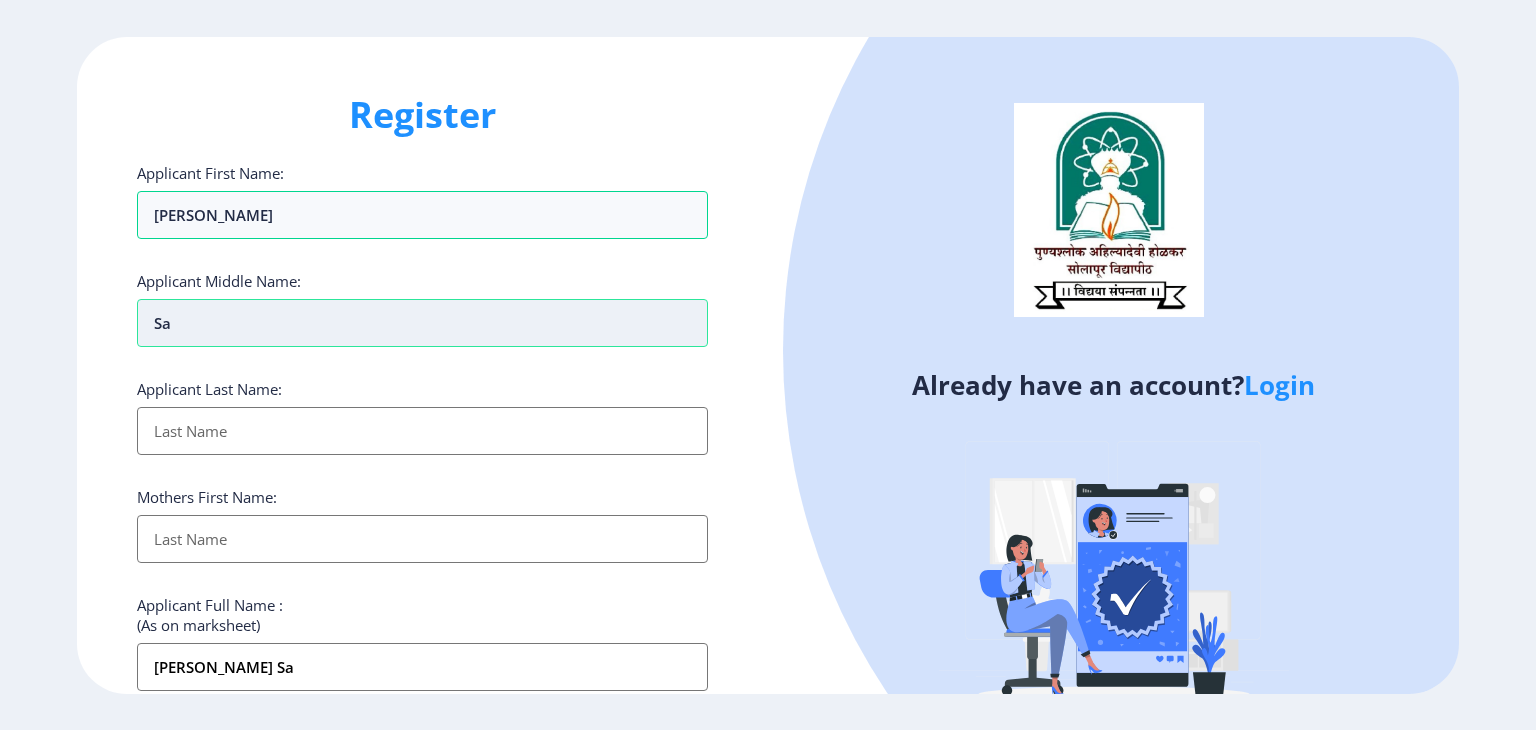 type on "Sad" 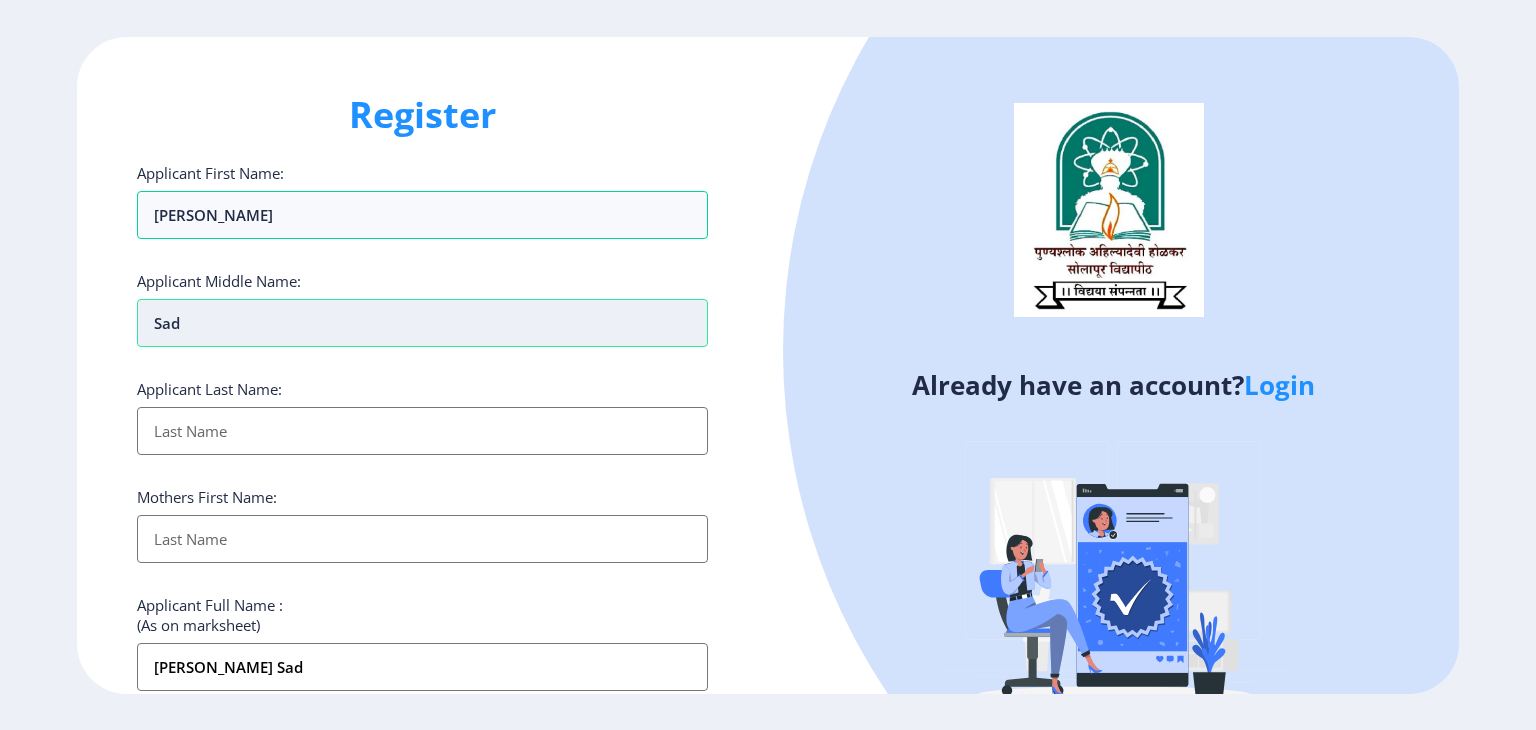 type on "[PERSON_NAME]" 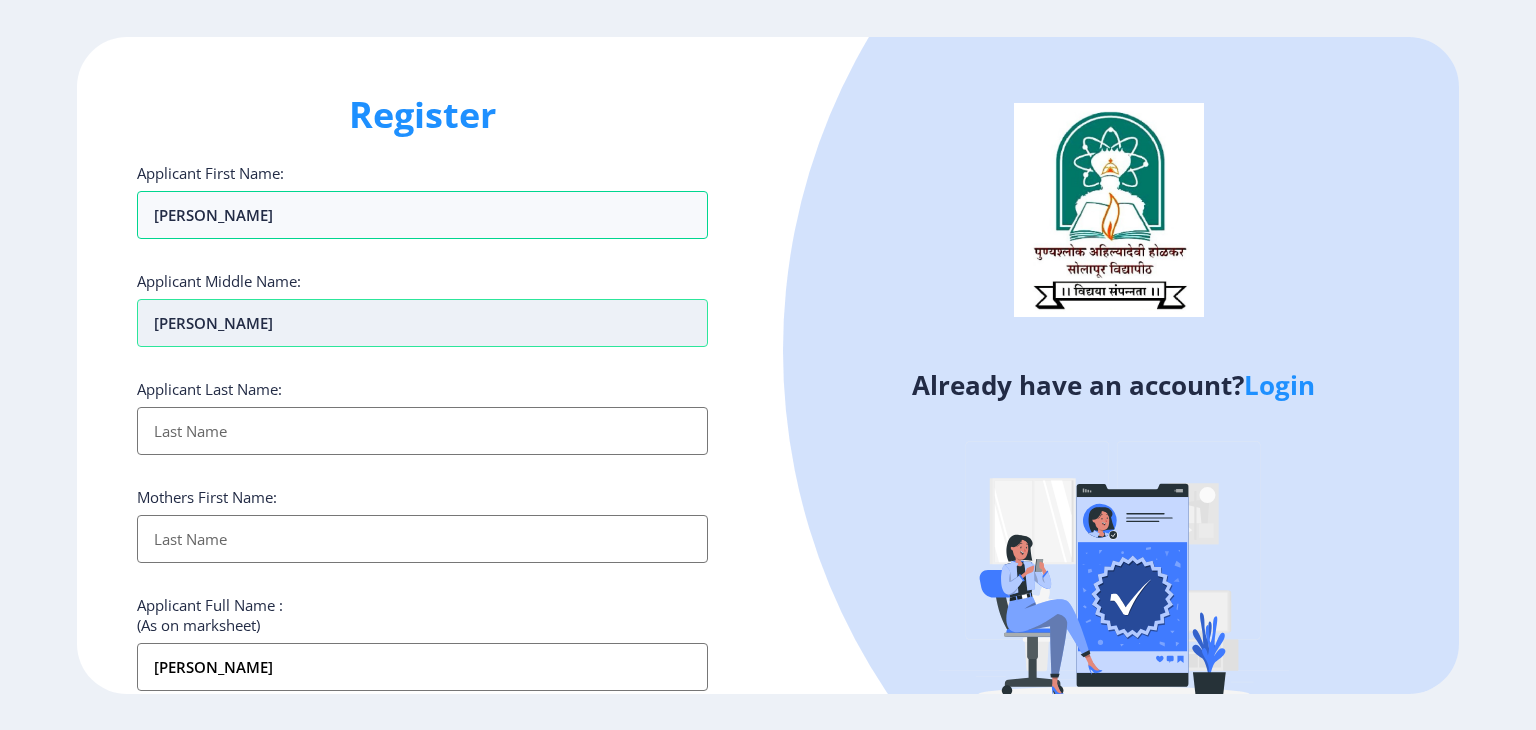 type on "Sadas" 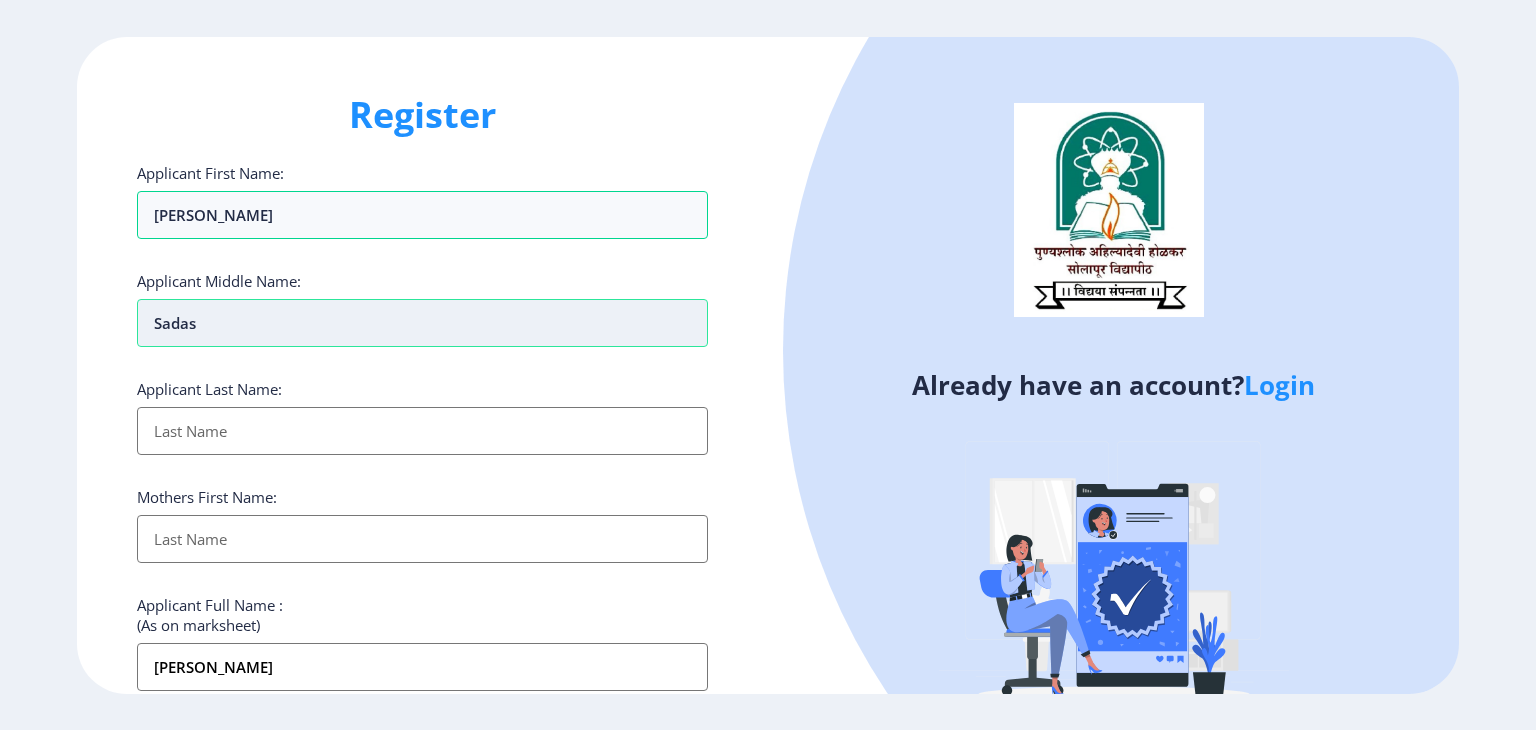 type on "Sadash" 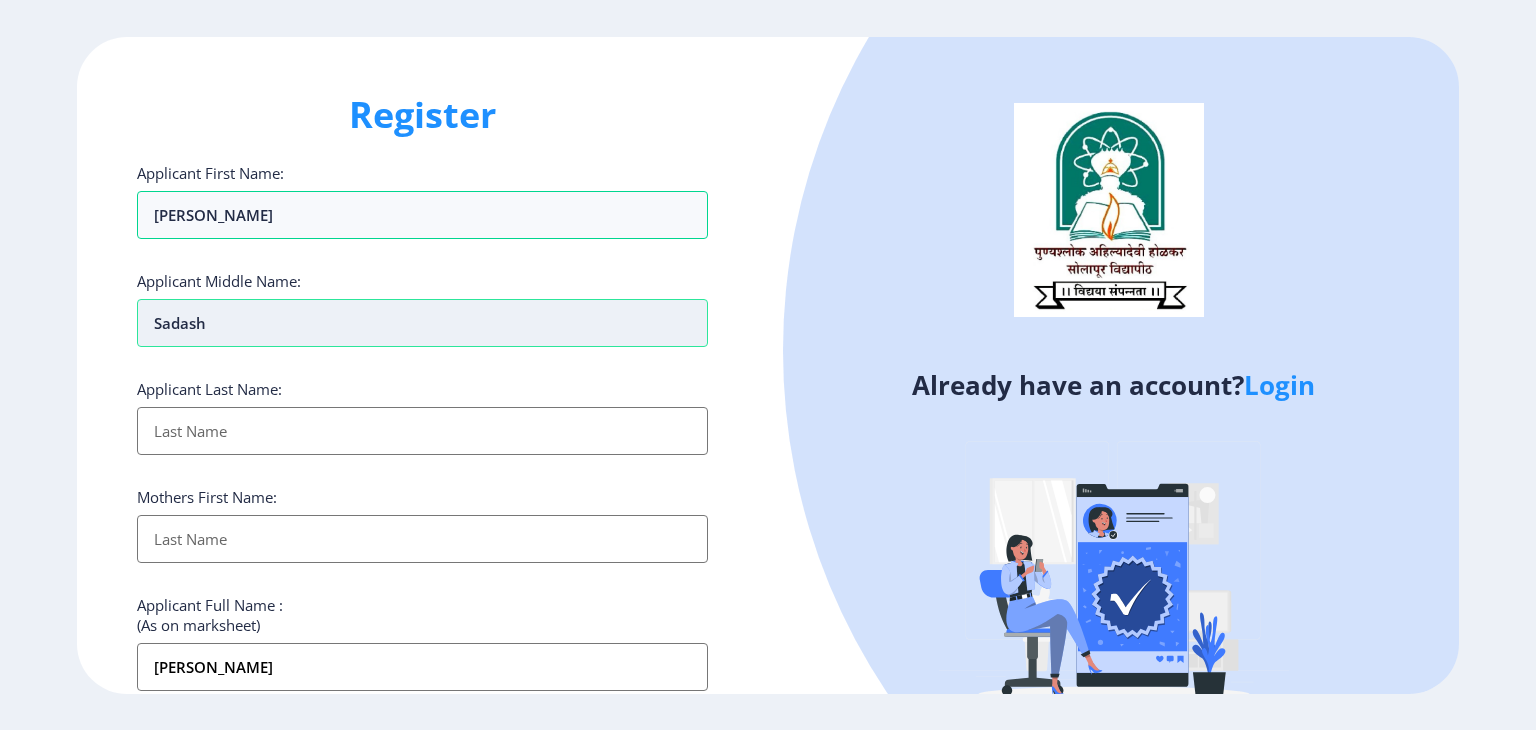 type on "[PERSON_NAME] Sadash" 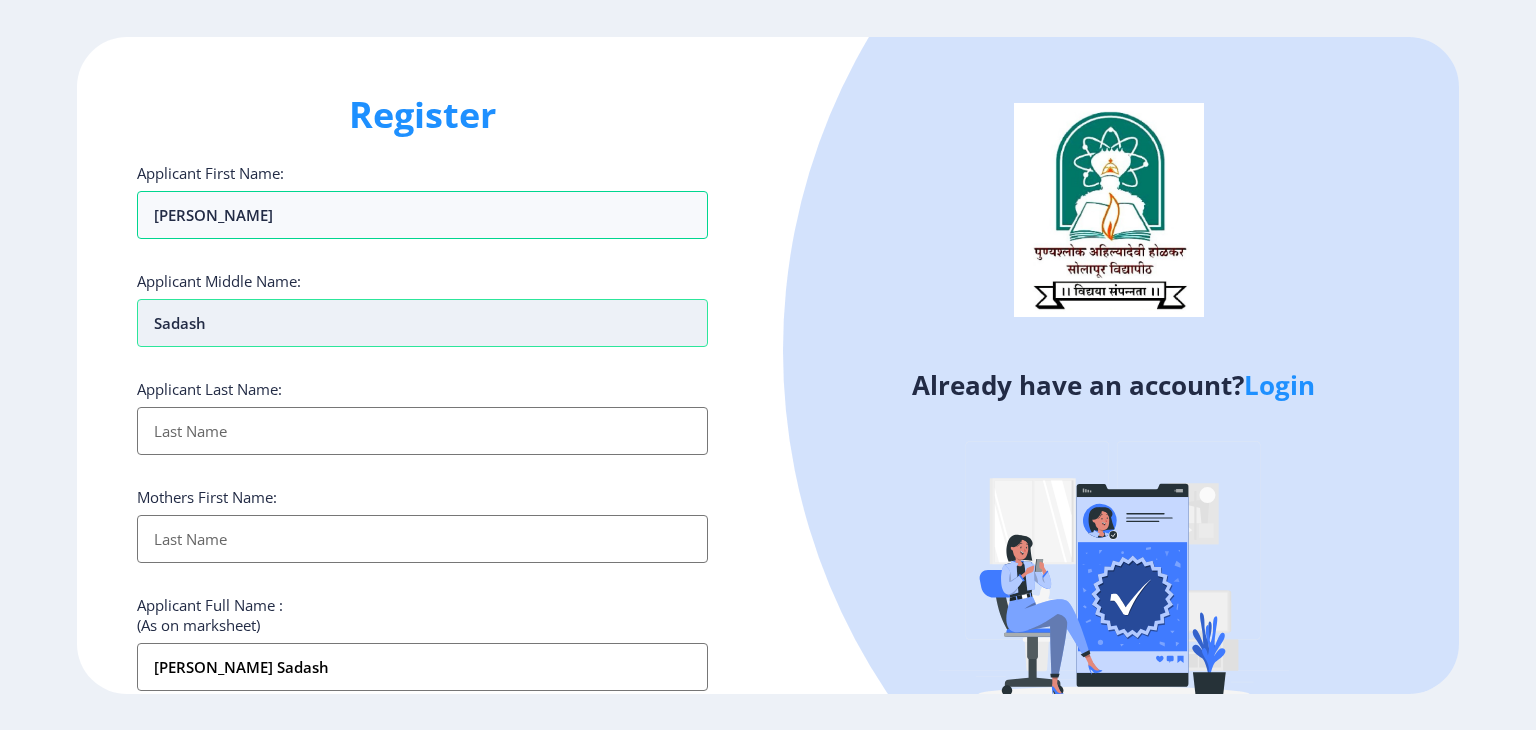 type on "Sadashi" 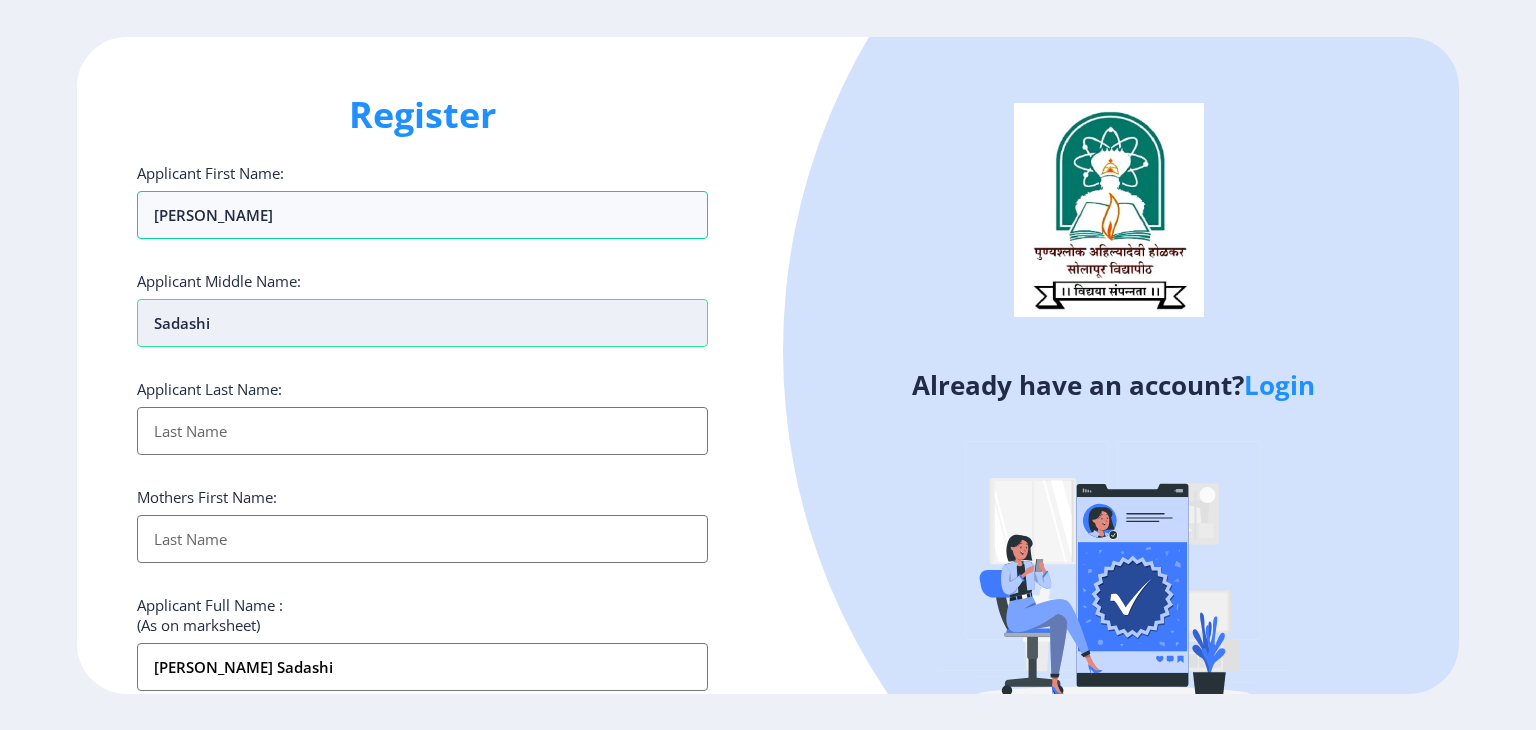 type on "Sadashiv" 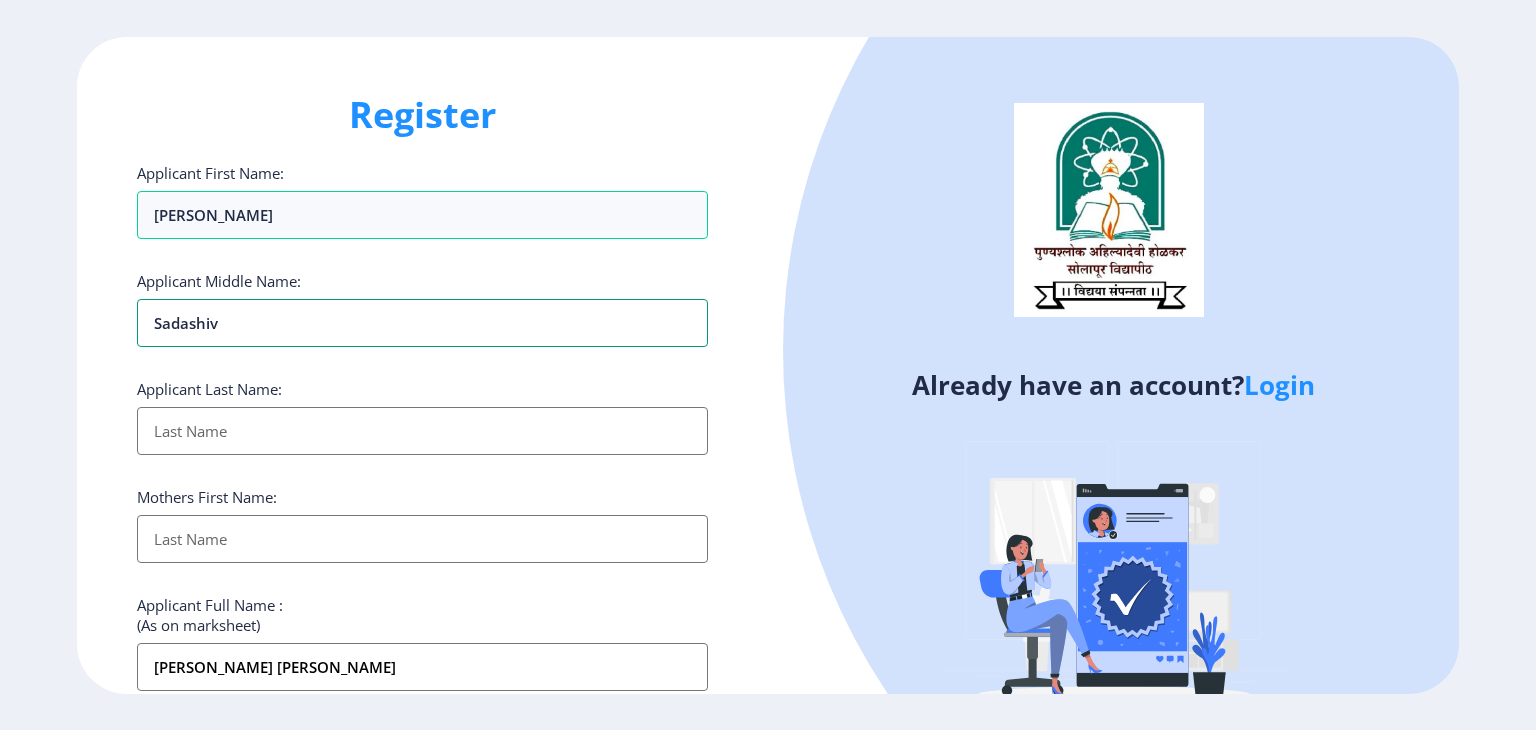 type on "Sadashiv" 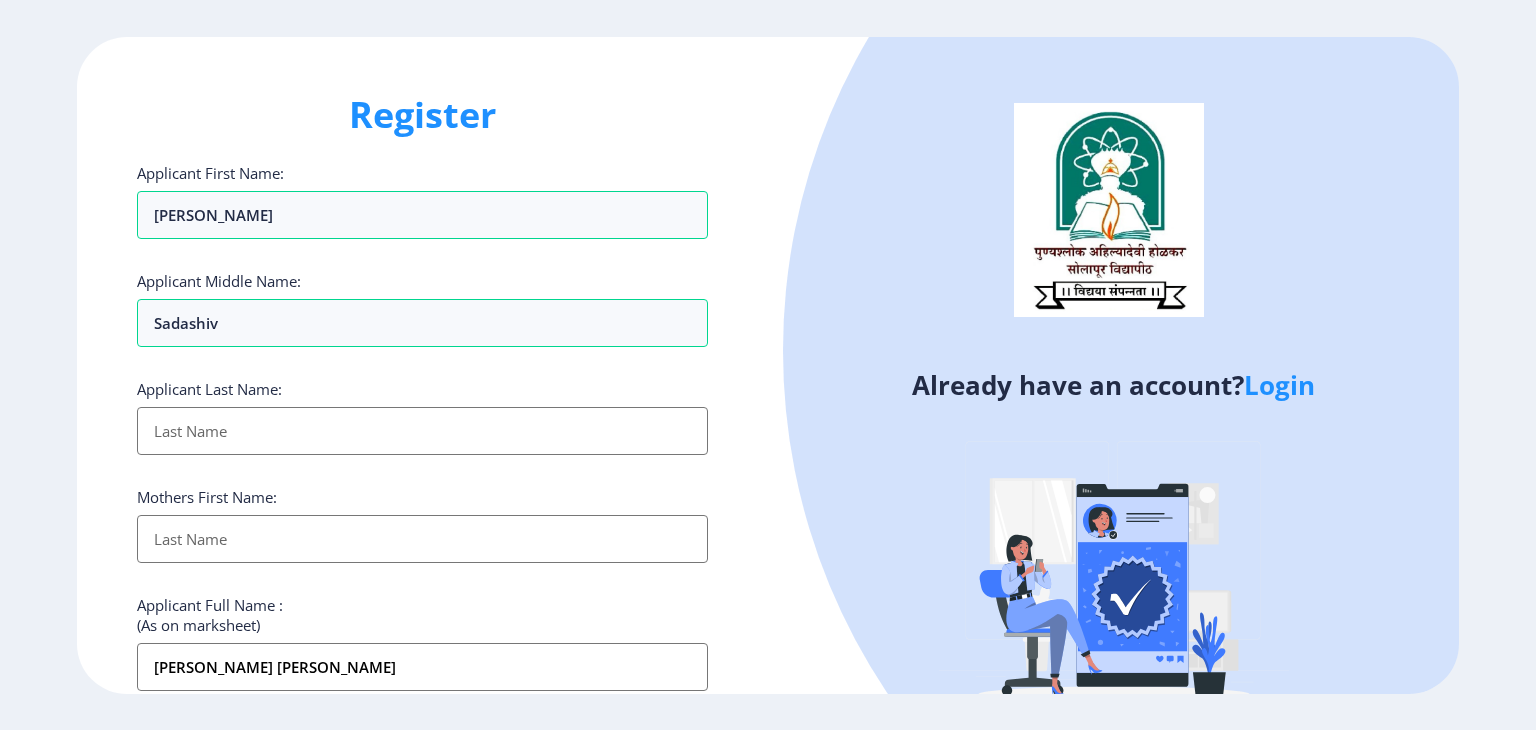 click on "Applicant First Name:" at bounding box center (422, 431) 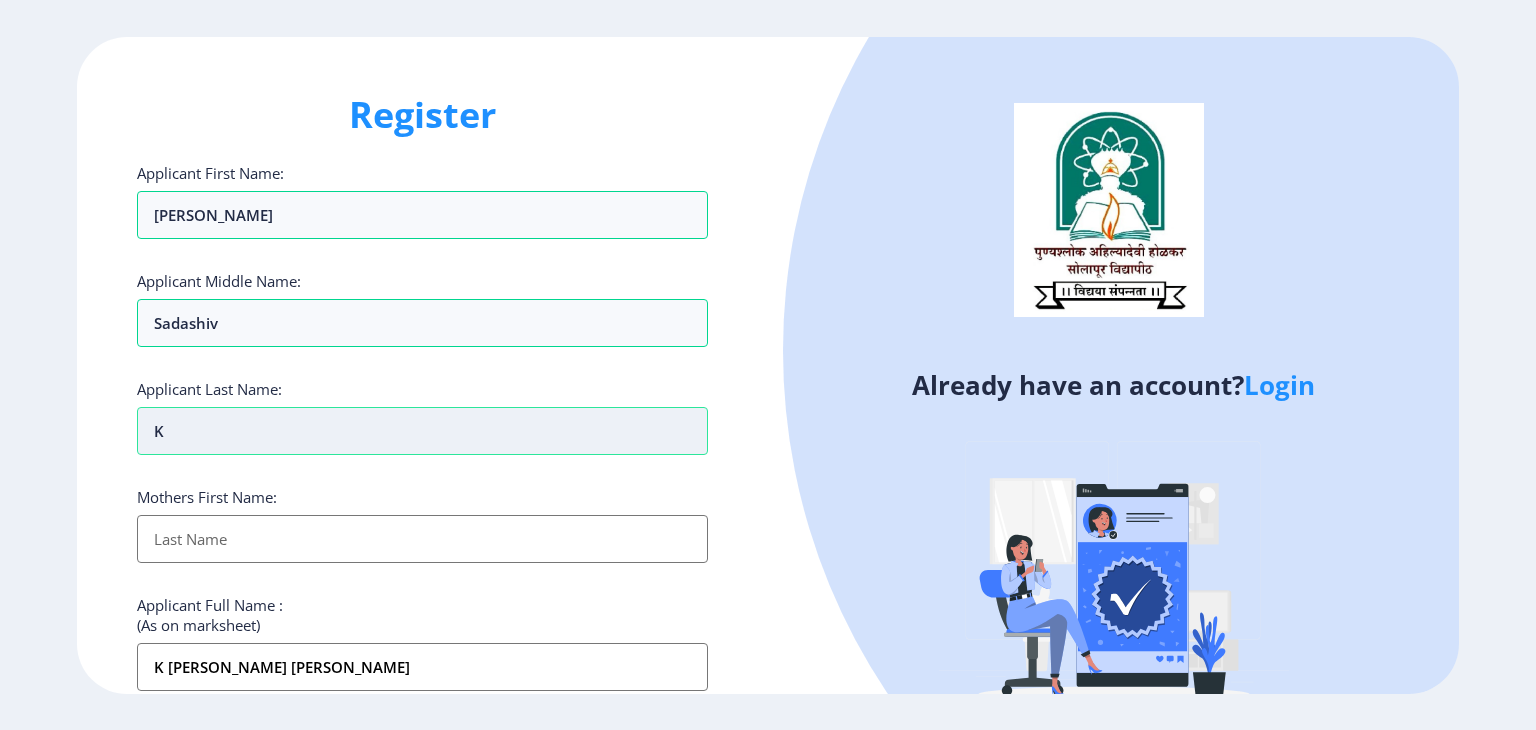 type on "Kh" 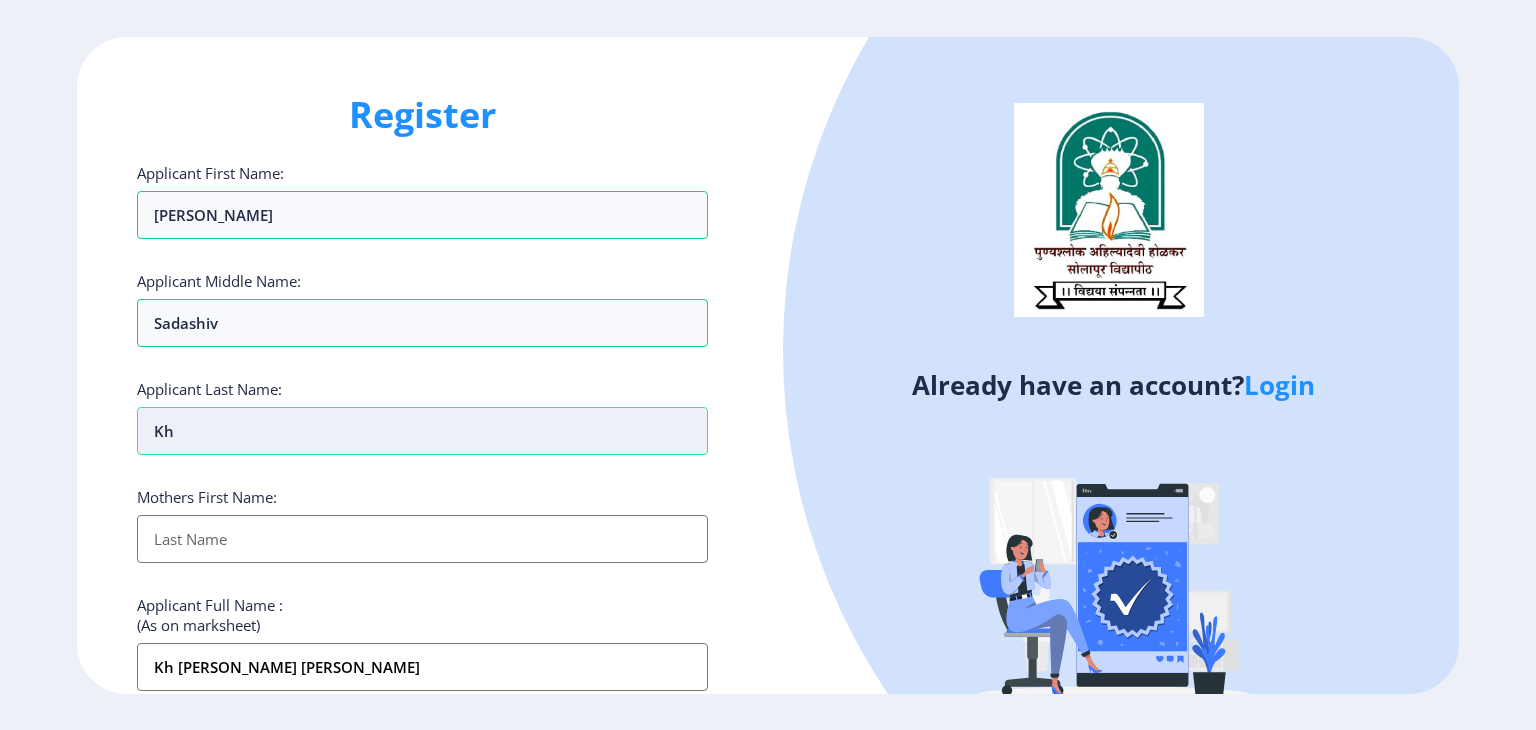 type on "Kha" 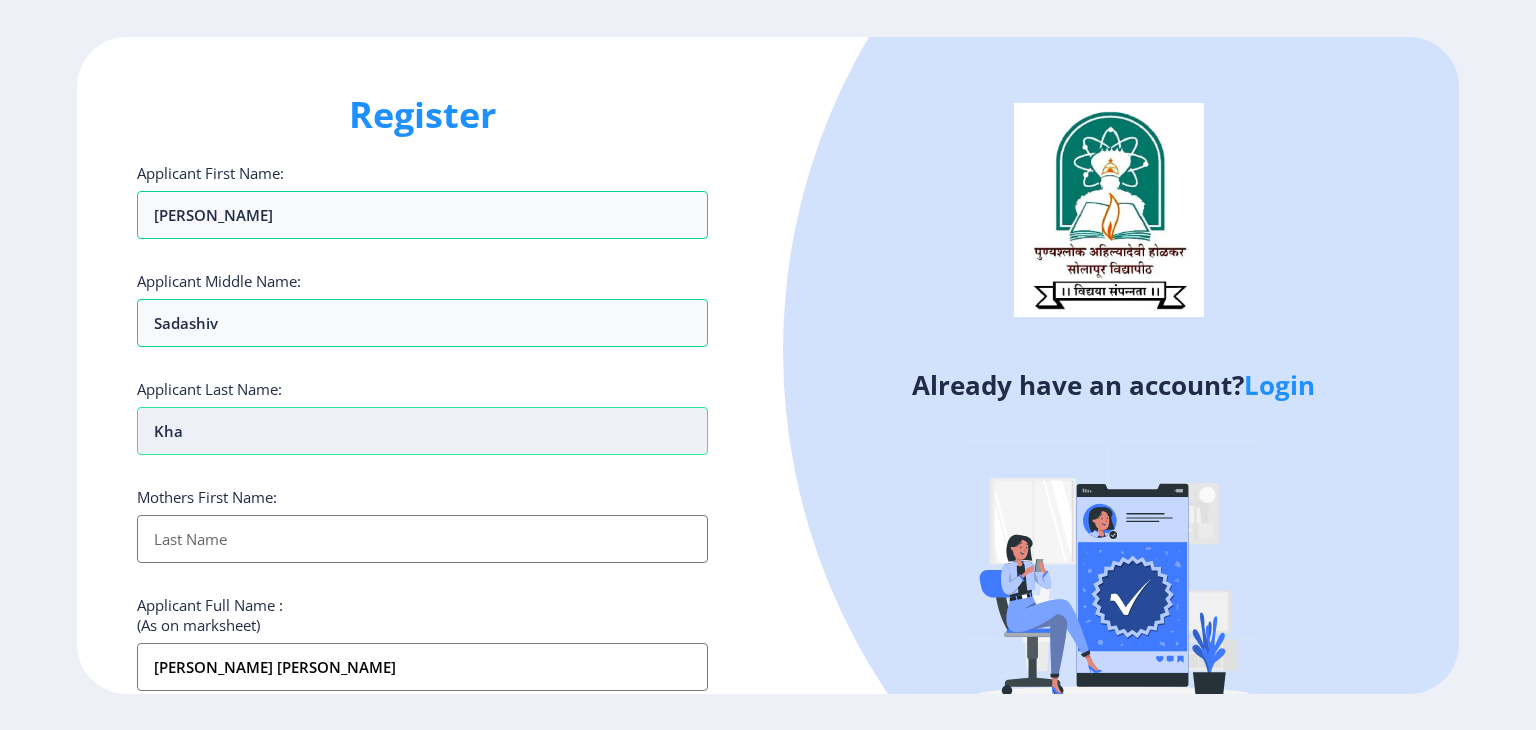 type on "Khar" 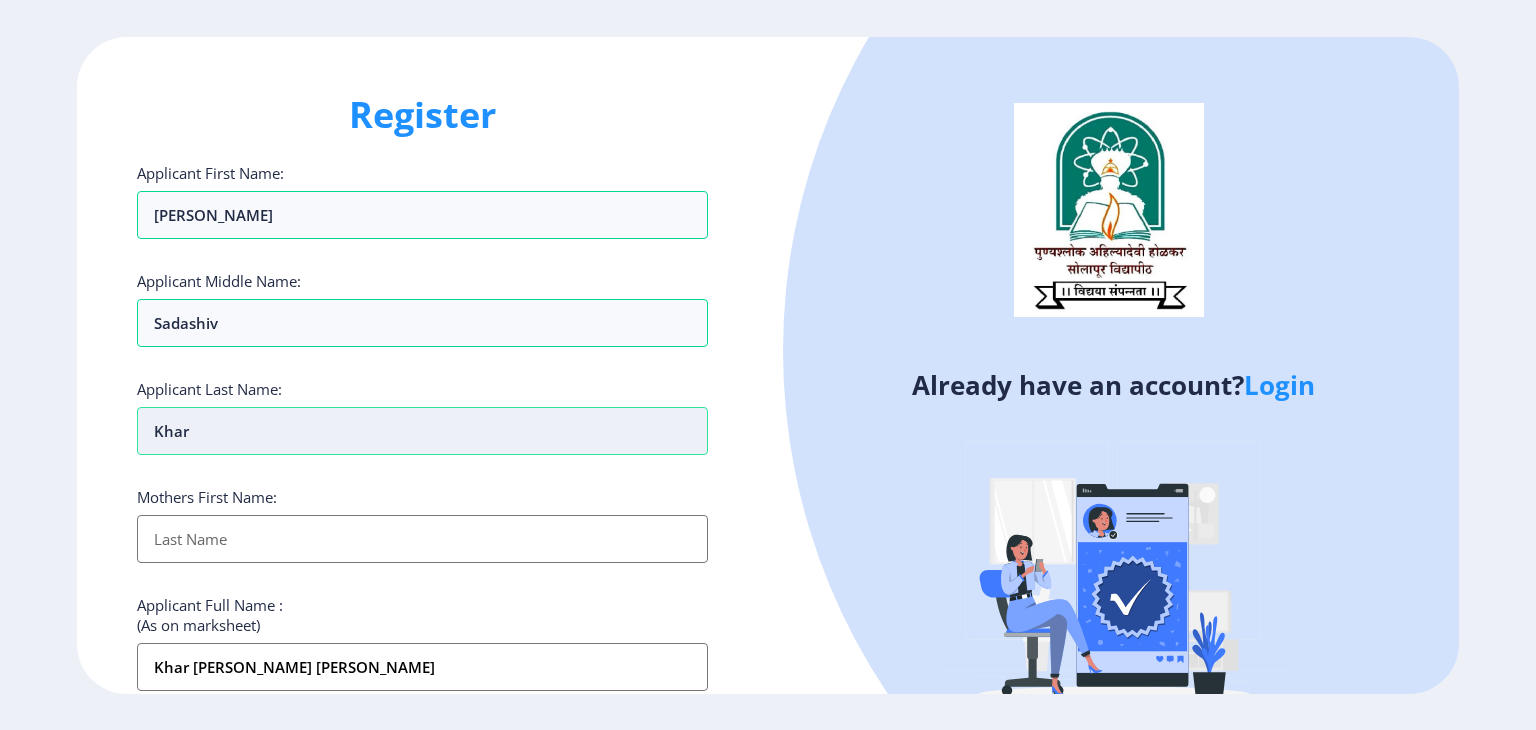 type on "Khara" 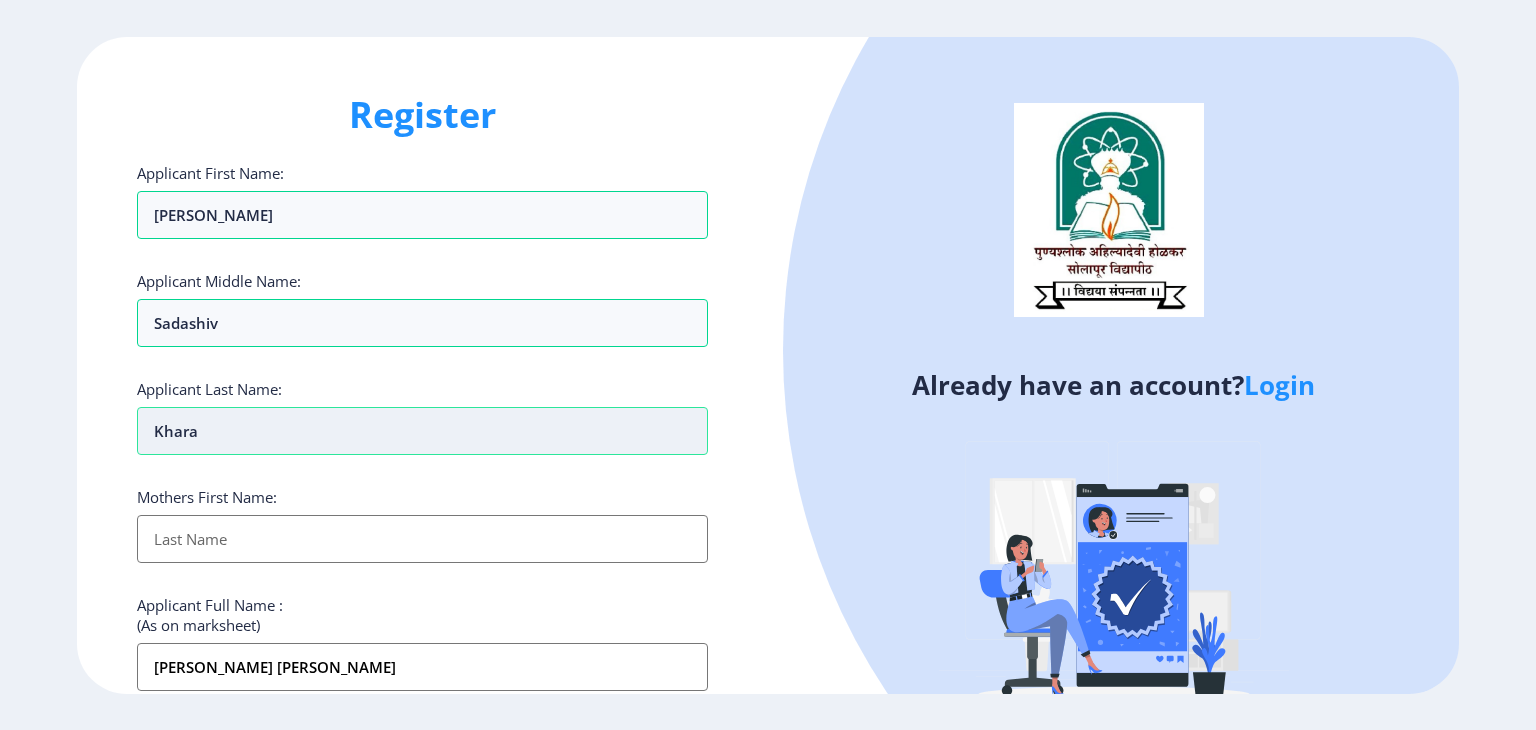 type on "[PERSON_NAME]" 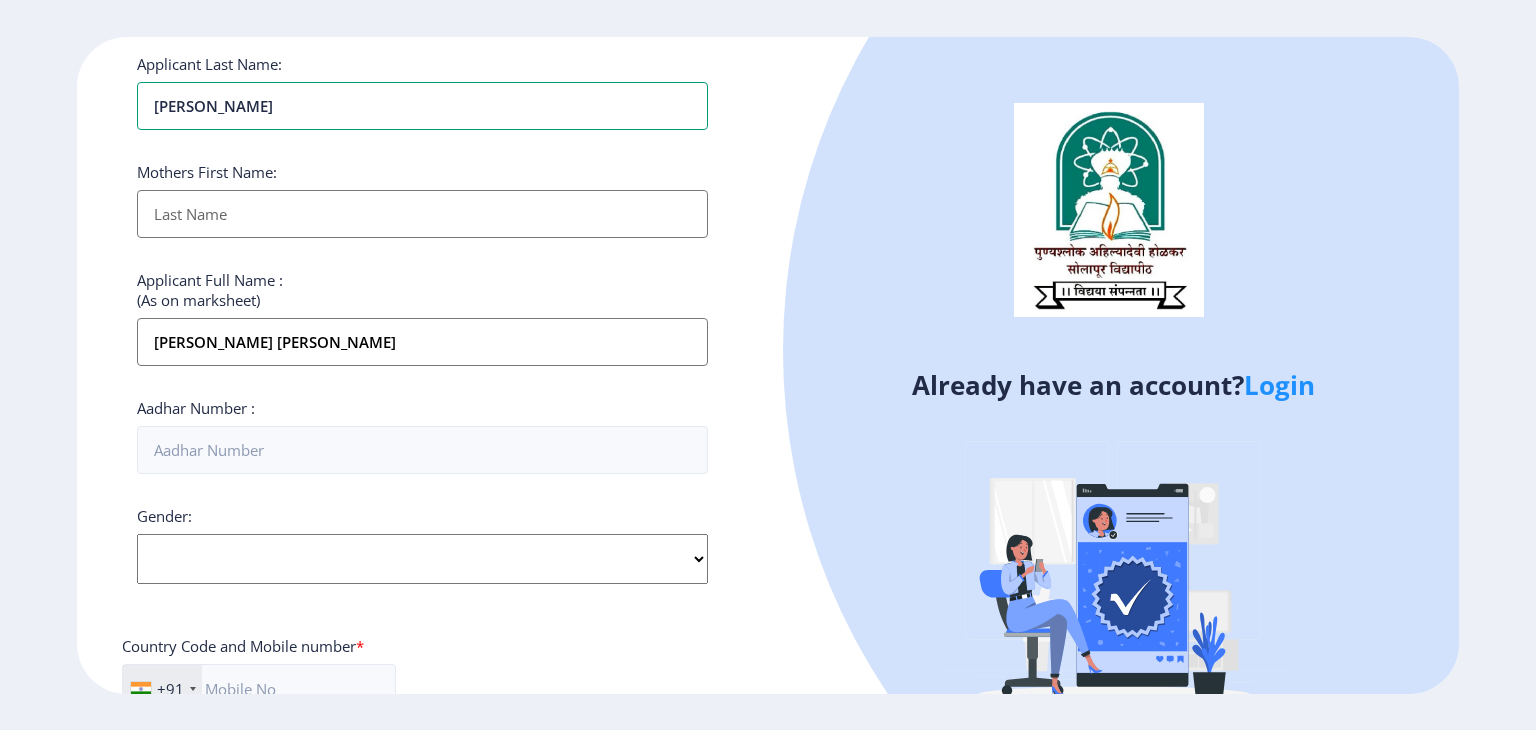 scroll, scrollTop: 300, scrollLeft: 0, axis: vertical 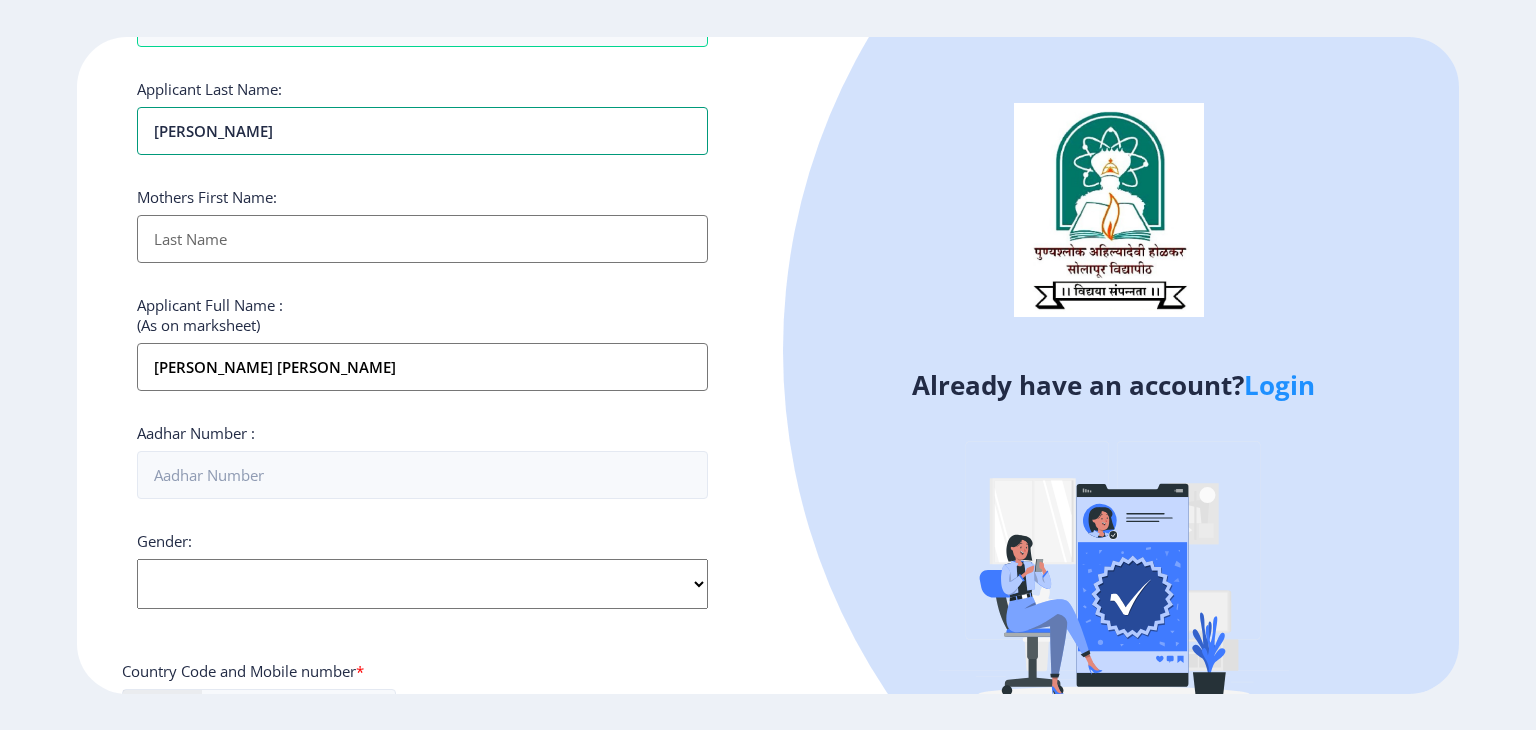 type on "[PERSON_NAME]" 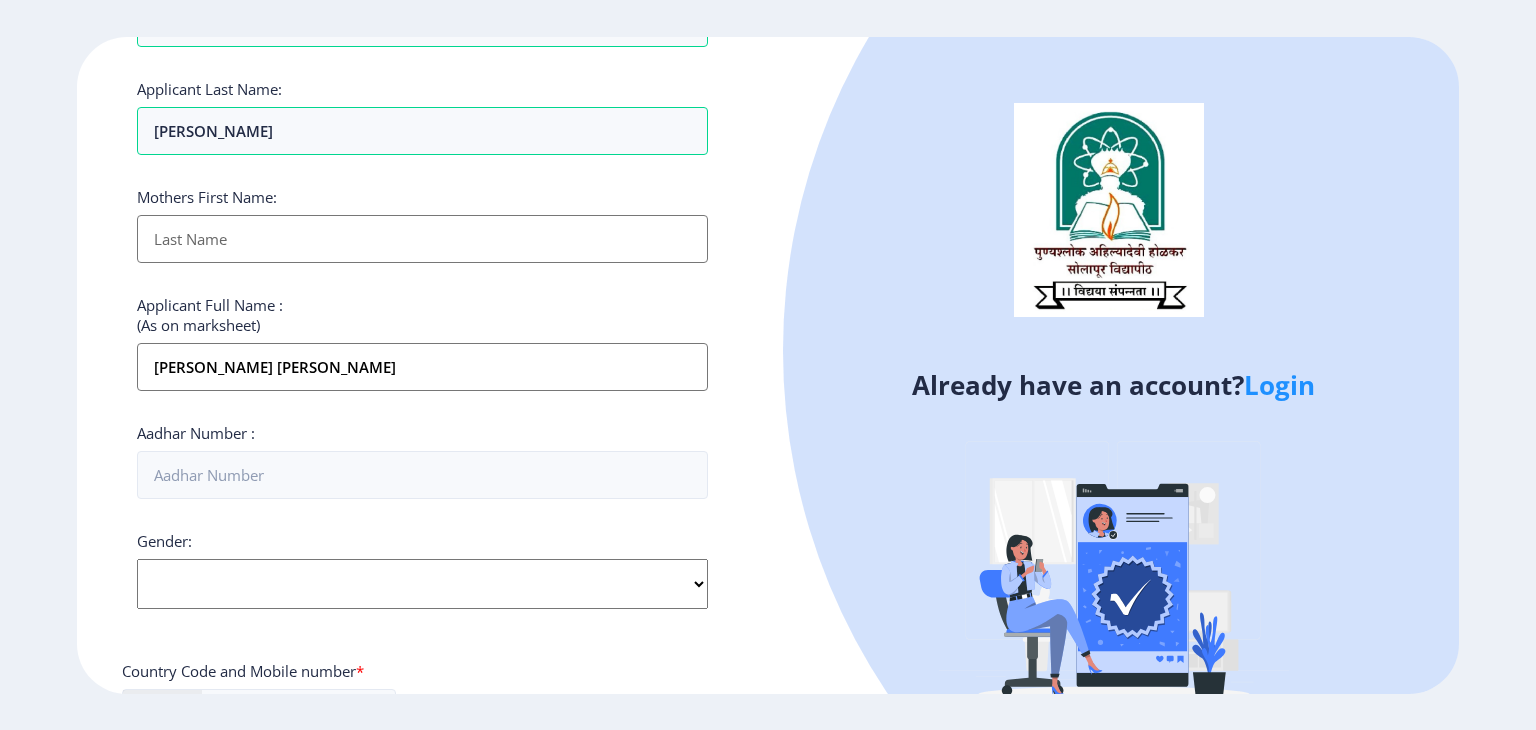 click on "Applicant First Name:" at bounding box center [422, 239] 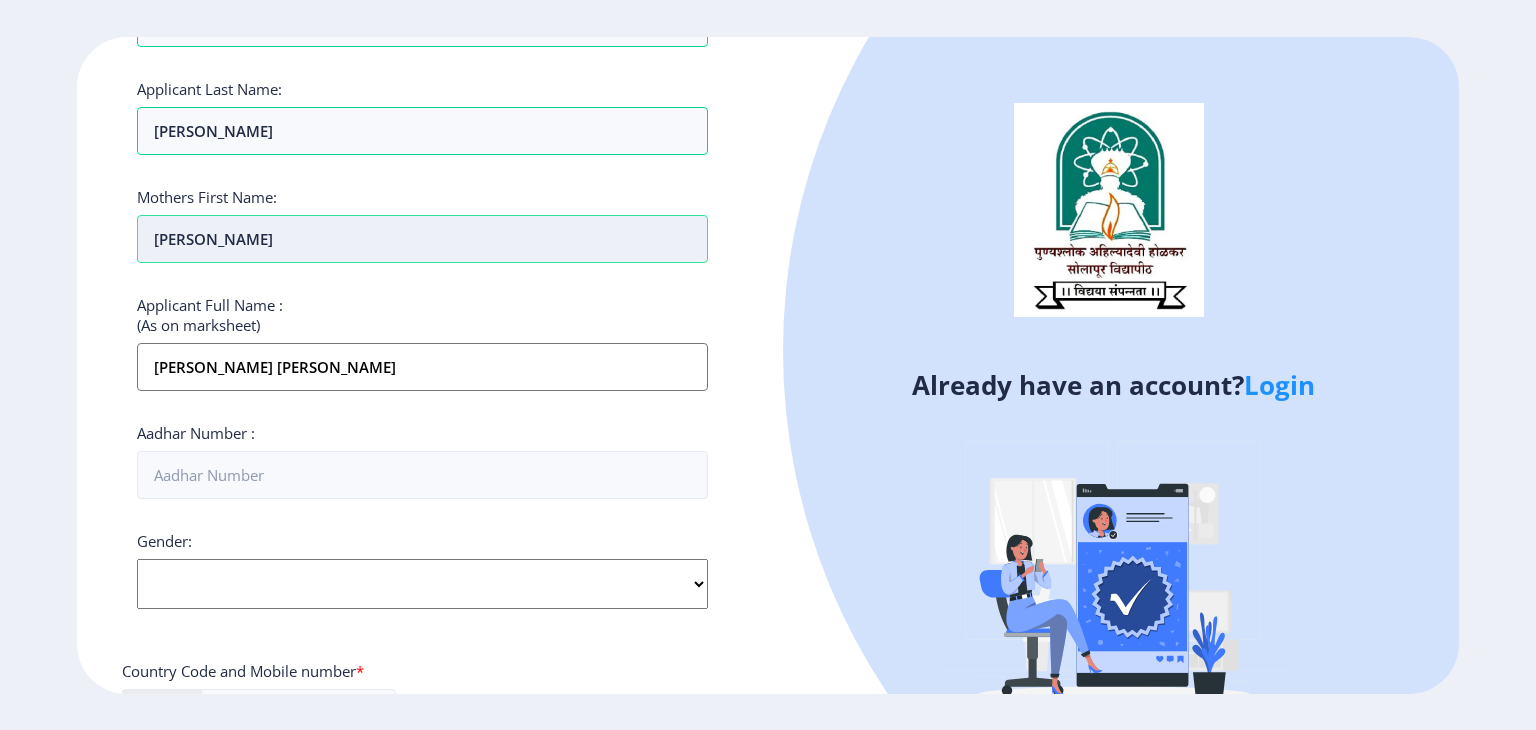 click on "[PERSON_NAME]" at bounding box center [422, 239] 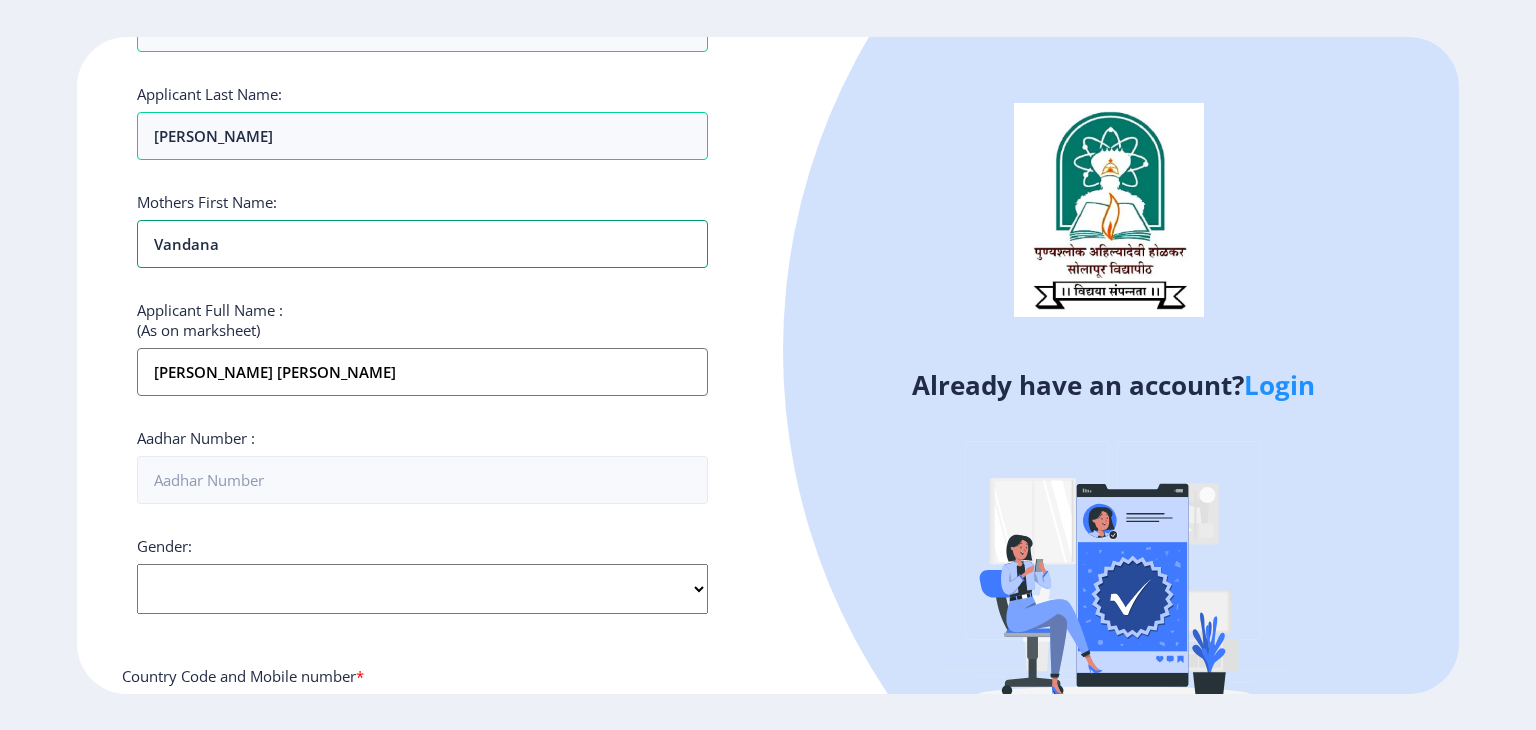 scroll, scrollTop: 300, scrollLeft: 0, axis: vertical 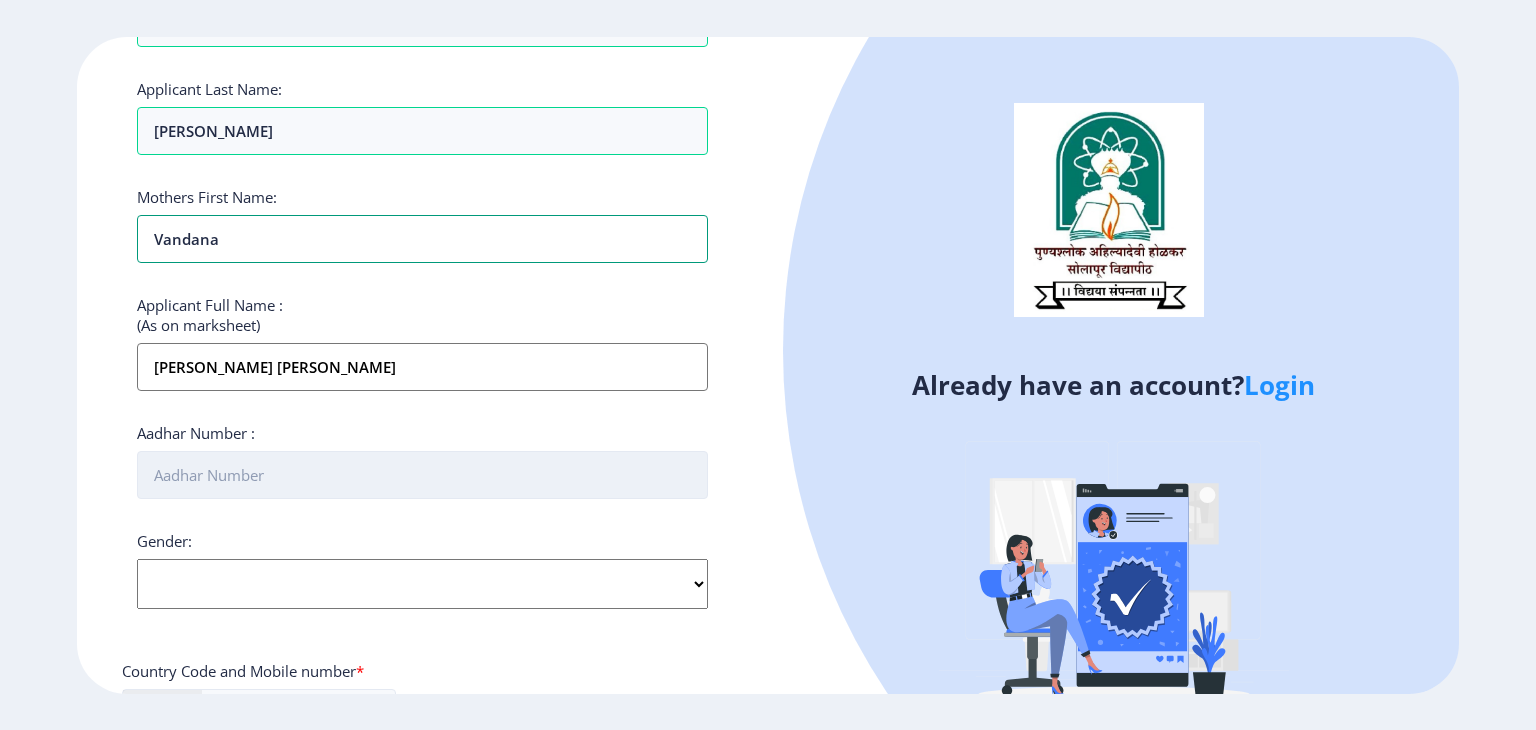 type on "Vandana" 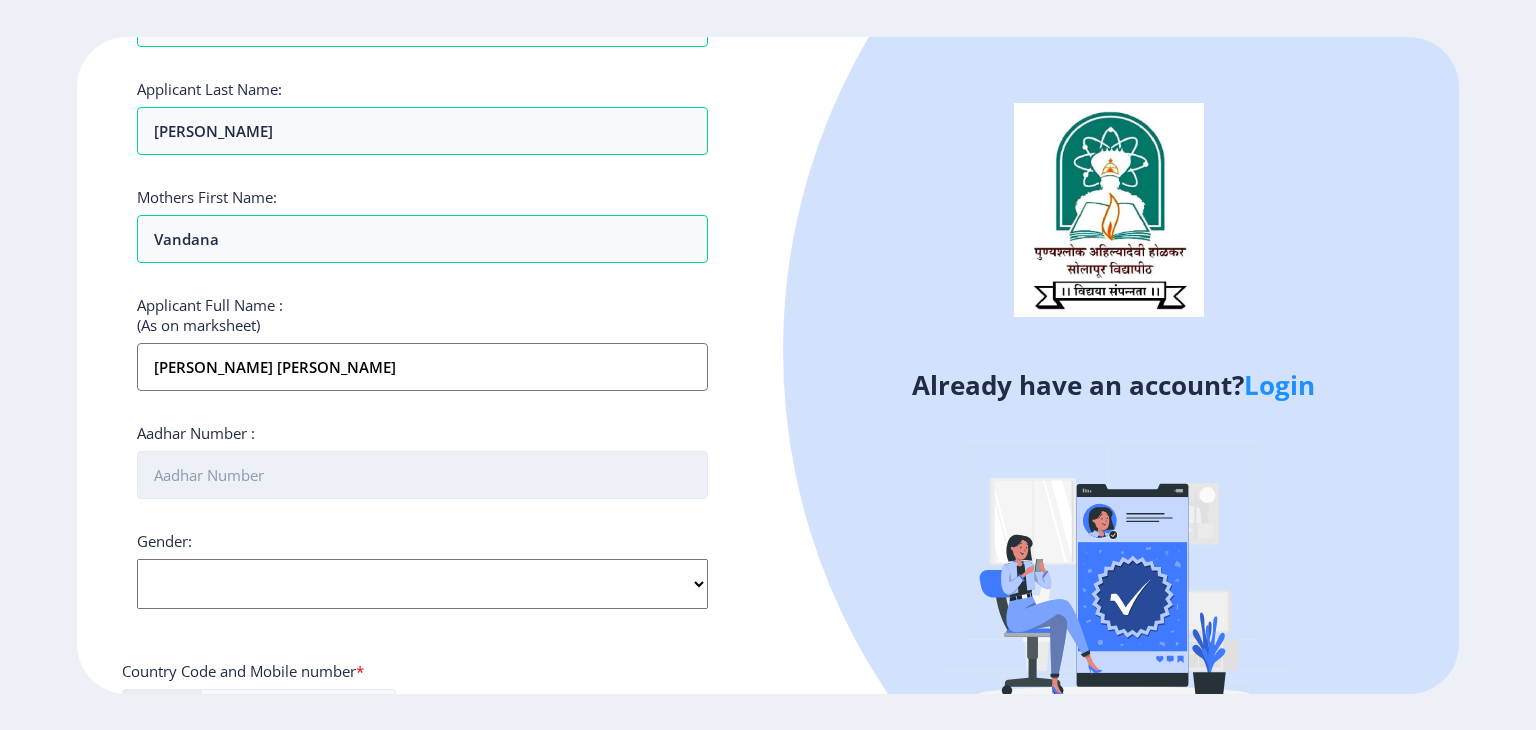 click on "Aadhar Number :" at bounding box center [422, 475] 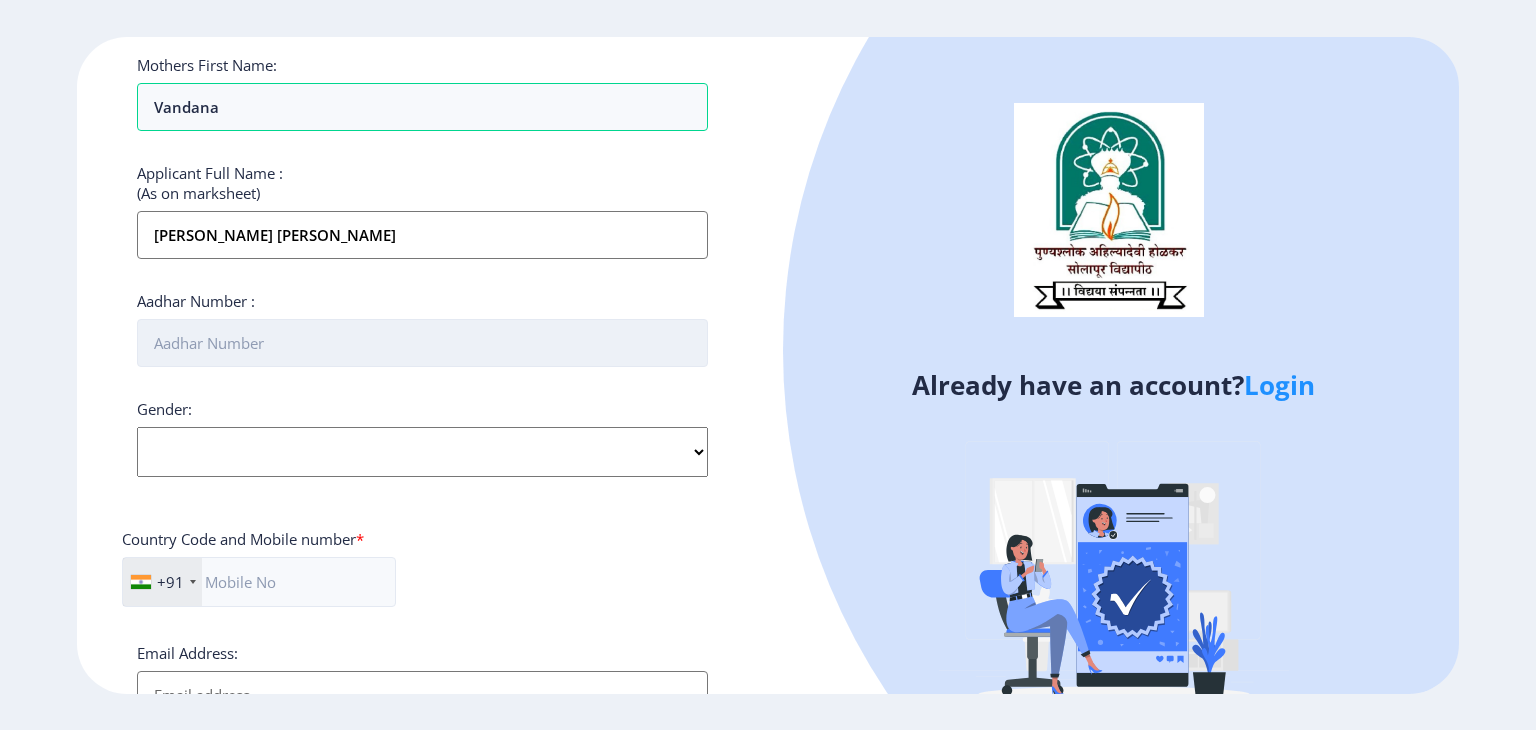 scroll, scrollTop: 500, scrollLeft: 0, axis: vertical 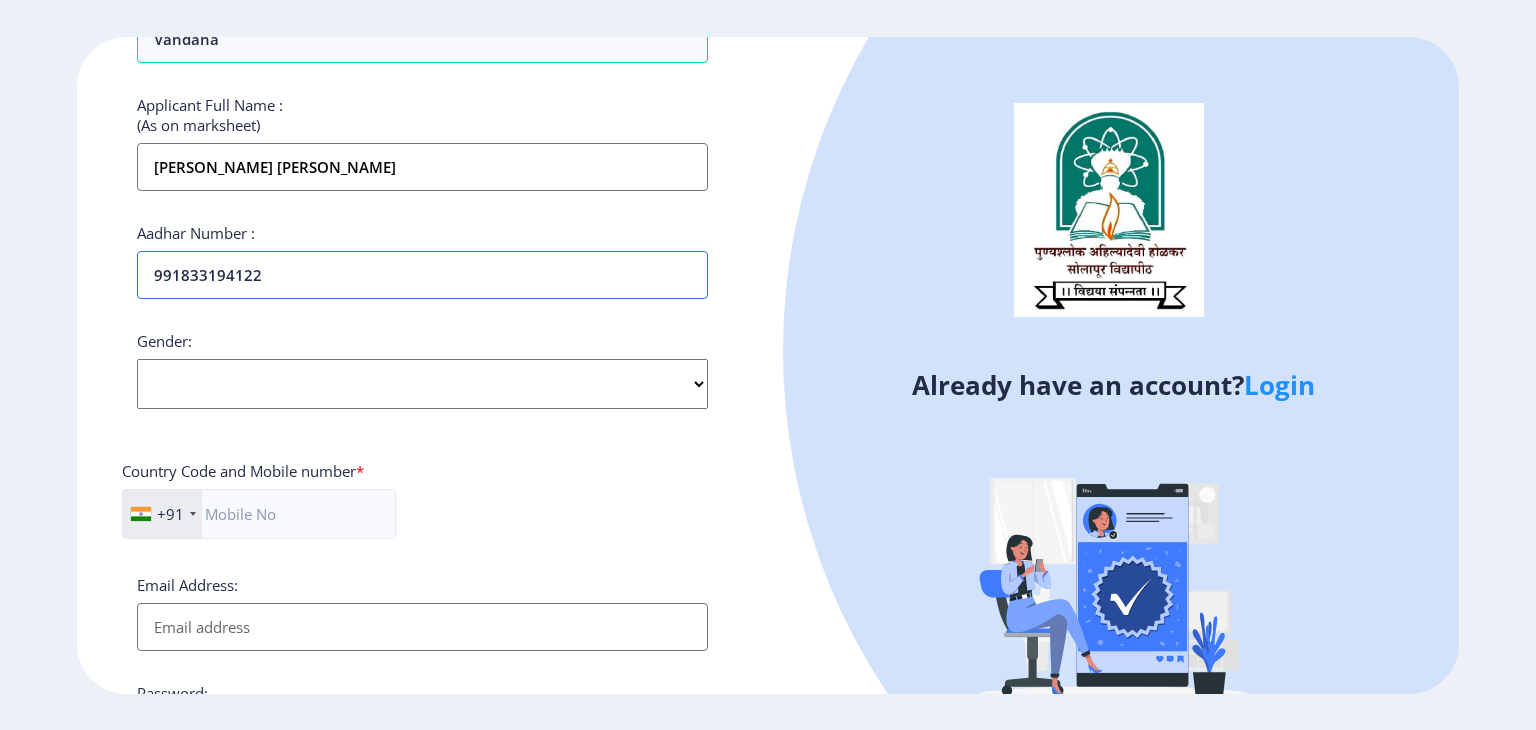 type on "991833194122" 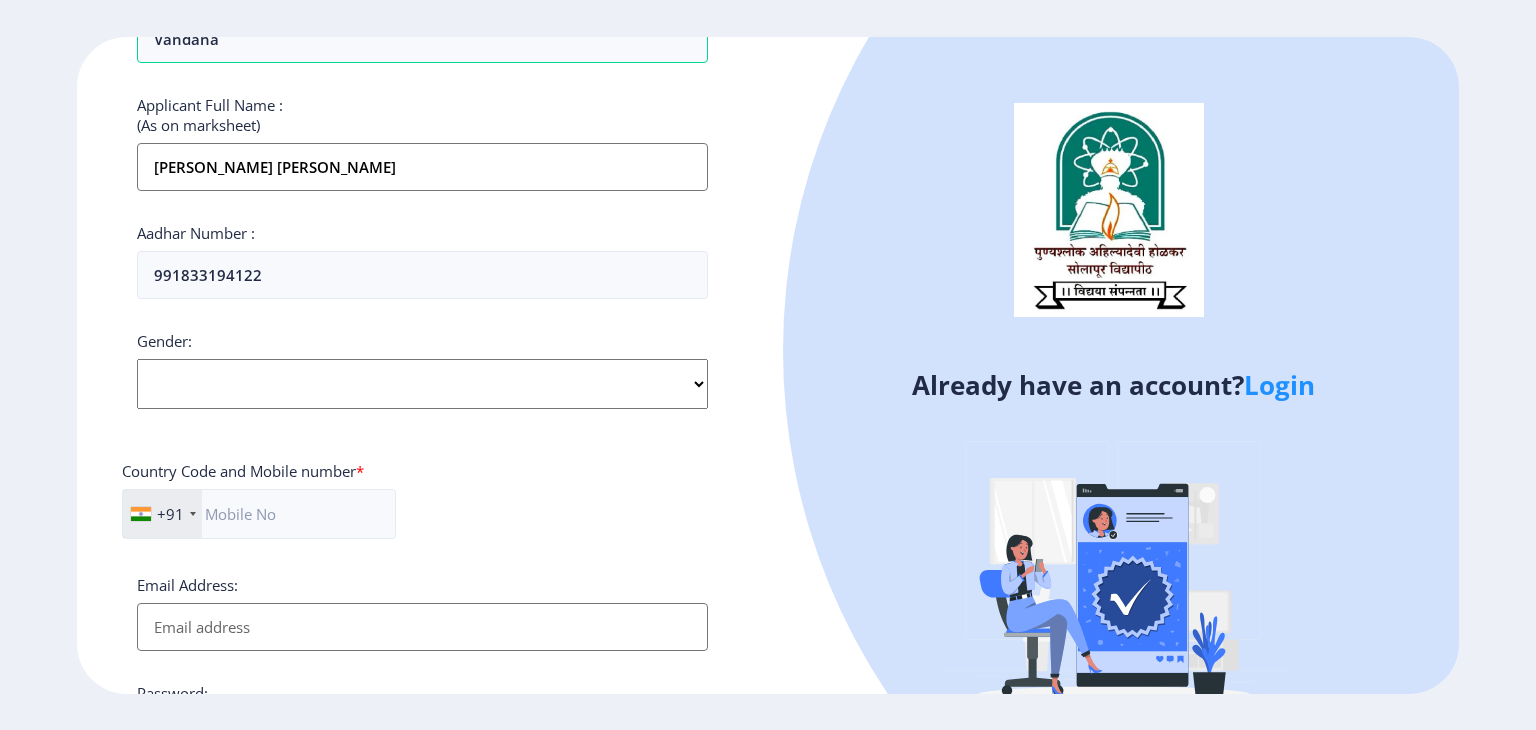 click on "Select Gender [DEMOGRAPHIC_DATA] [DEMOGRAPHIC_DATA] Other" 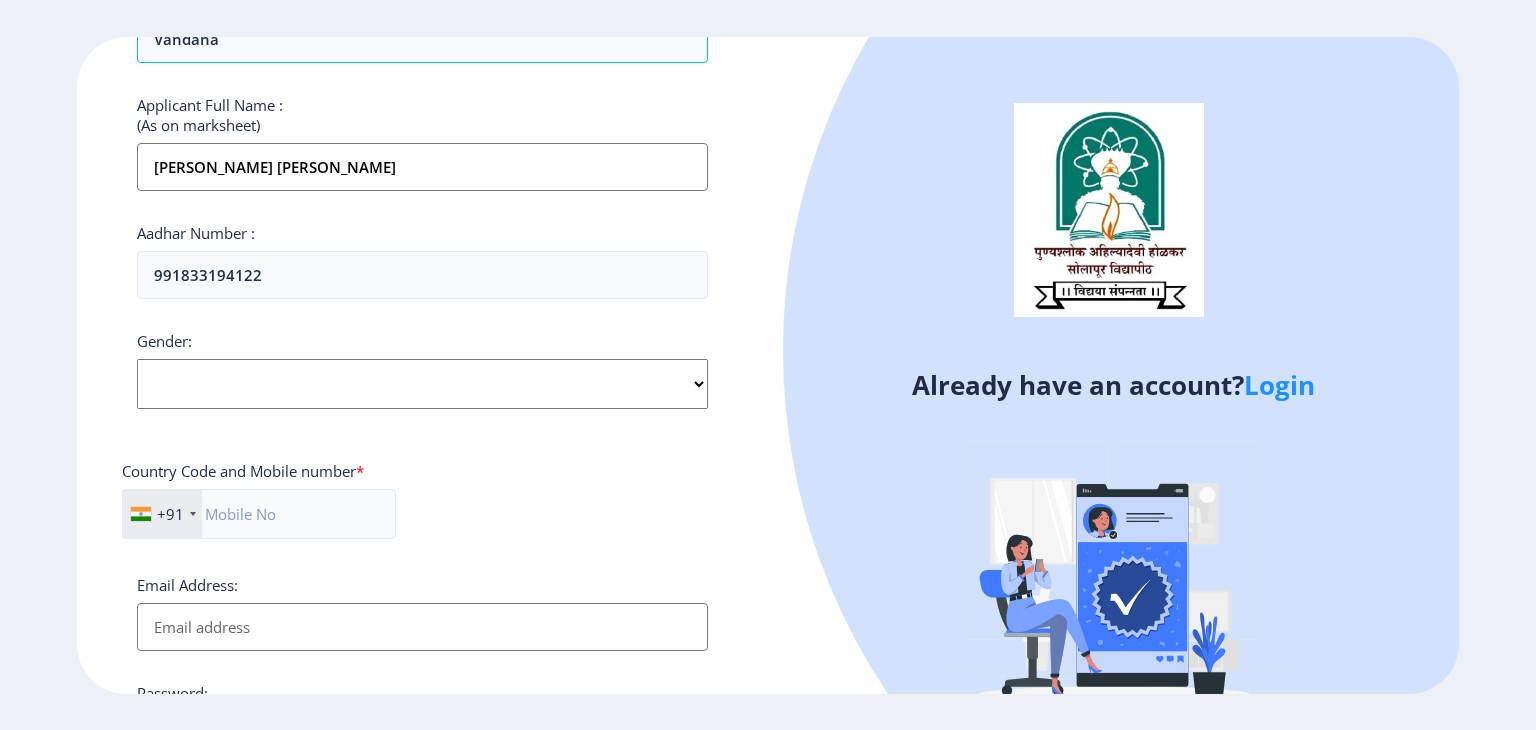 select on "[DEMOGRAPHIC_DATA]" 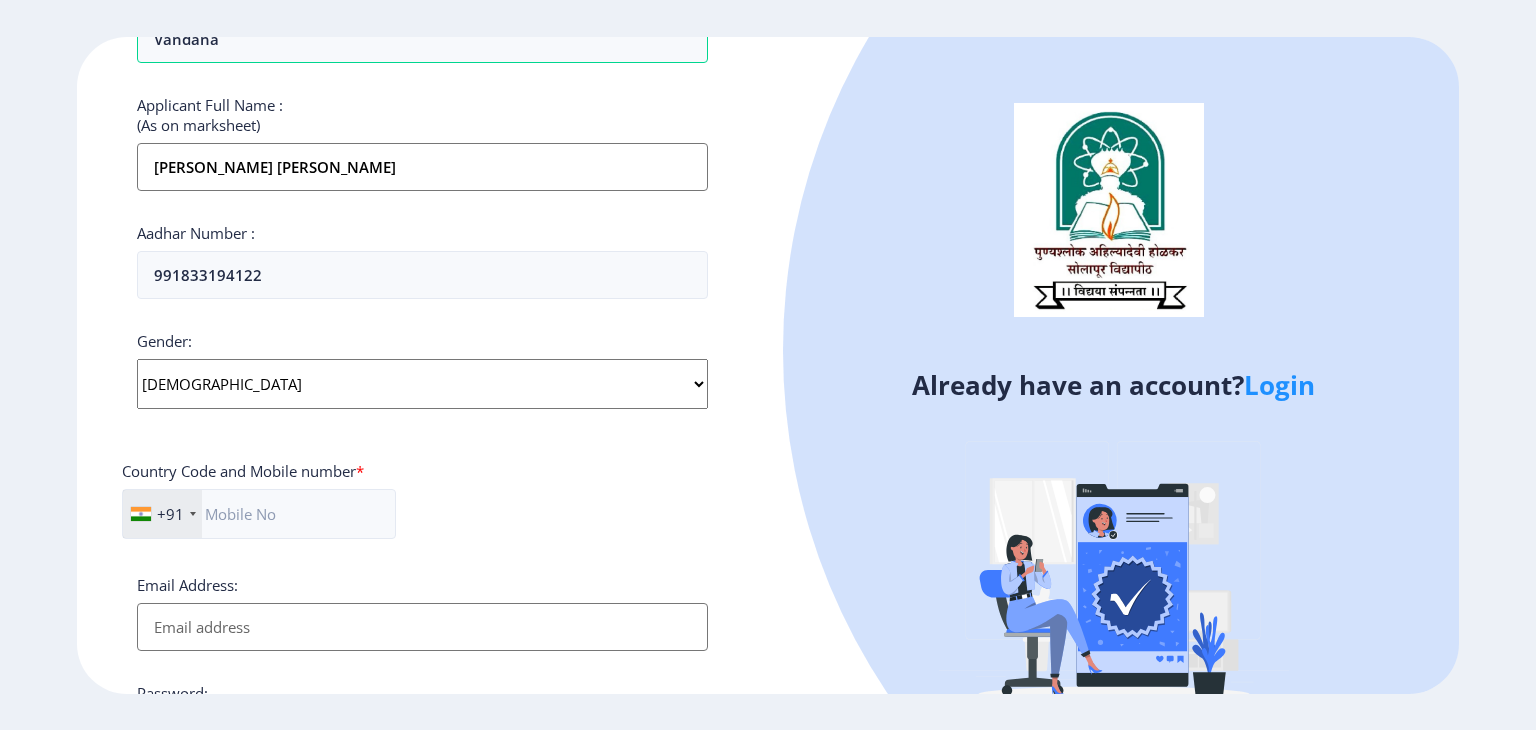 click on "Select Gender [DEMOGRAPHIC_DATA] [DEMOGRAPHIC_DATA] Other" 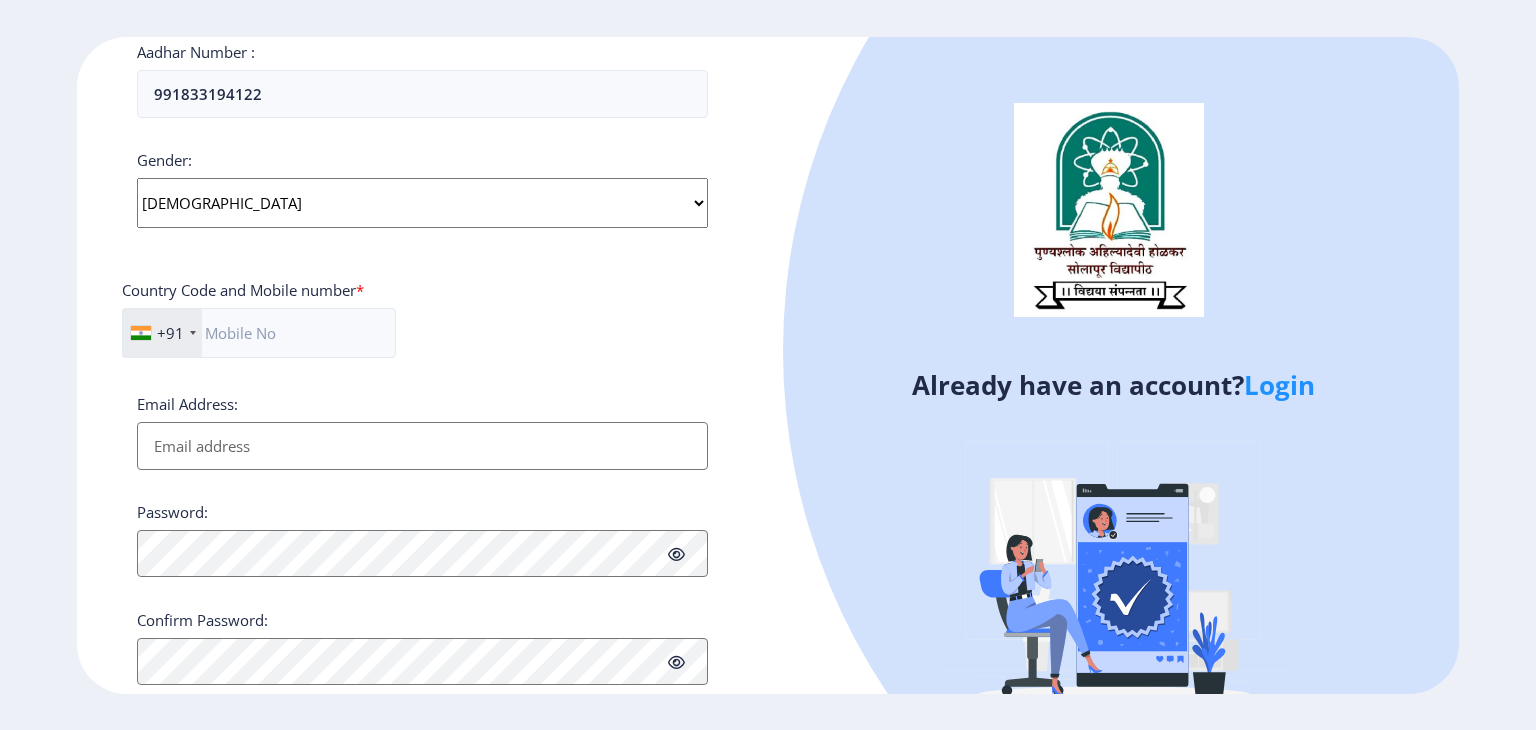 scroll, scrollTop: 700, scrollLeft: 0, axis: vertical 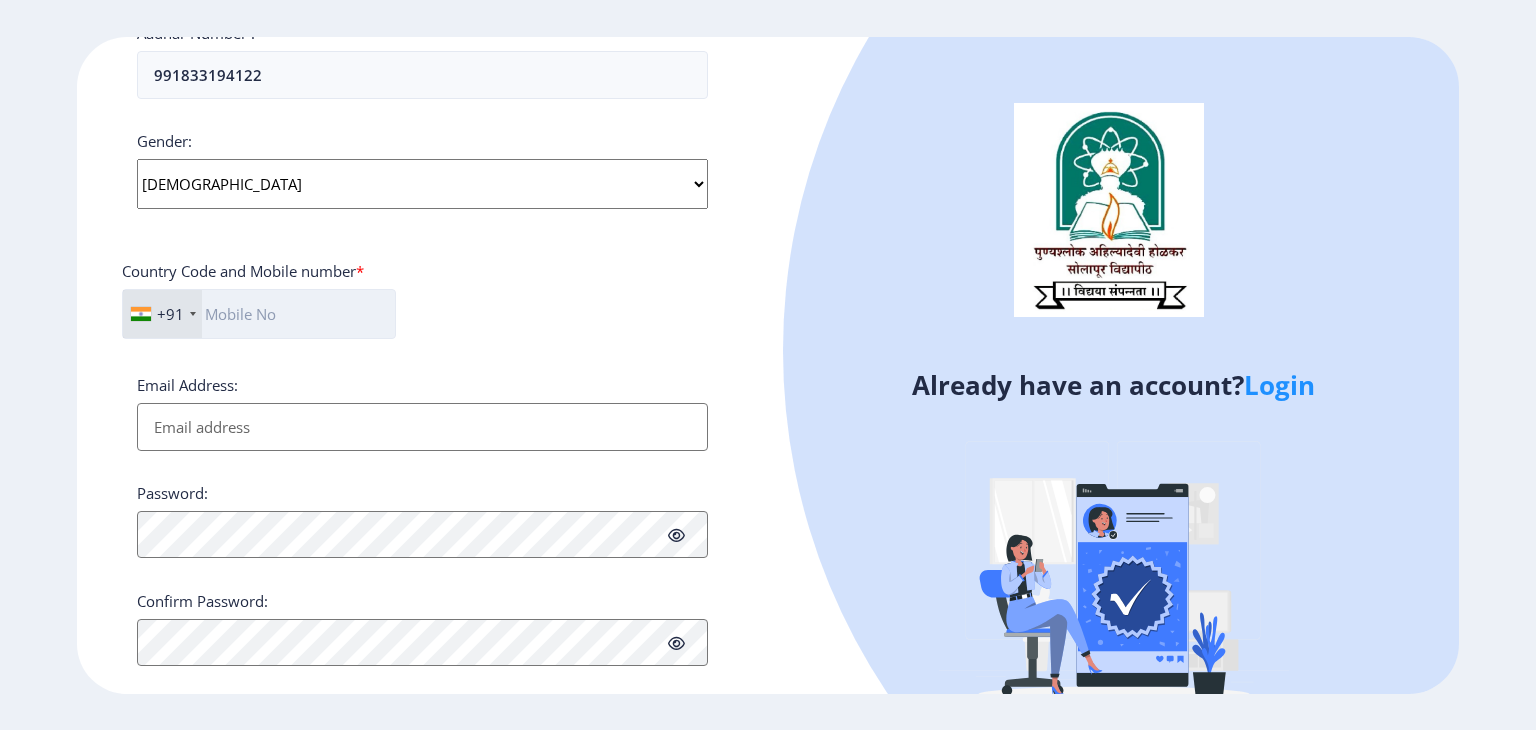 click 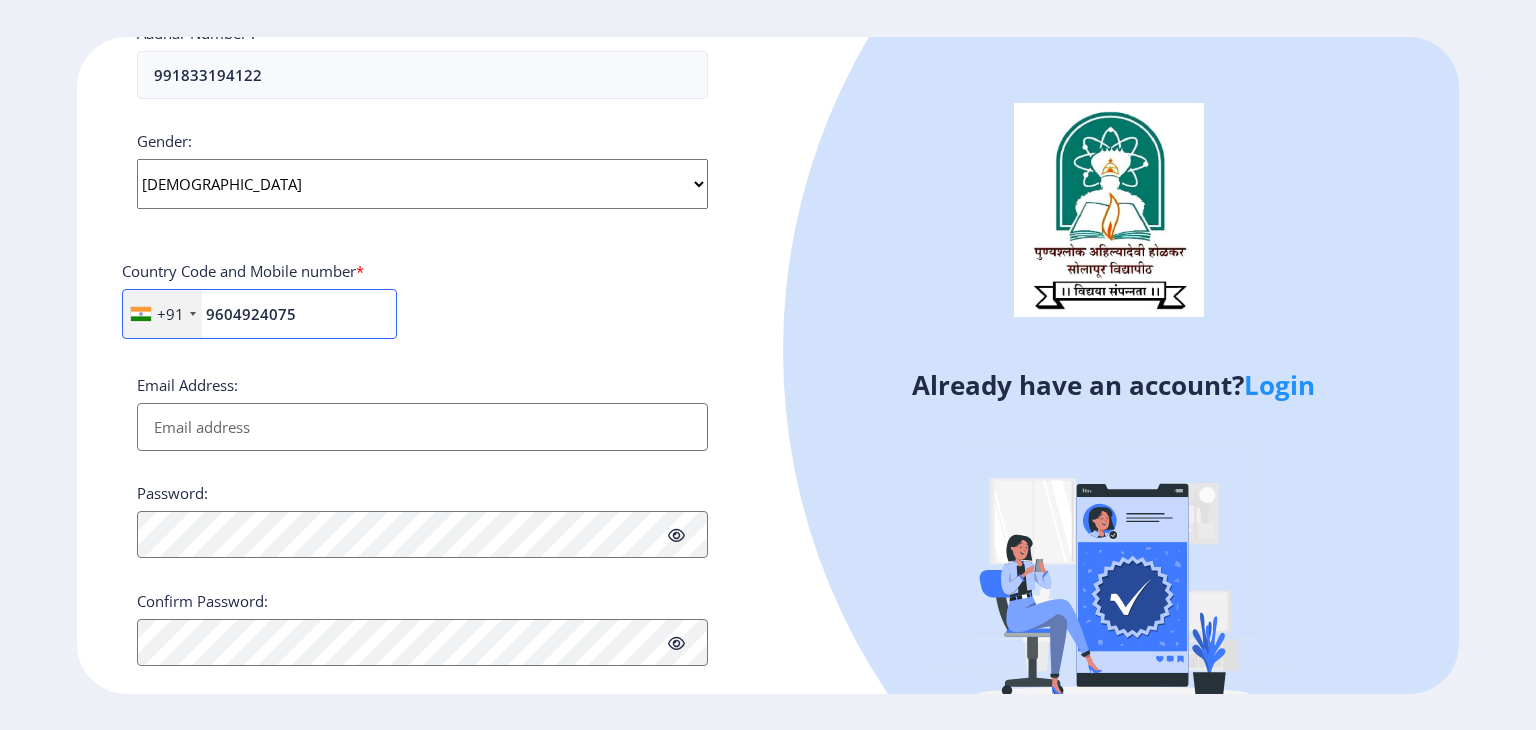 type on "9604924075" 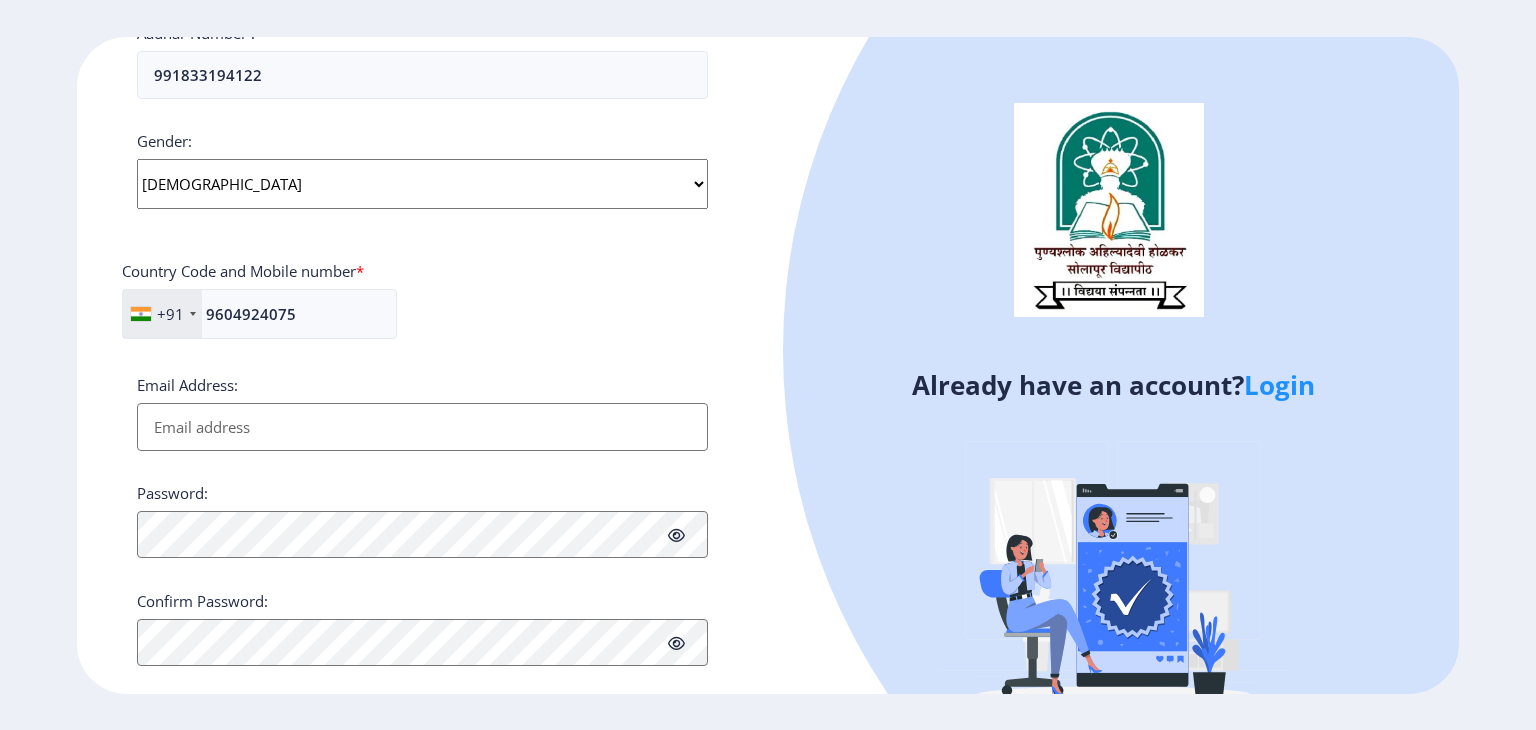click on "Email Address:" at bounding box center (422, 427) 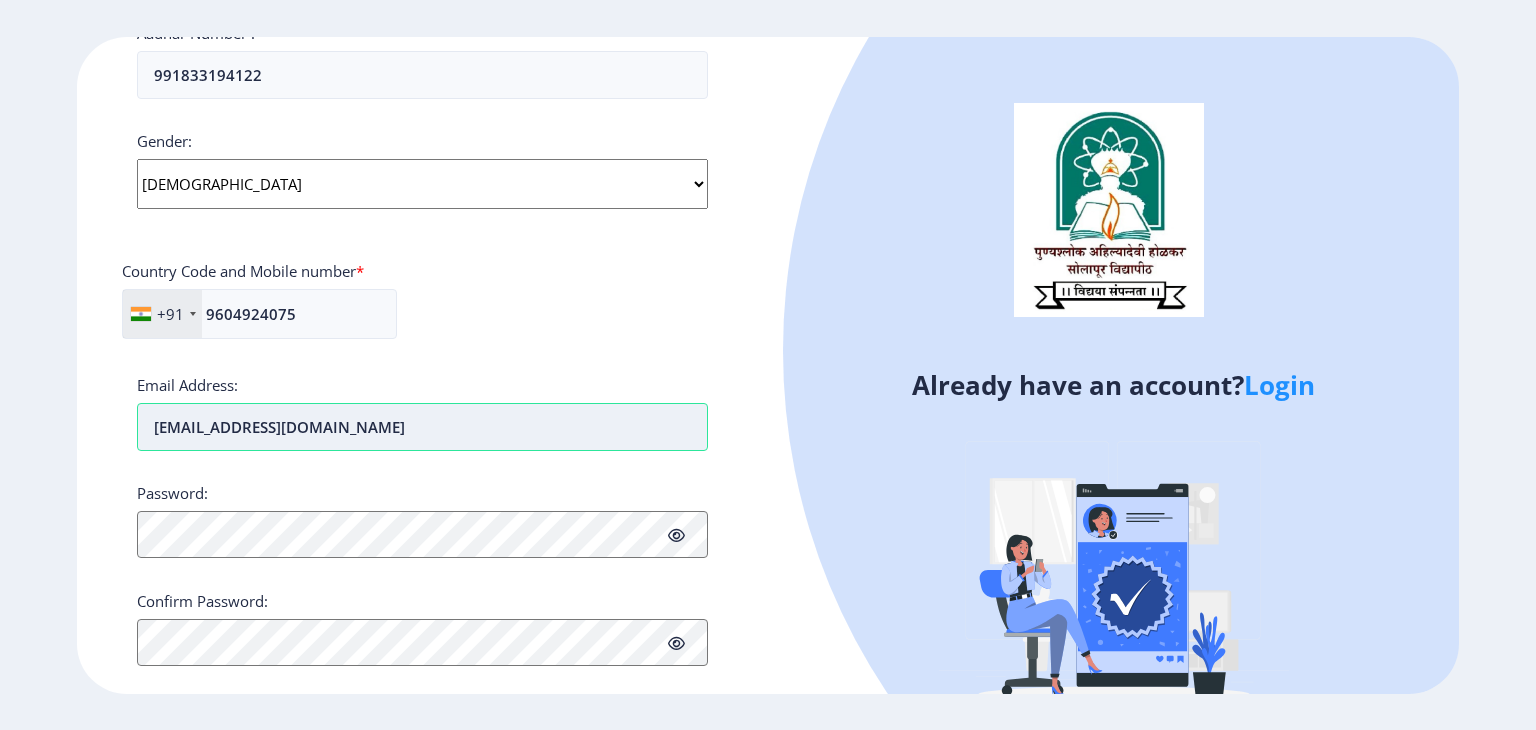 scroll, scrollTop: 732, scrollLeft: 0, axis: vertical 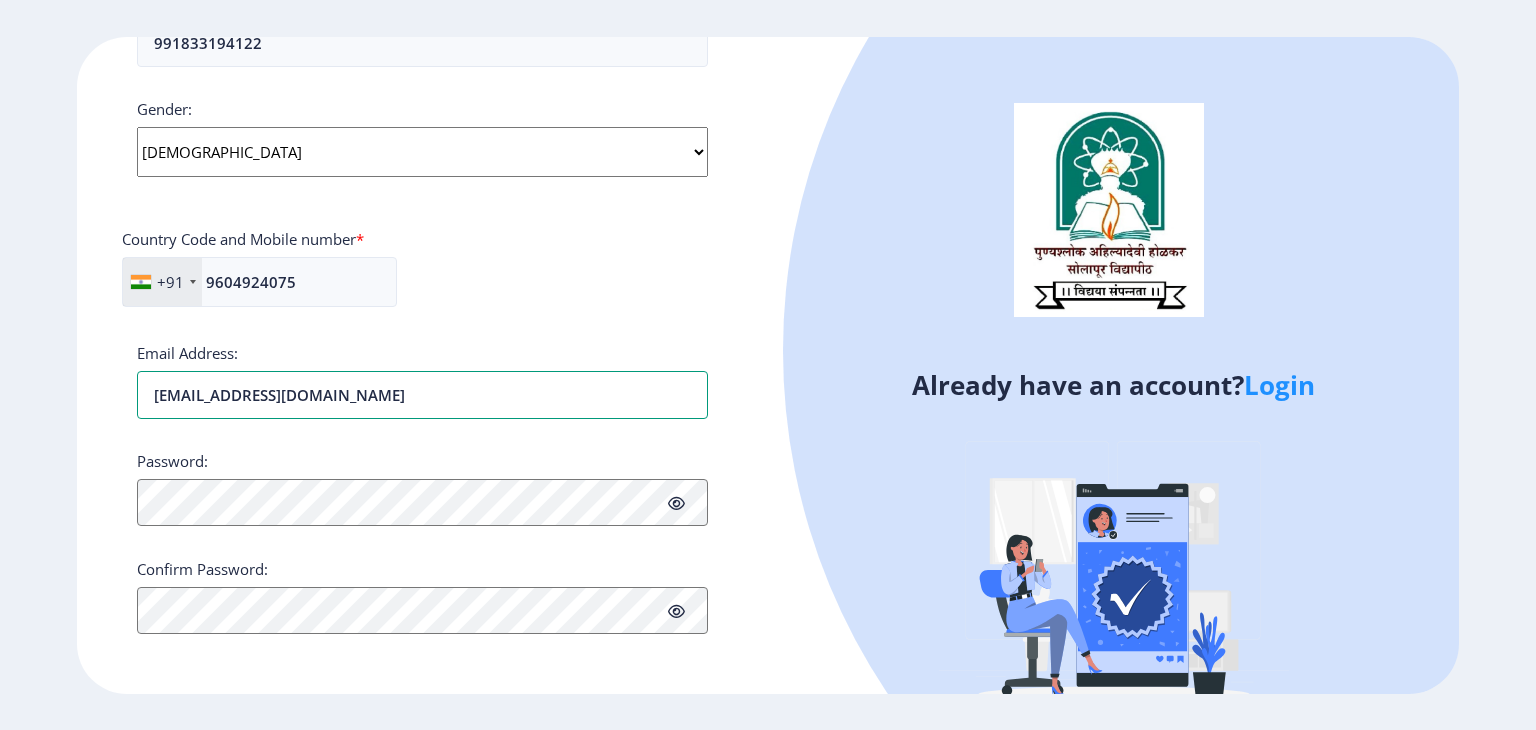 type on "[EMAIL_ADDRESS][DOMAIN_NAME]" 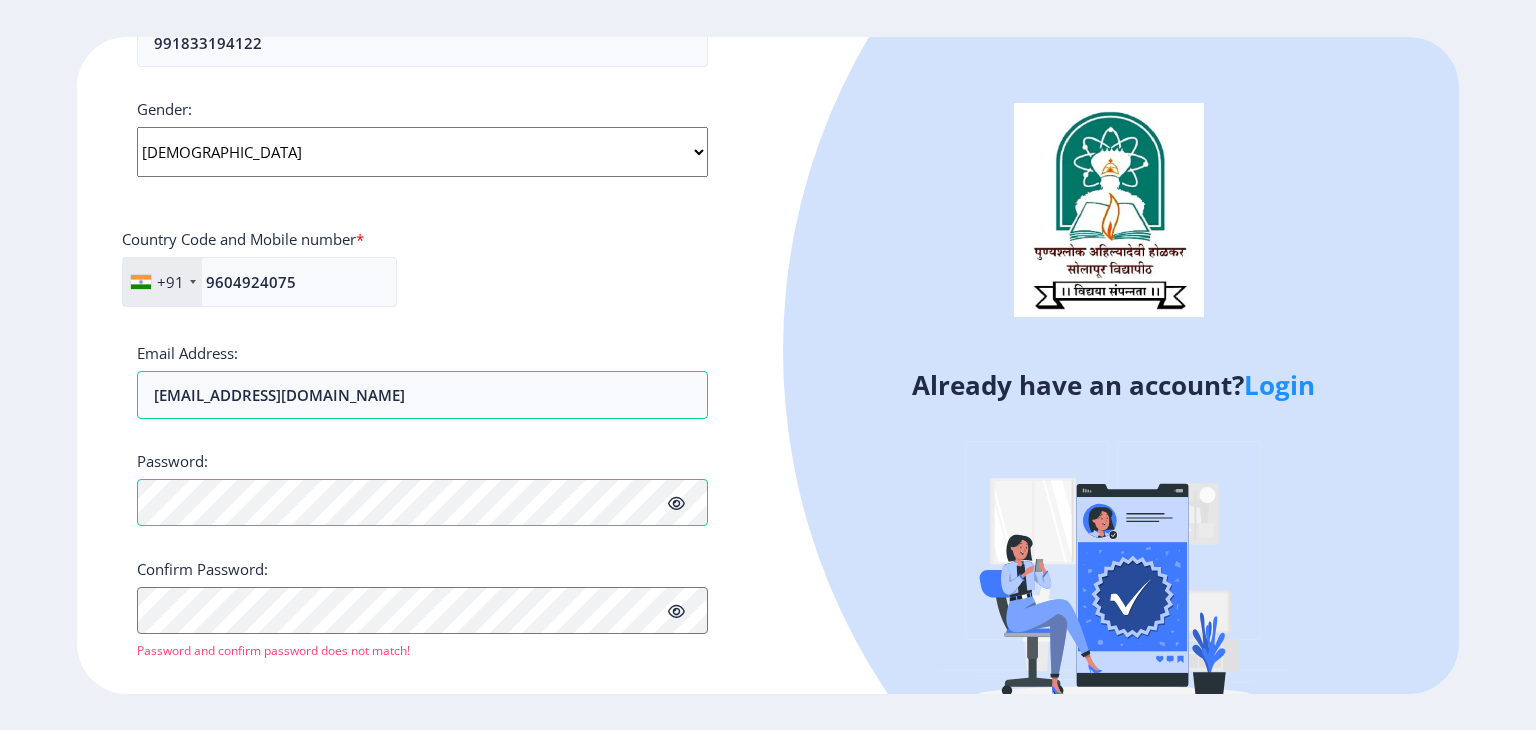 click 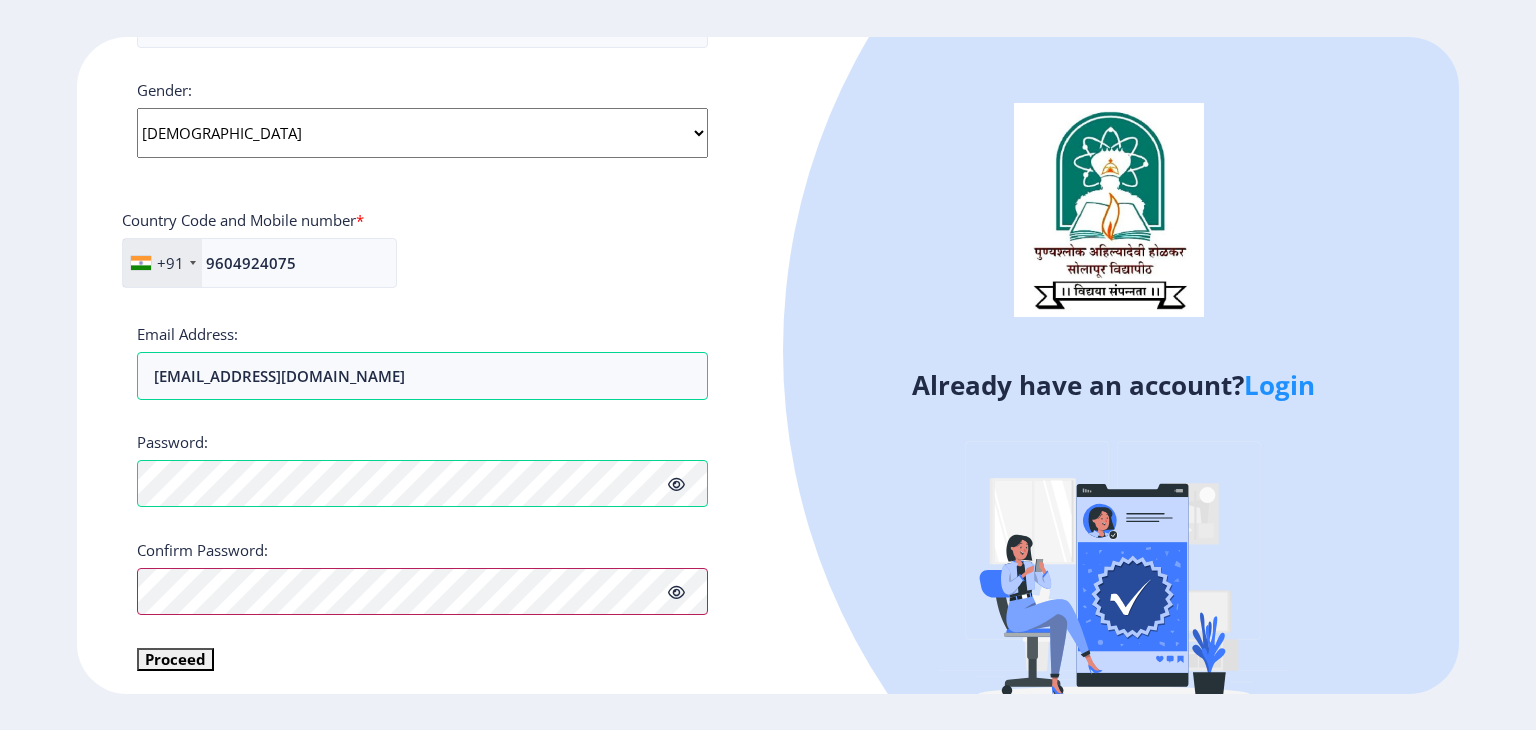 scroll, scrollTop: 756, scrollLeft: 0, axis: vertical 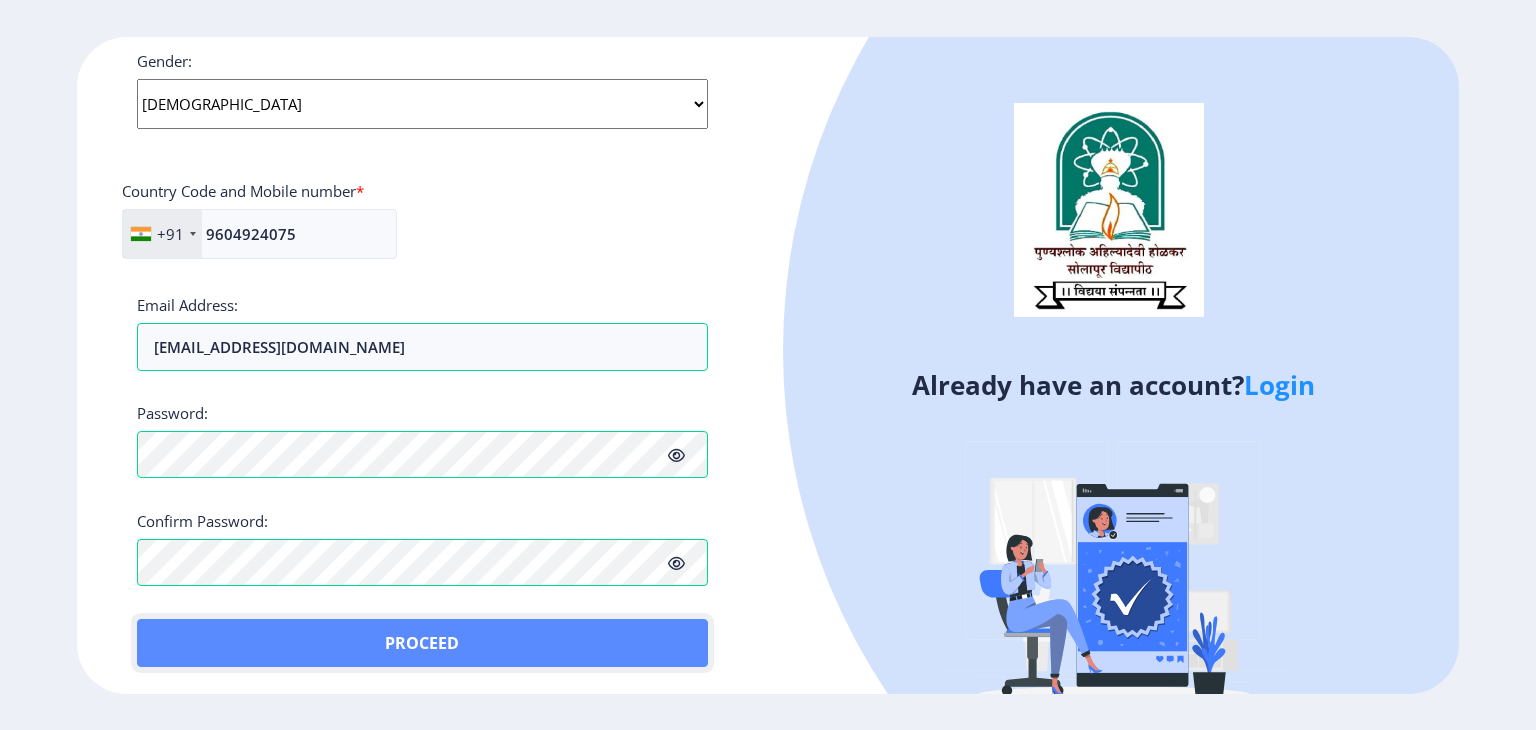 click on "Proceed" 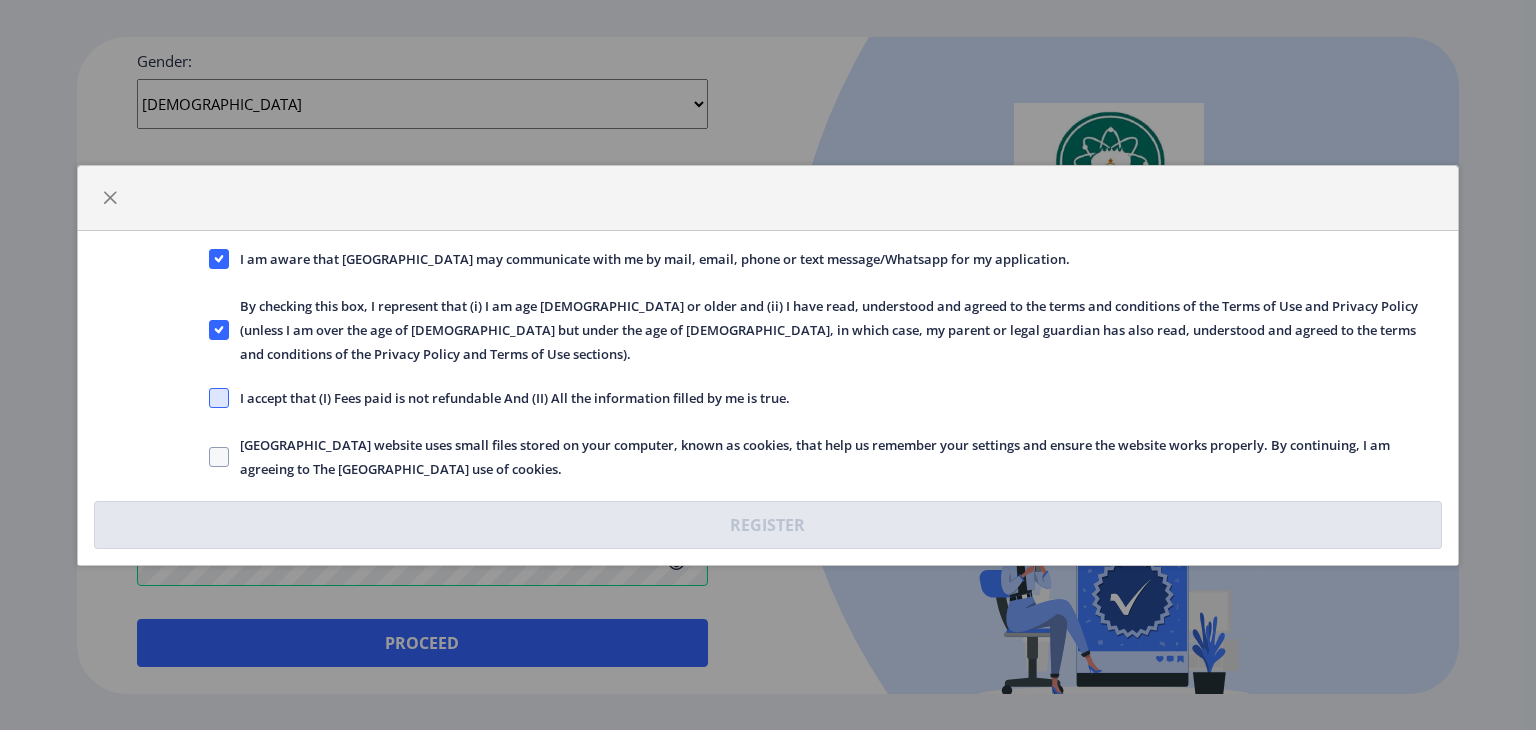 click 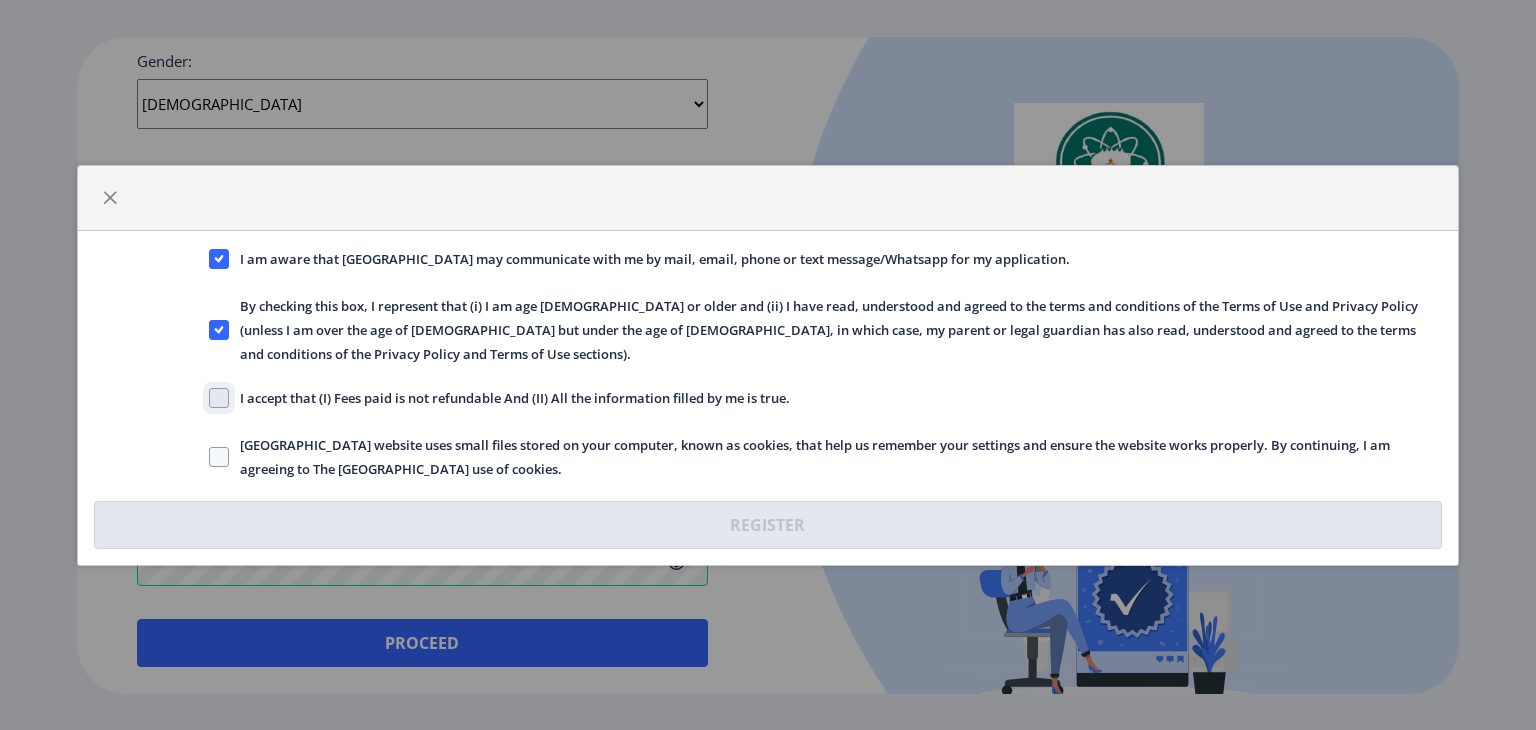 click on "I accept that (I) Fees paid is not refundable And (II) All the information filled by me is true." 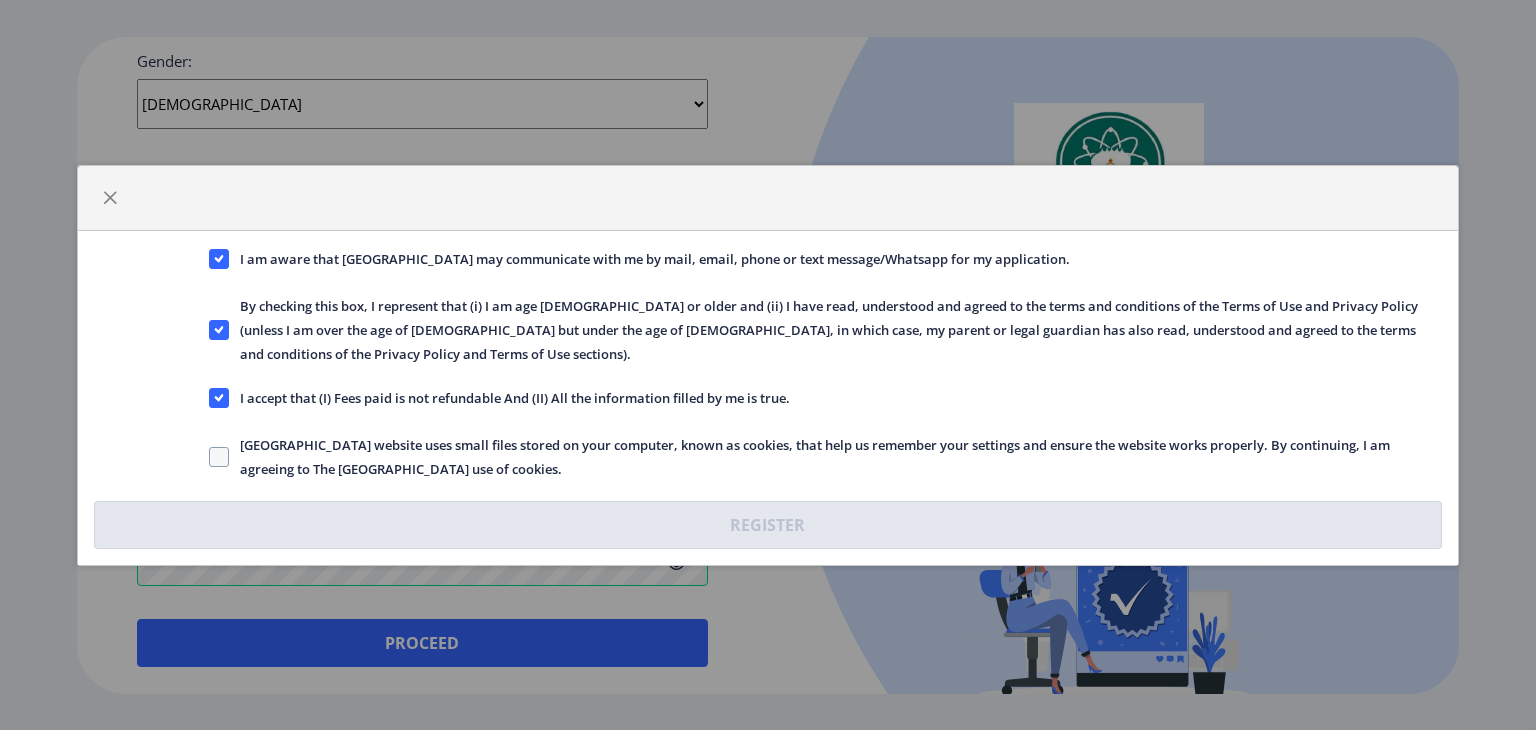 click on "[GEOGRAPHIC_DATA] website uses small files stored on your computer, known as cookies, that help us remember your settings and ensure the website works properly. By continuing, I am agreeing to The [GEOGRAPHIC_DATA] use of cookies." 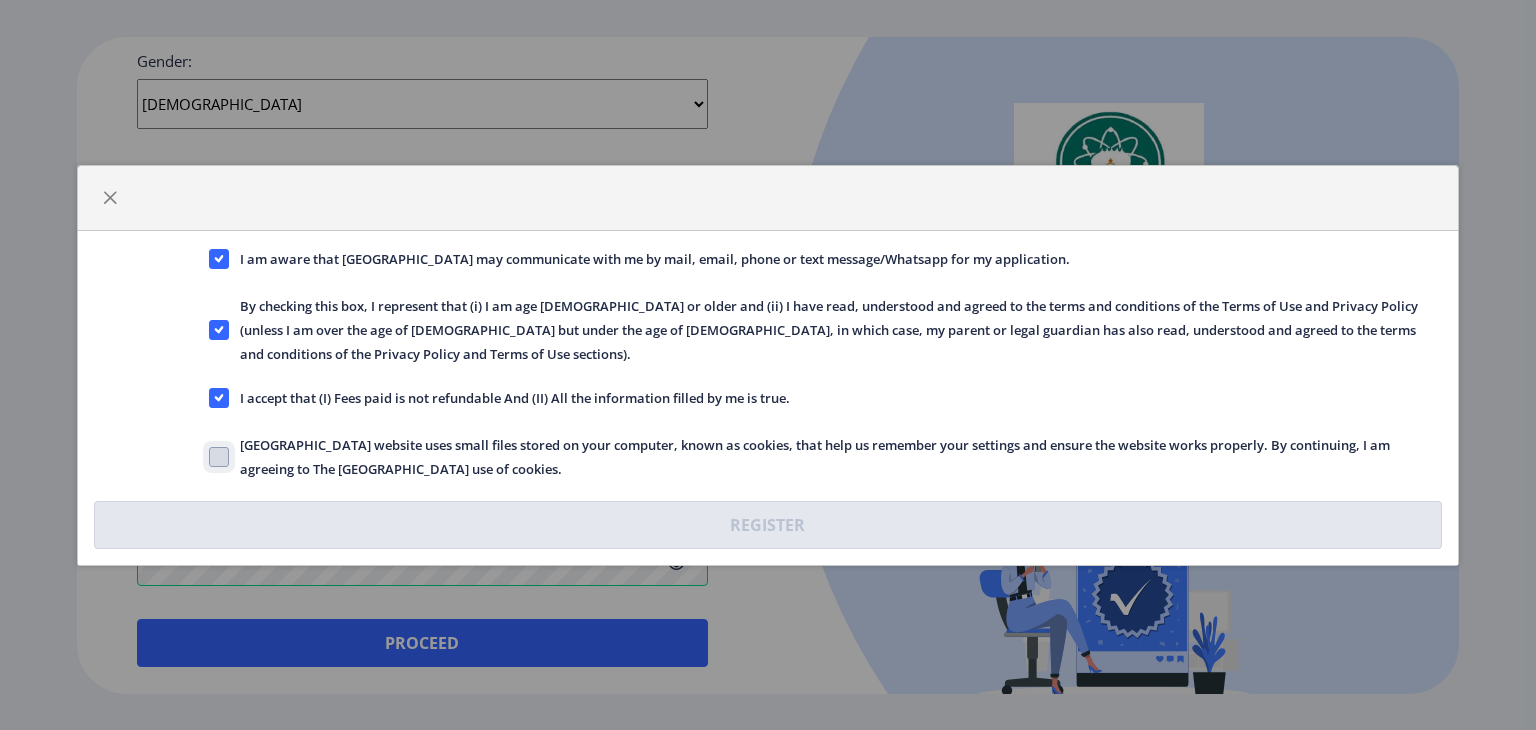 click on "[GEOGRAPHIC_DATA] website uses small files stored on your computer, known as cookies, that help us remember your settings and ensure the website works properly. By continuing, I am agreeing to The [GEOGRAPHIC_DATA] use of cookies." 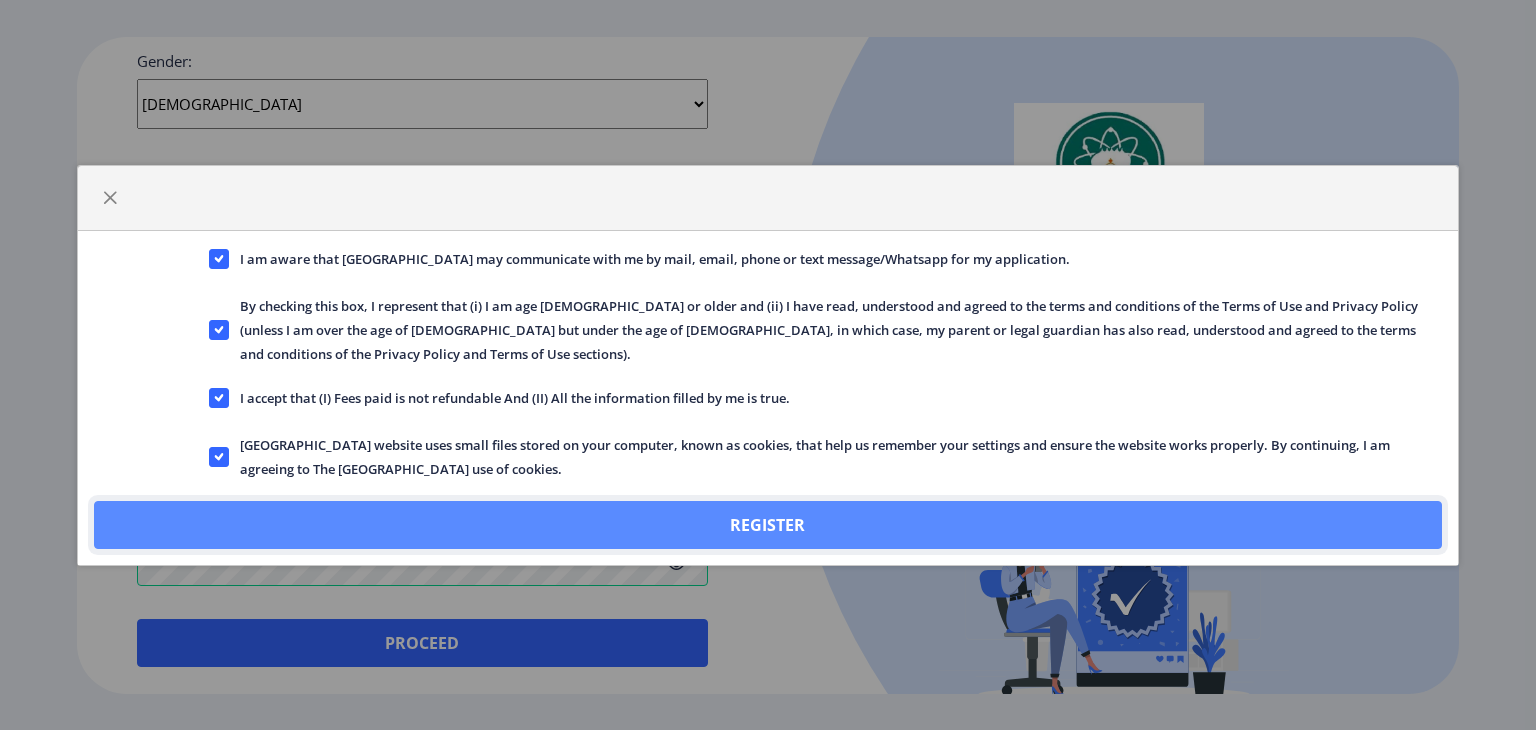 click on "Register" 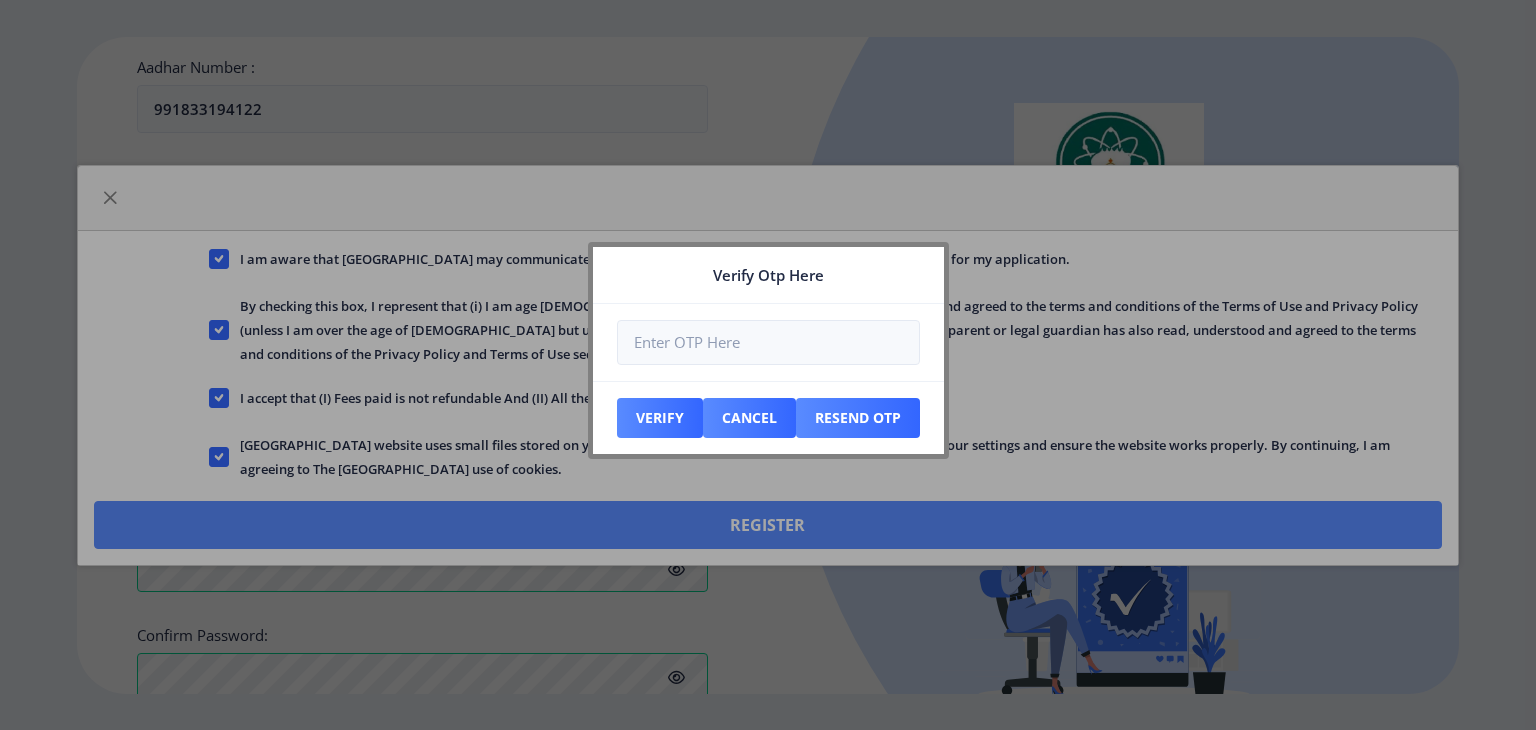 scroll, scrollTop: 893, scrollLeft: 0, axis: vertical 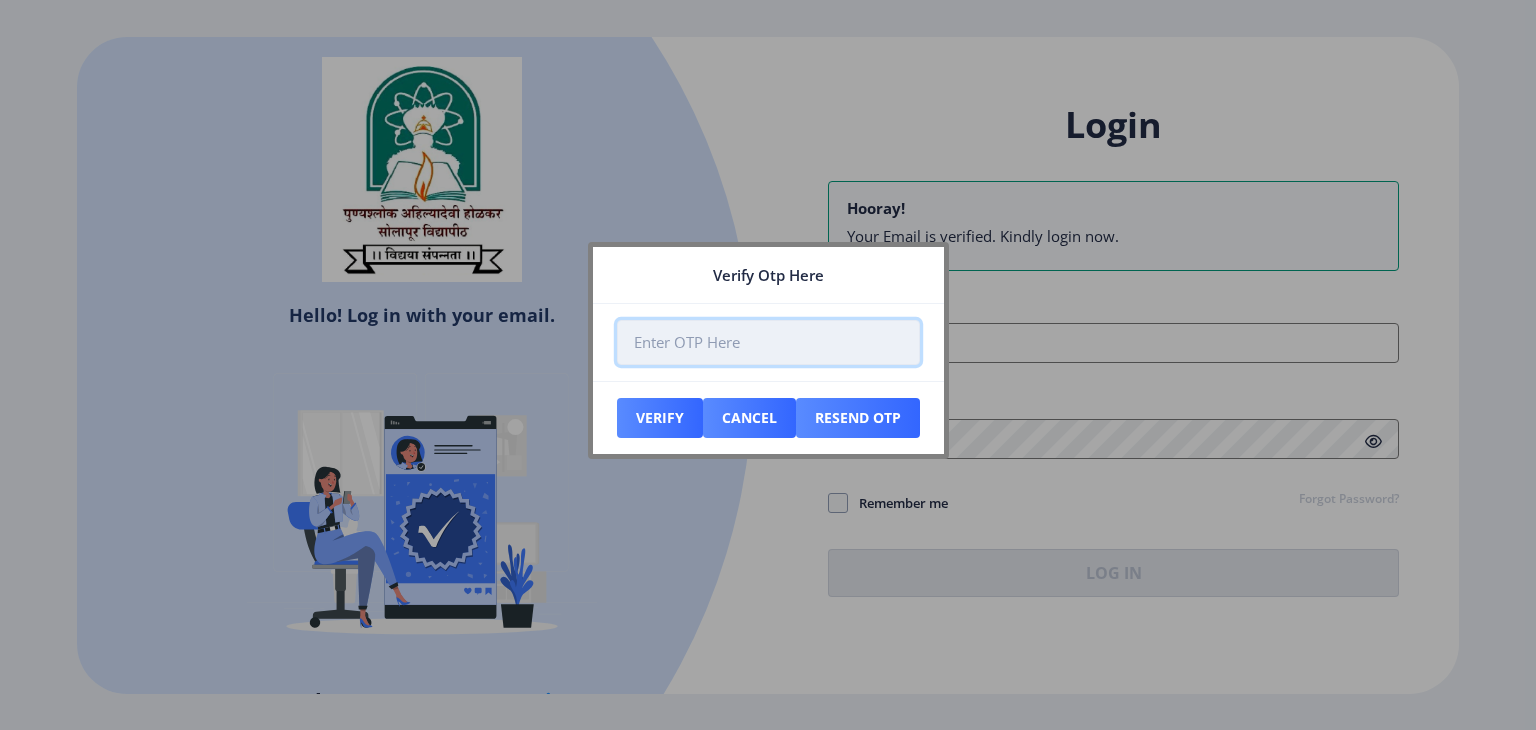 click at bounding box center [768, 342] 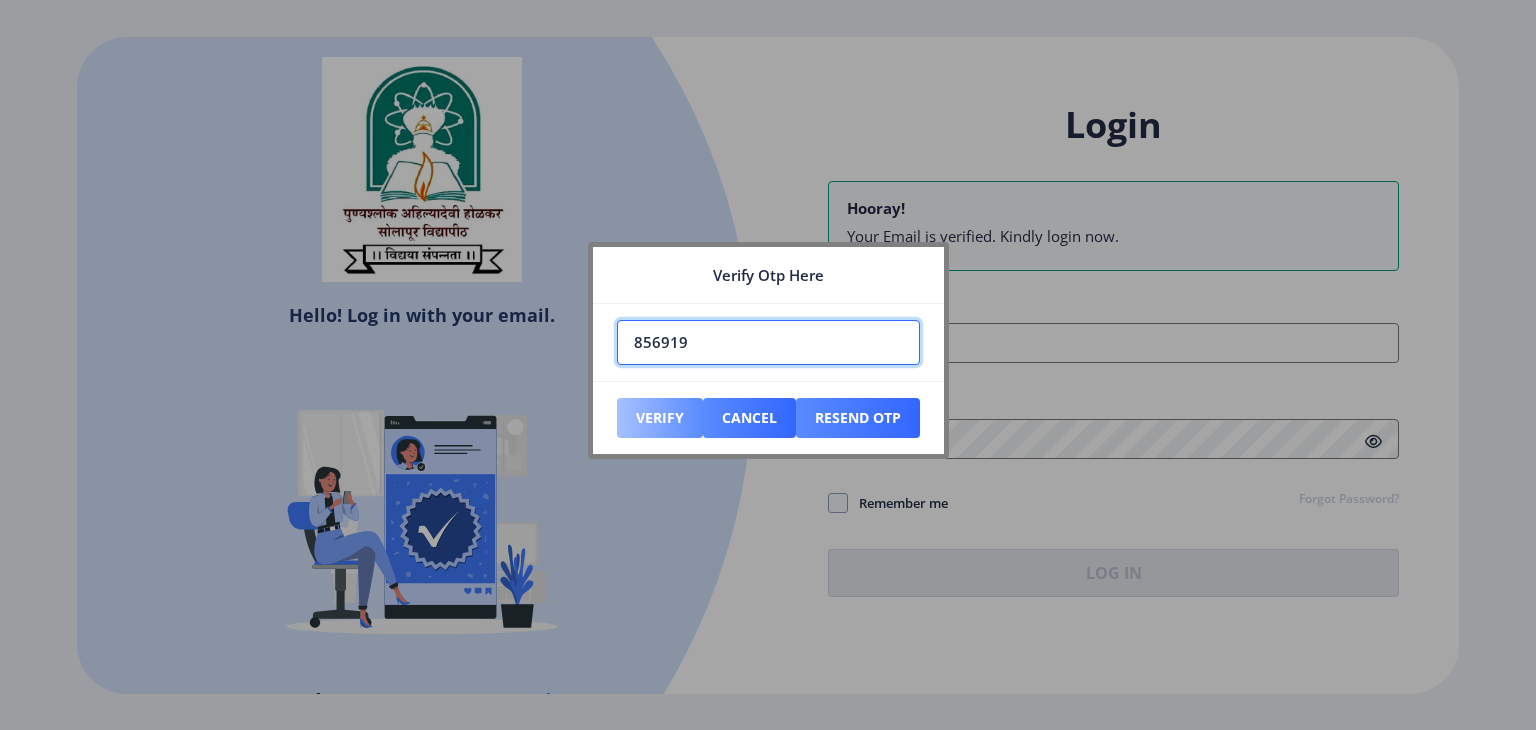 type on "856919" 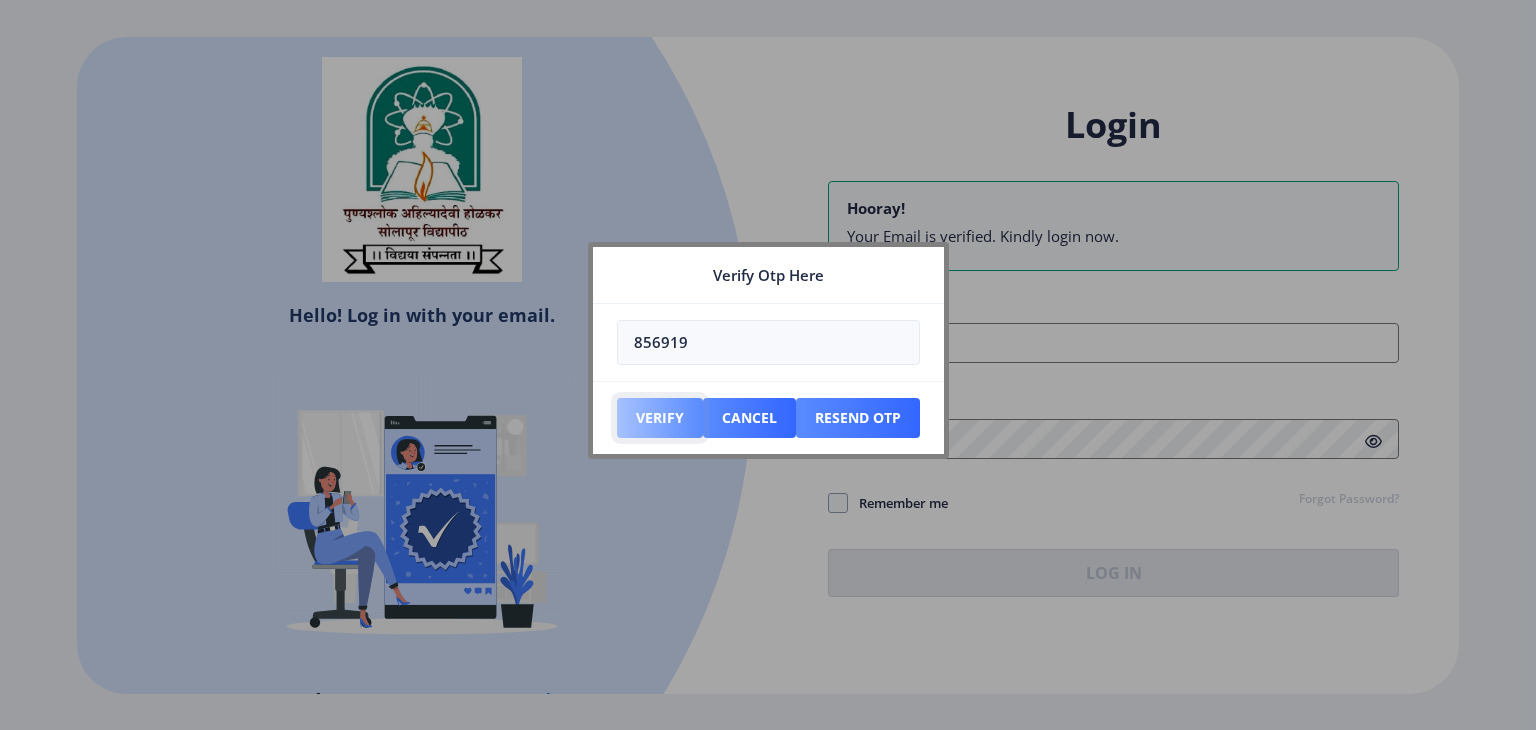 click on "Verify" at bounding box center (660, 418) 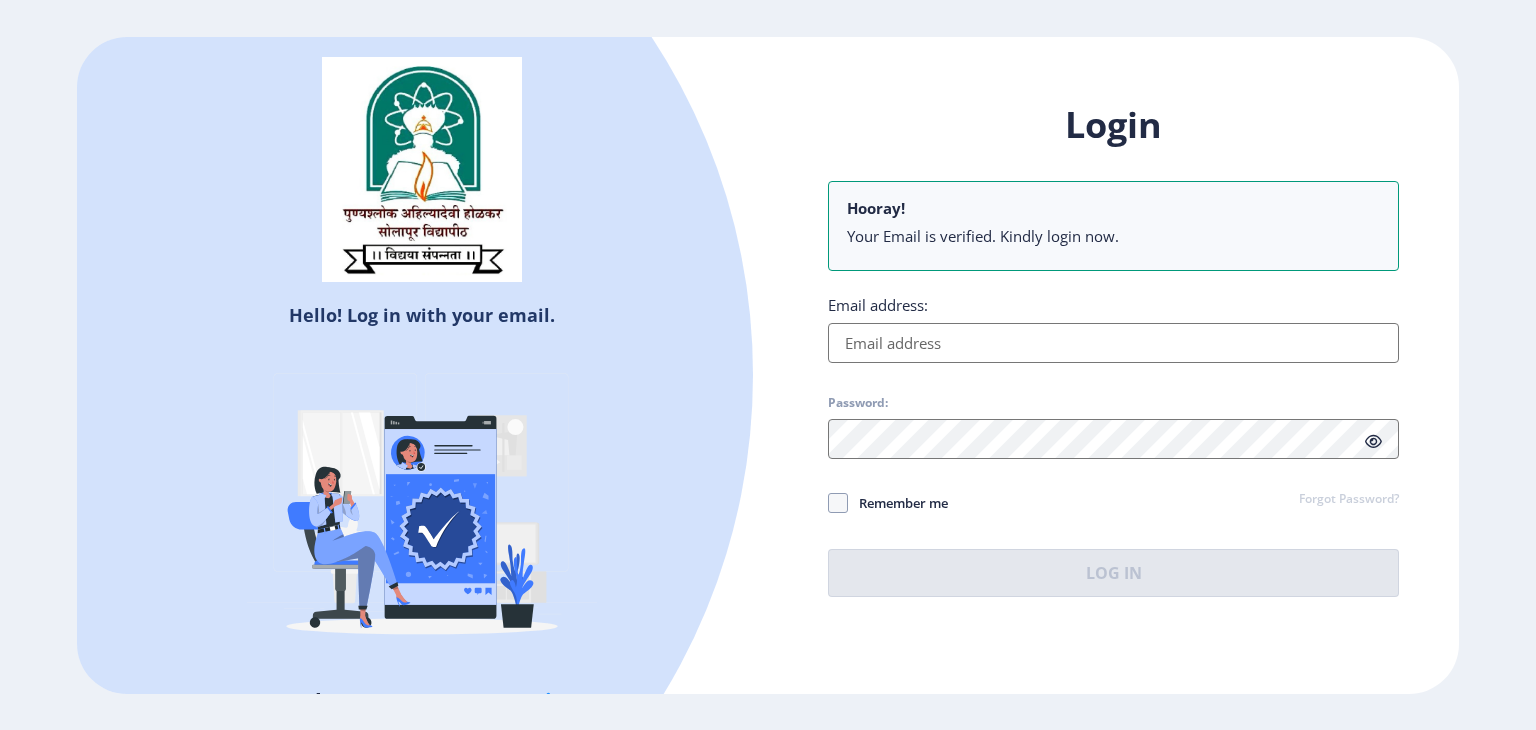 click on "Email address:" at bounding box center [1113, 343] 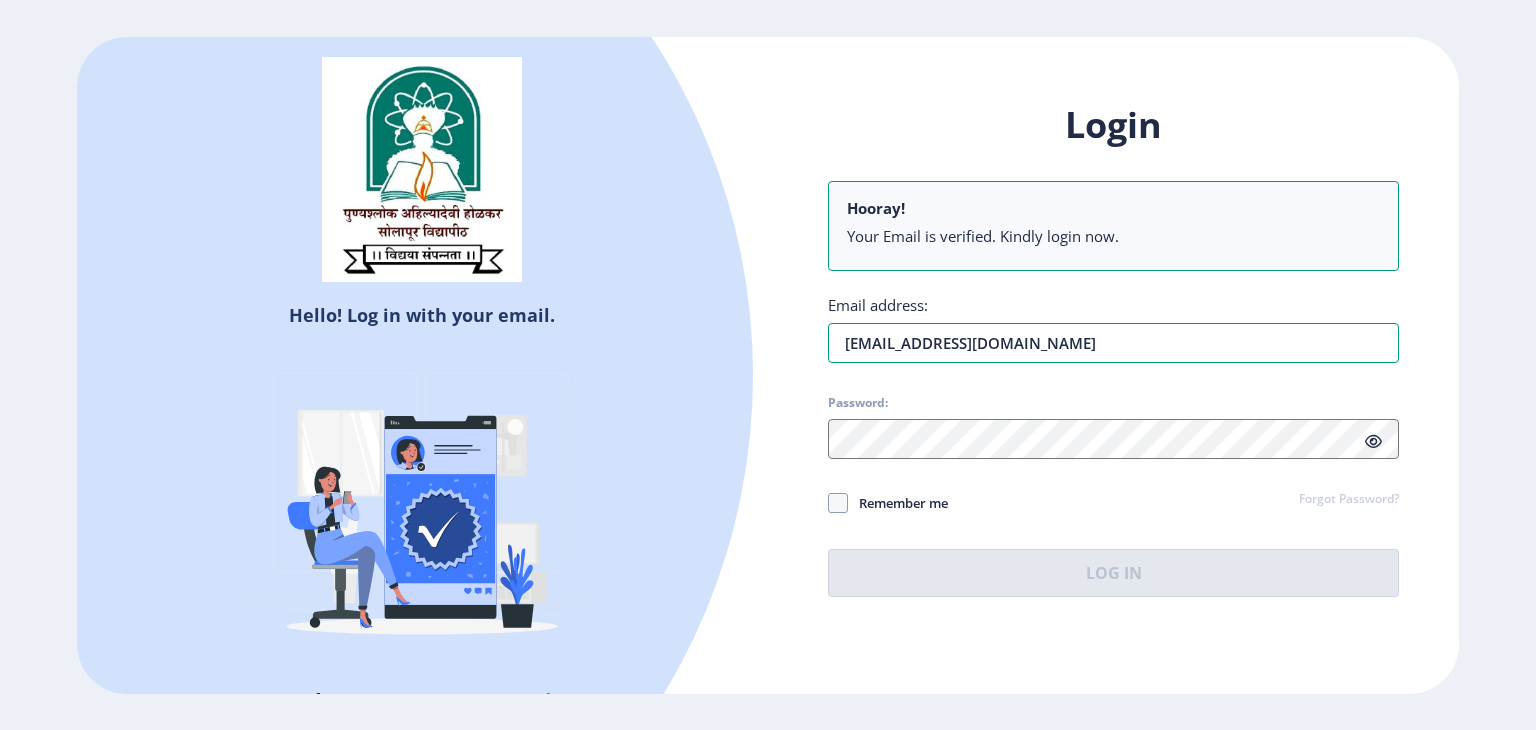 type on "[EMAIL_ADDRESS][DOMAIN_NAME]" 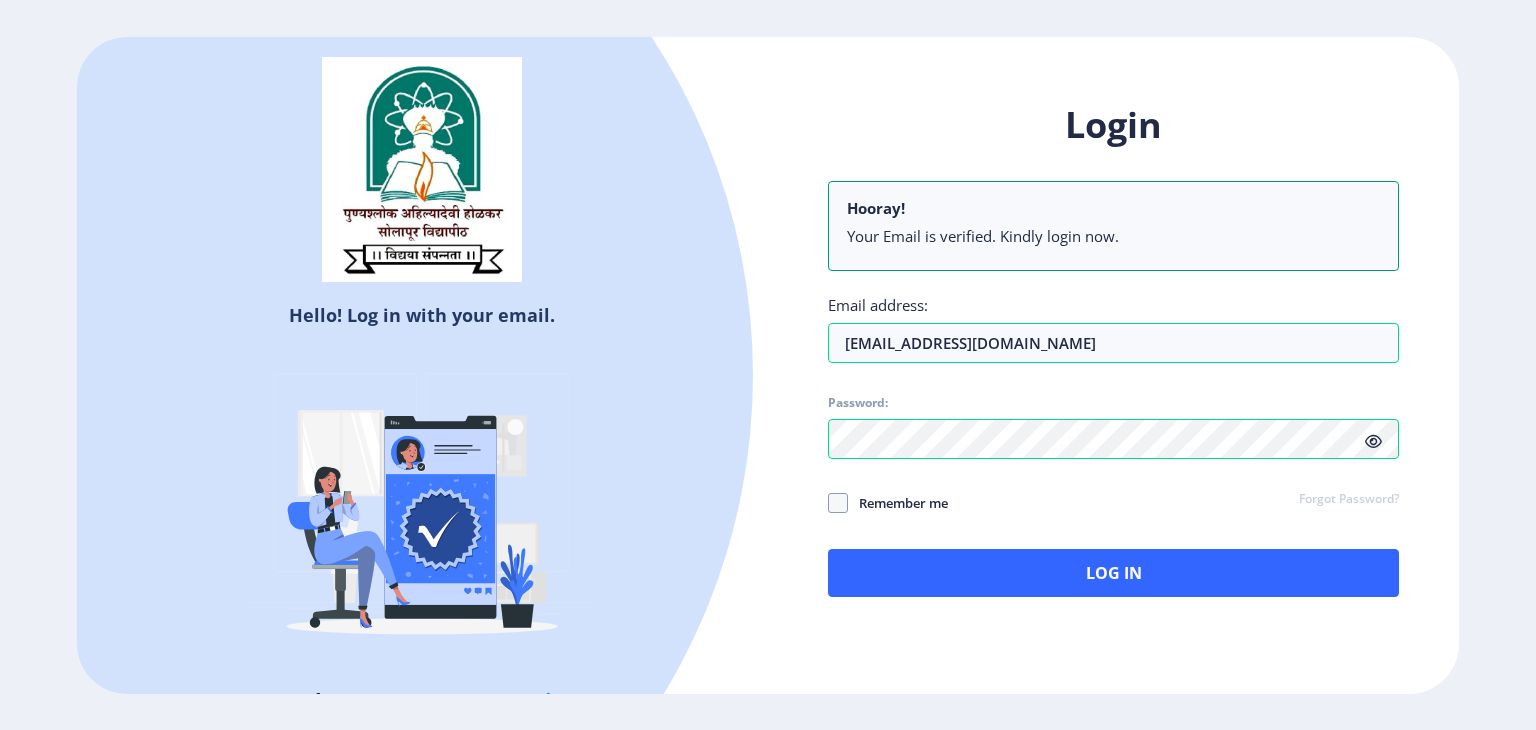 click 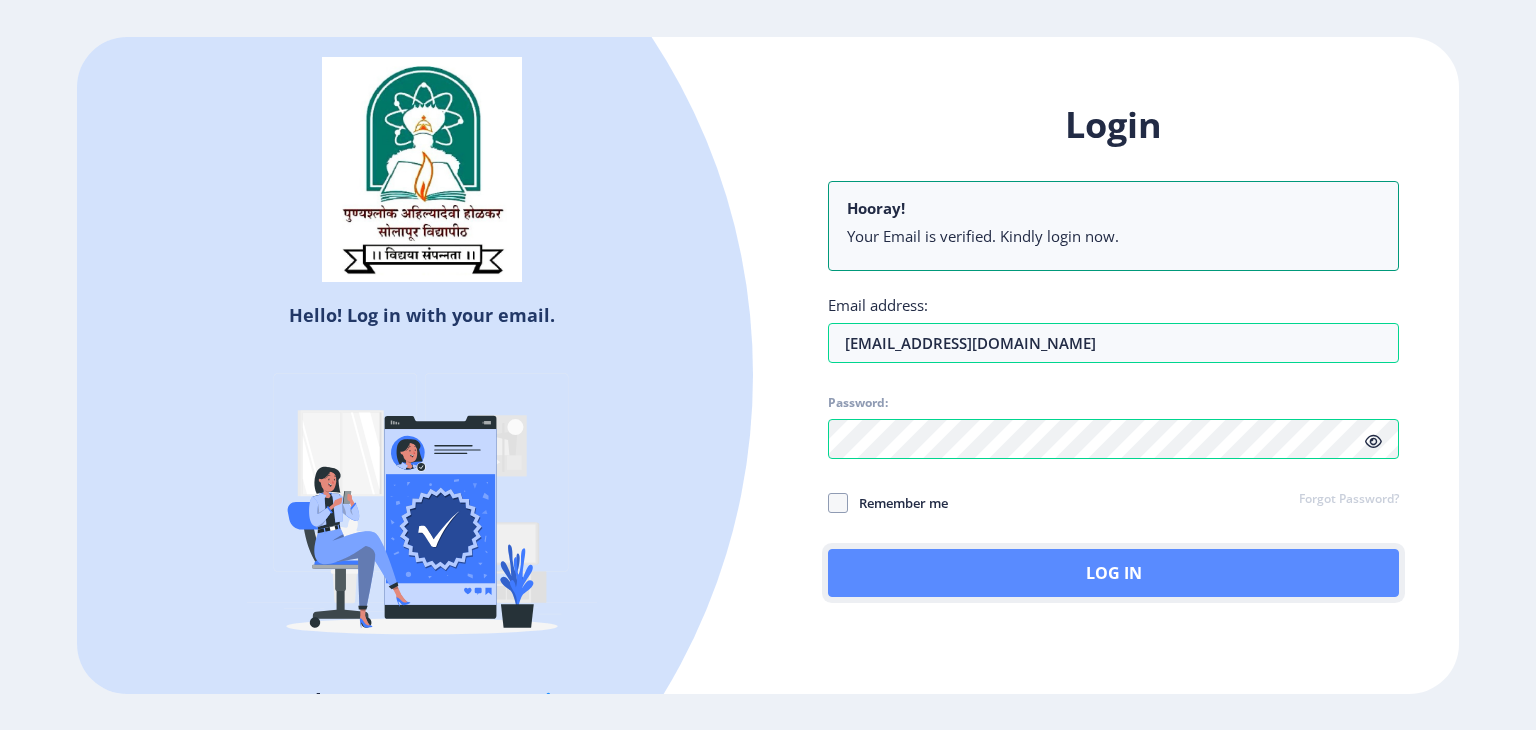 click on "Log In" 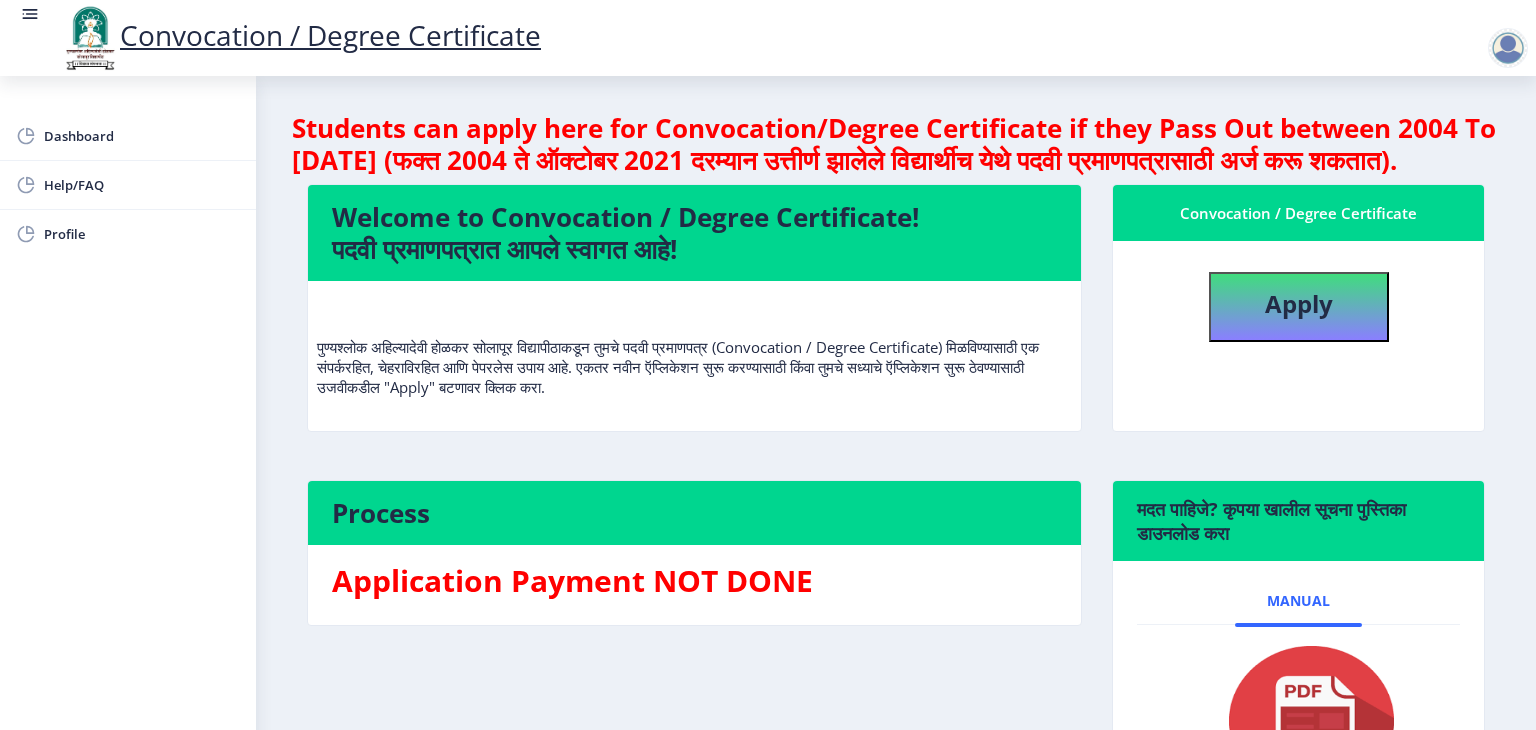 scroll, scrollTop: 0, scrollLeft: 0, axis: both 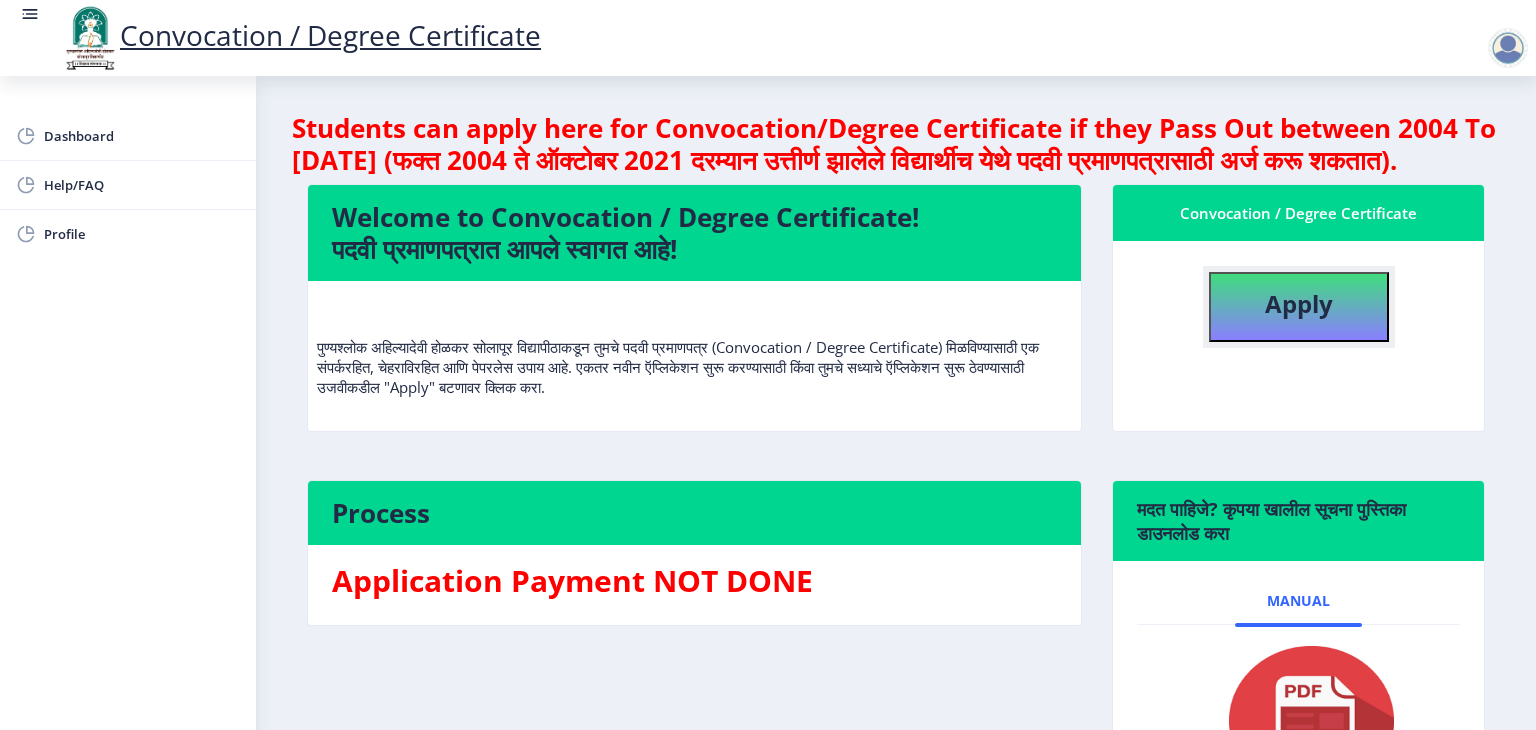 click on "Apply" 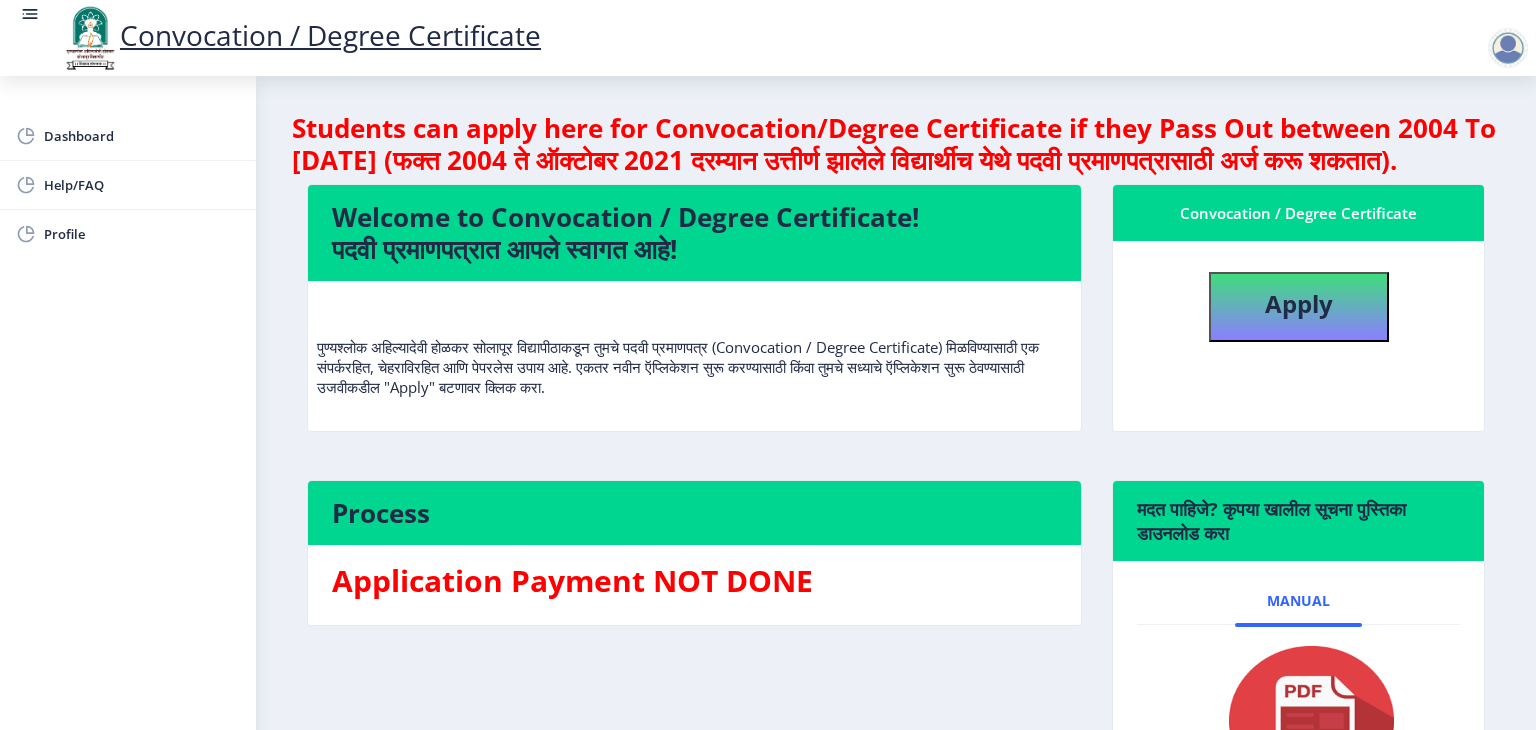 select 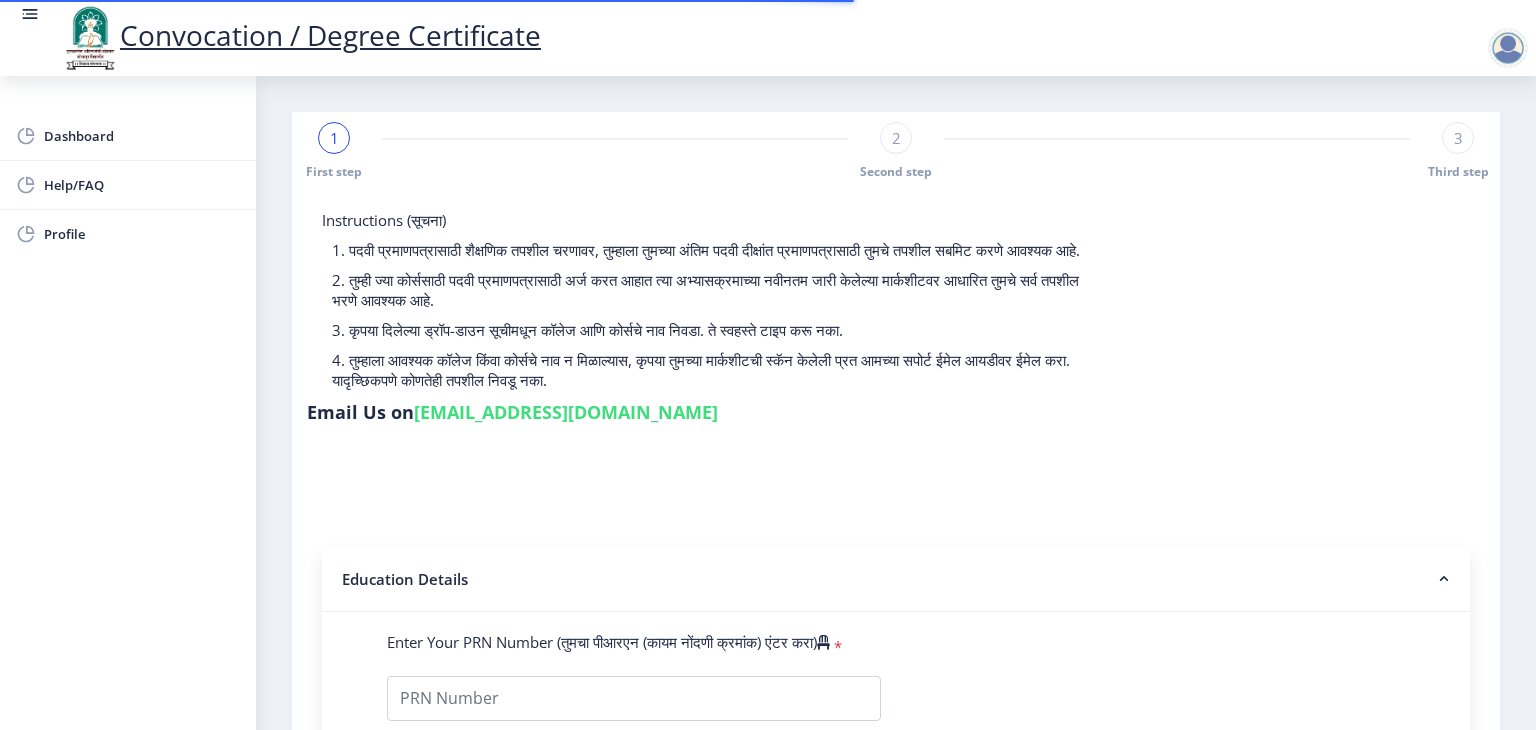 type on "[PERSON_NAME] [PERSON_NAME]" 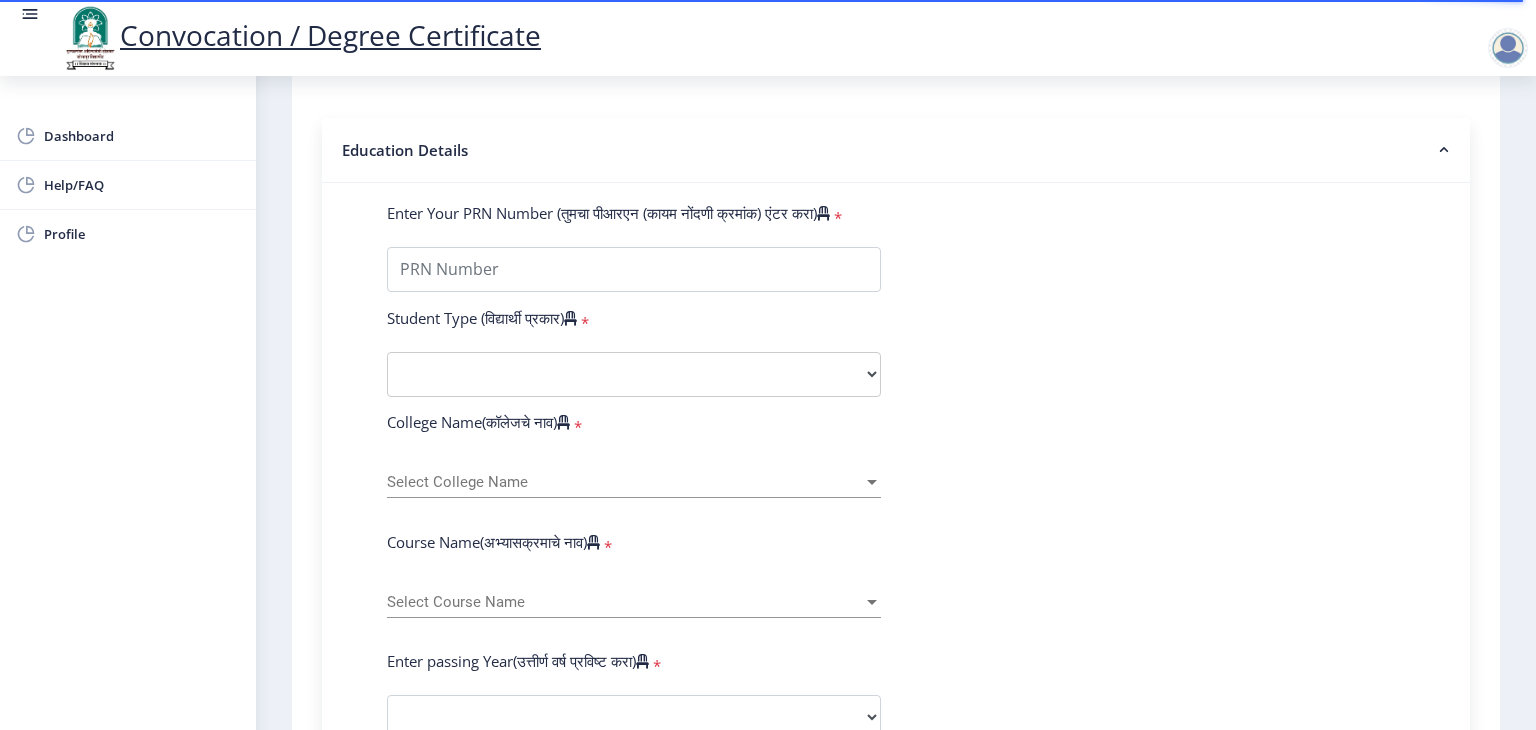 scroll, scrollTop: 305, scrollLeft: 0, axis: vertical 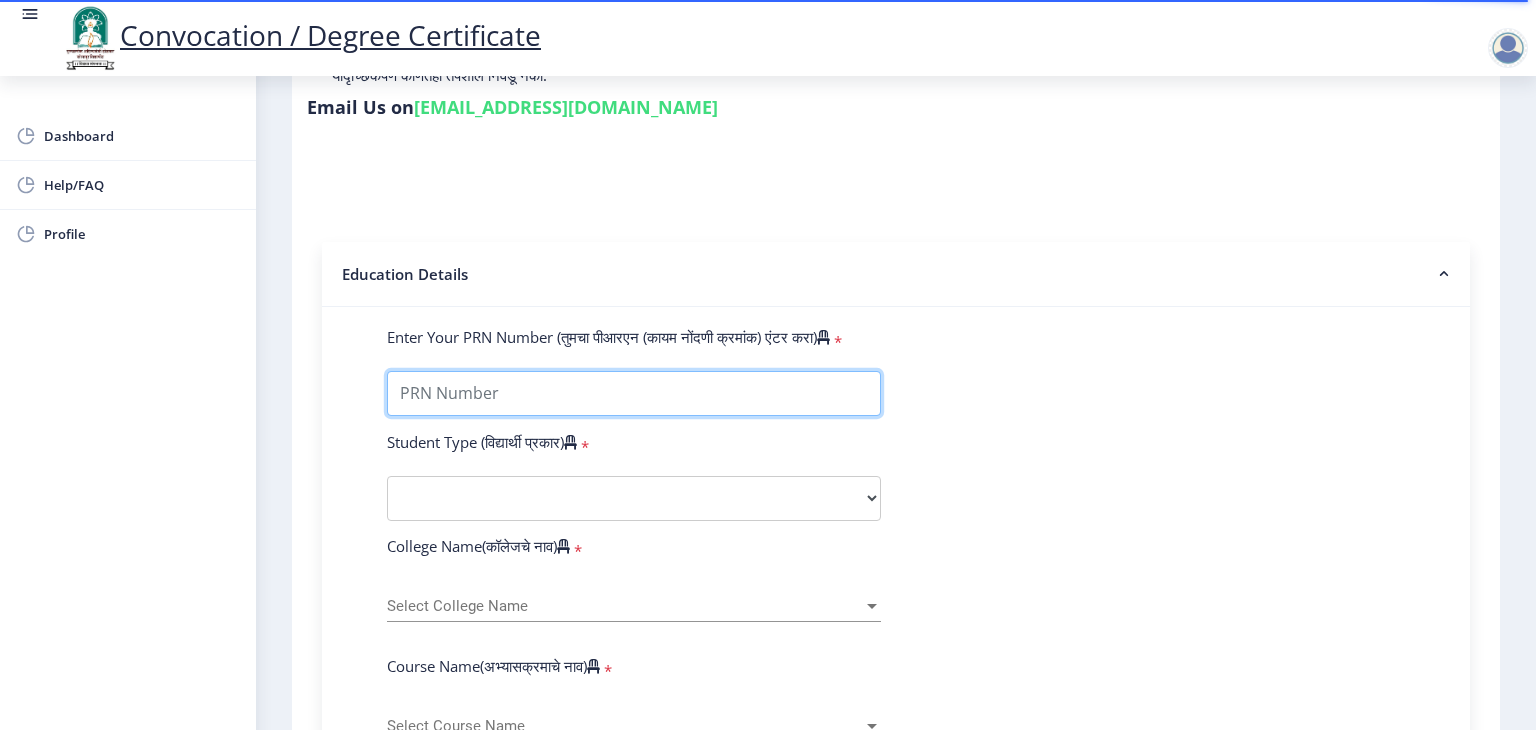 click on "Enter Your PRN Number (तुमचा पीआरएन (कायम नोंदणी क्रमांक) एंटर करा)" at bounding box center (634, 393) 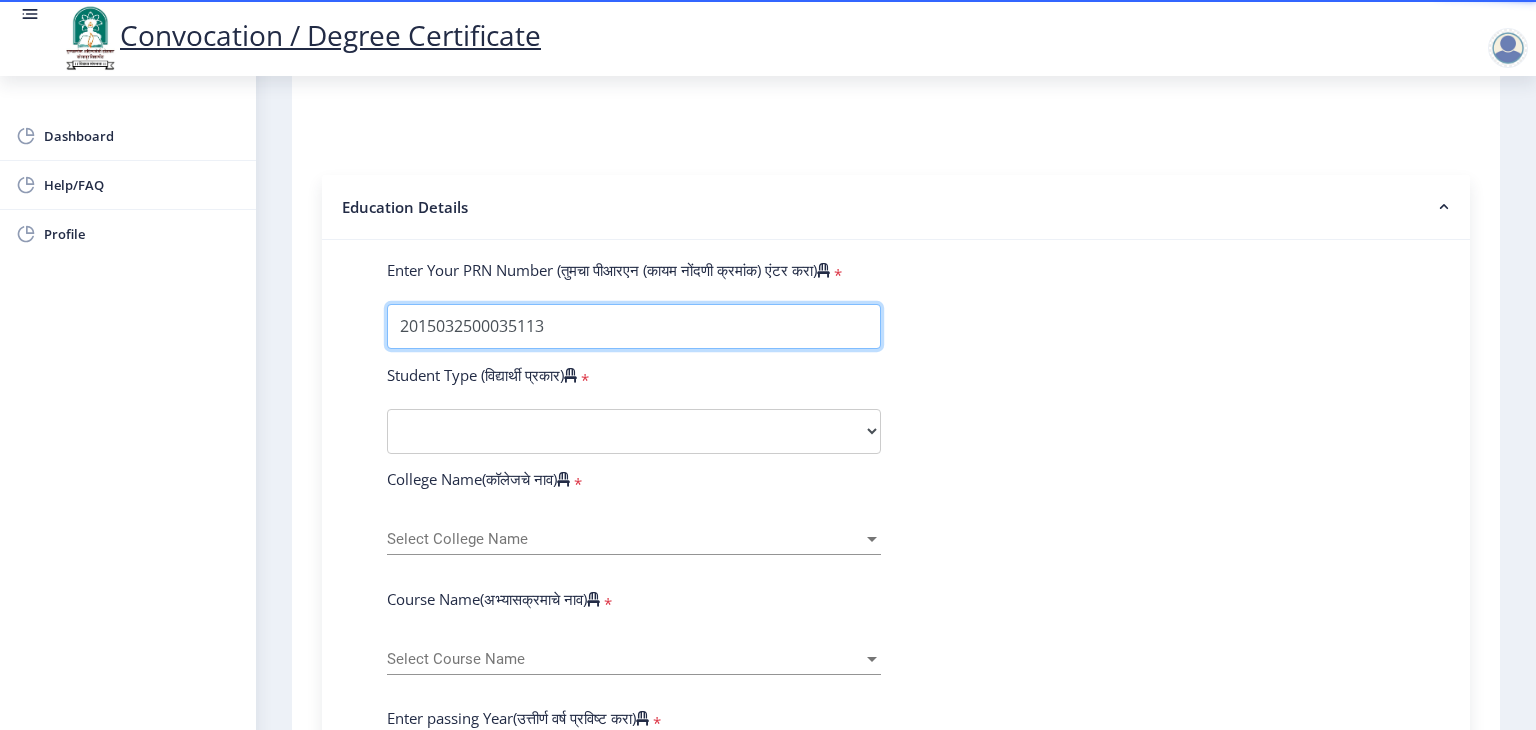 scroll, scrollTop: 405, scrollLeft: 0, axis: vertical 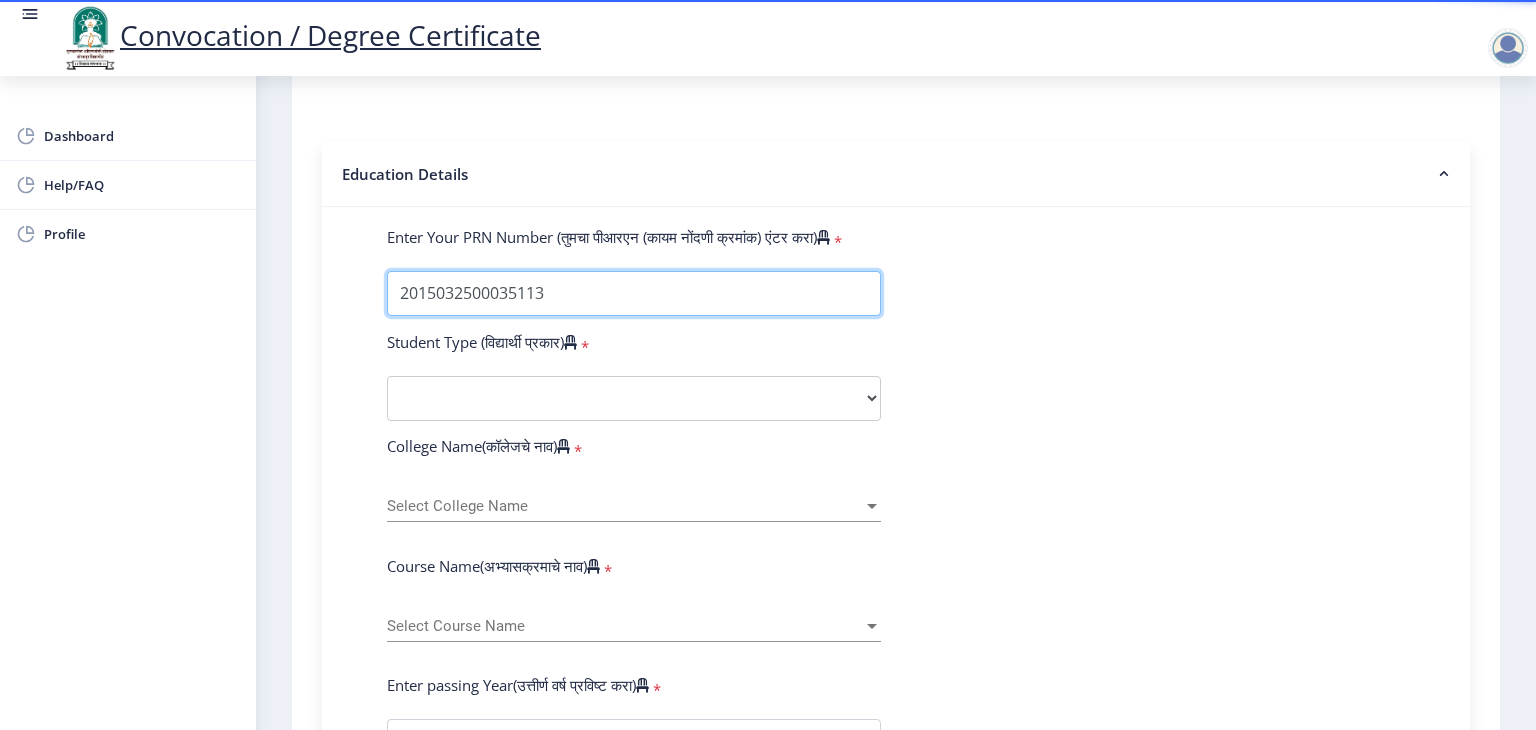 type on "2015032500035113" 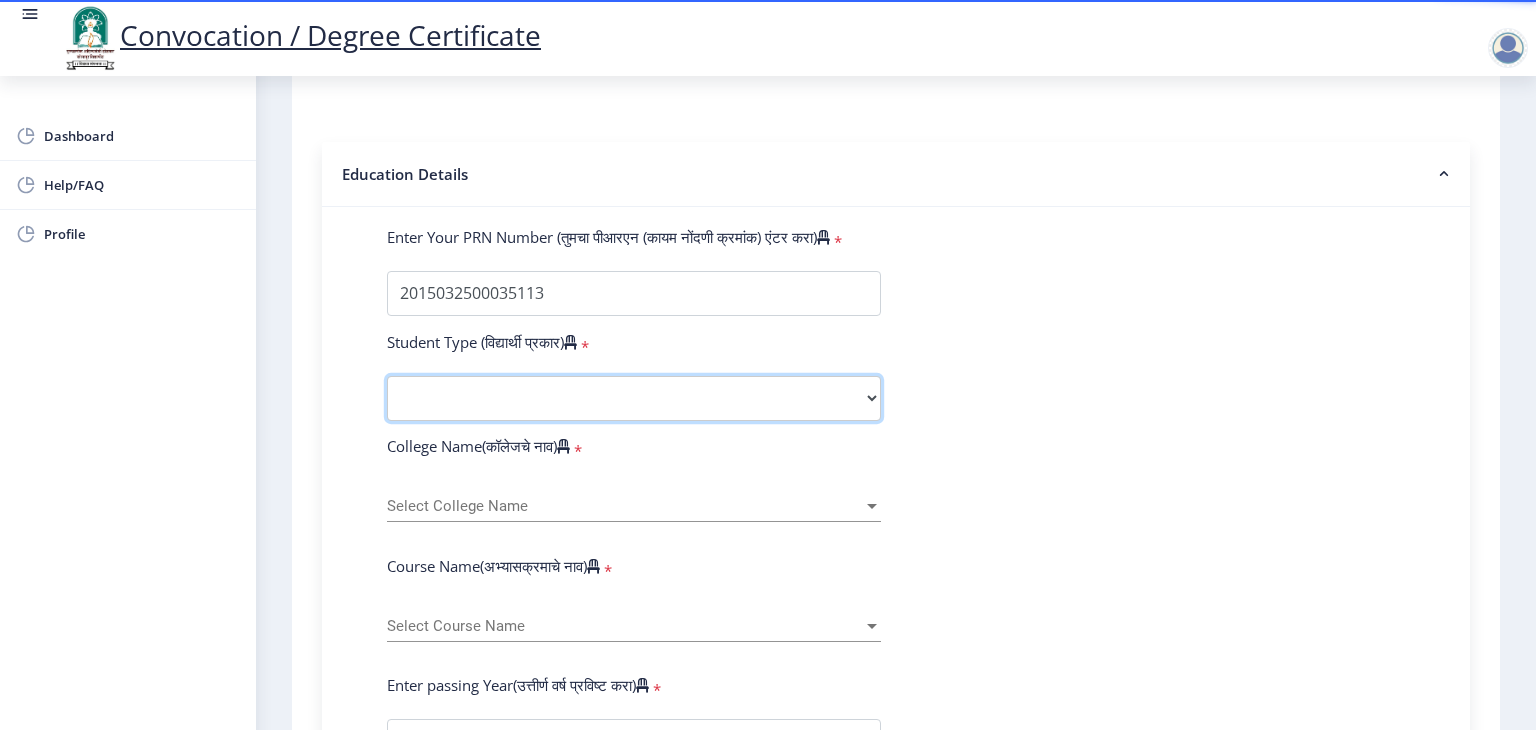 click on "Select Student Type Regular External" at bounding box center (634, 398) 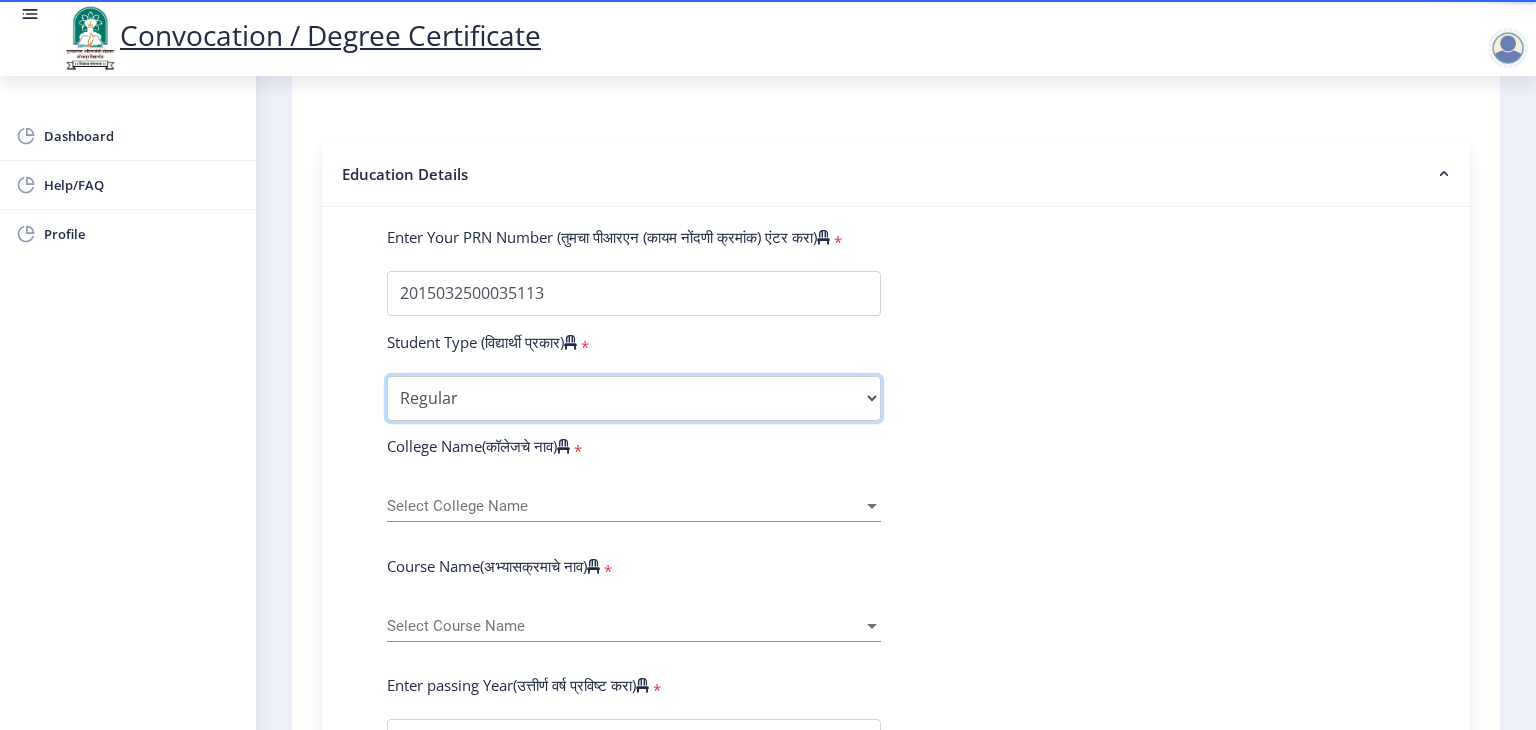 click on "Select Student Type Regular External" at bounding box center [634, 398] 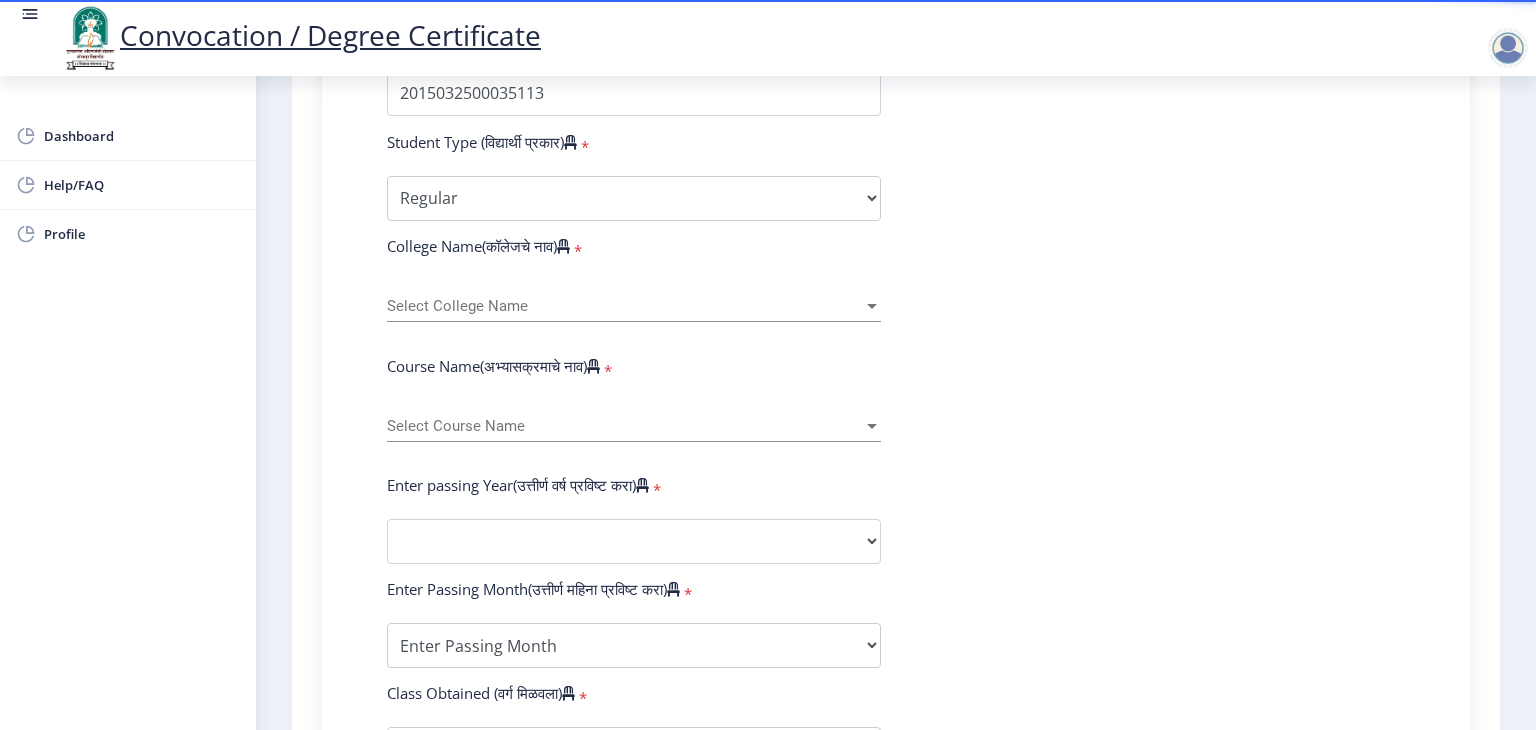 click on "Select College Name" at bounding box center [625, 306] 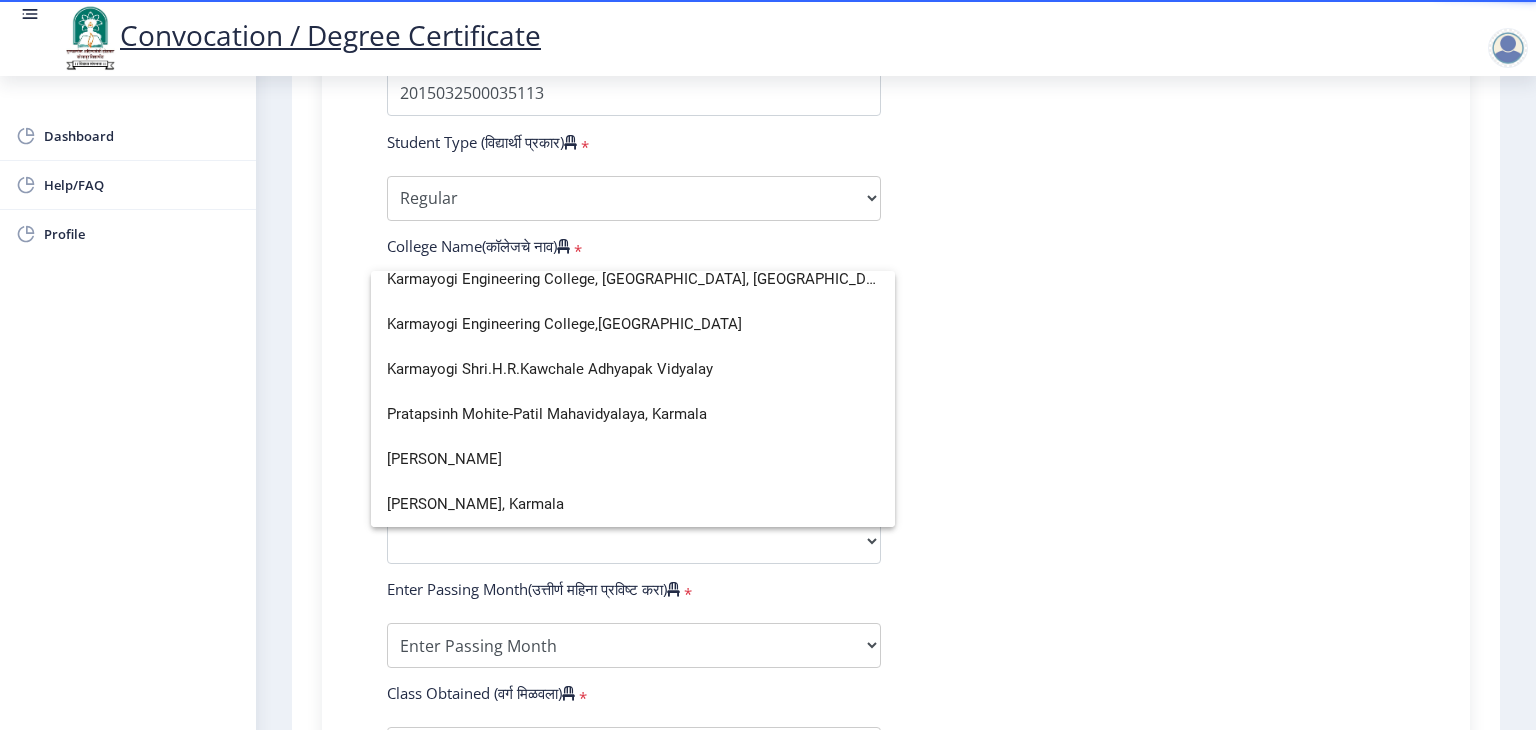 scroll, scrollTop: 12, scrollLeft: 0, axis: vertical 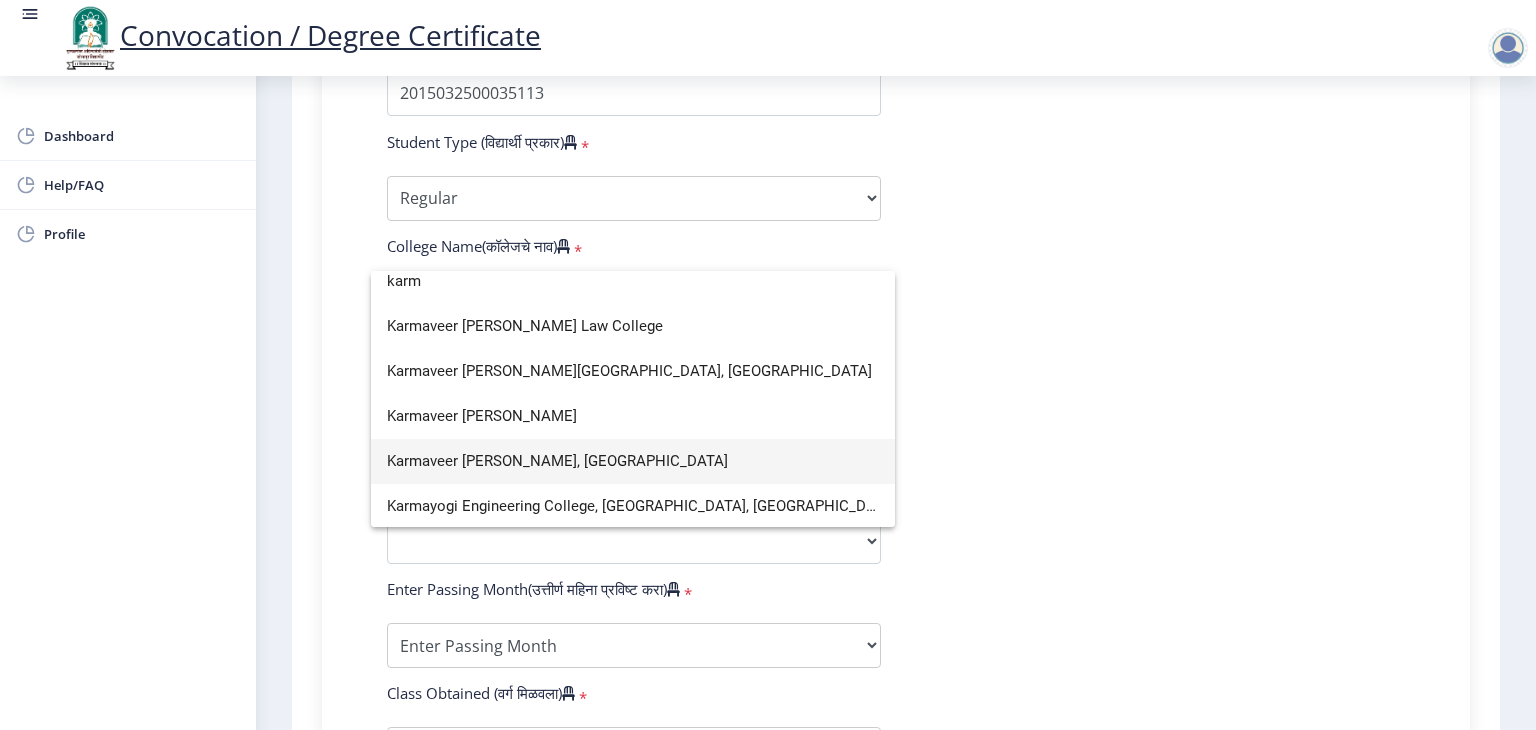 type on "karm" 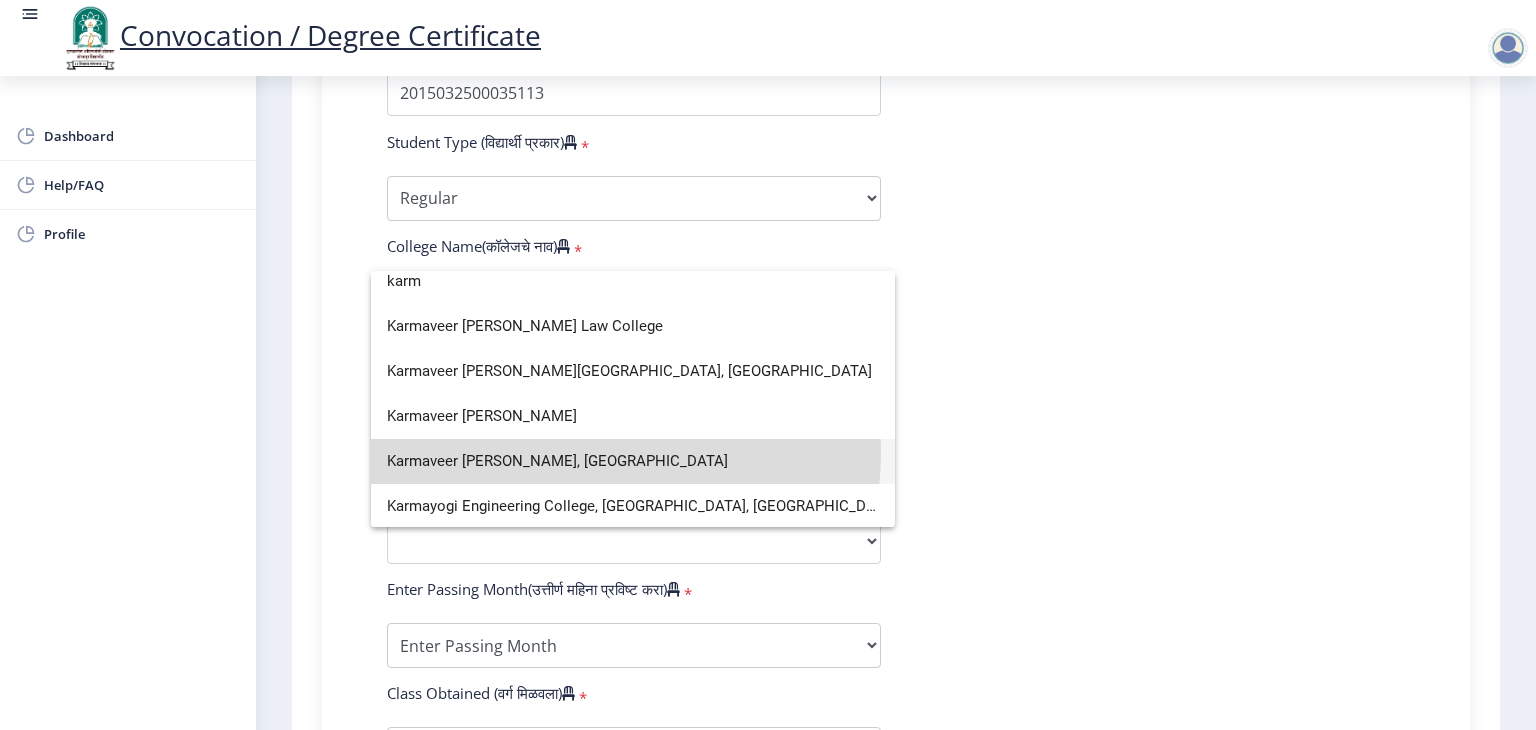 click on "Karmaveer [PERSON_NAME], [GEOGRAPHIC_DATA]" at bounding box center [633, 461] 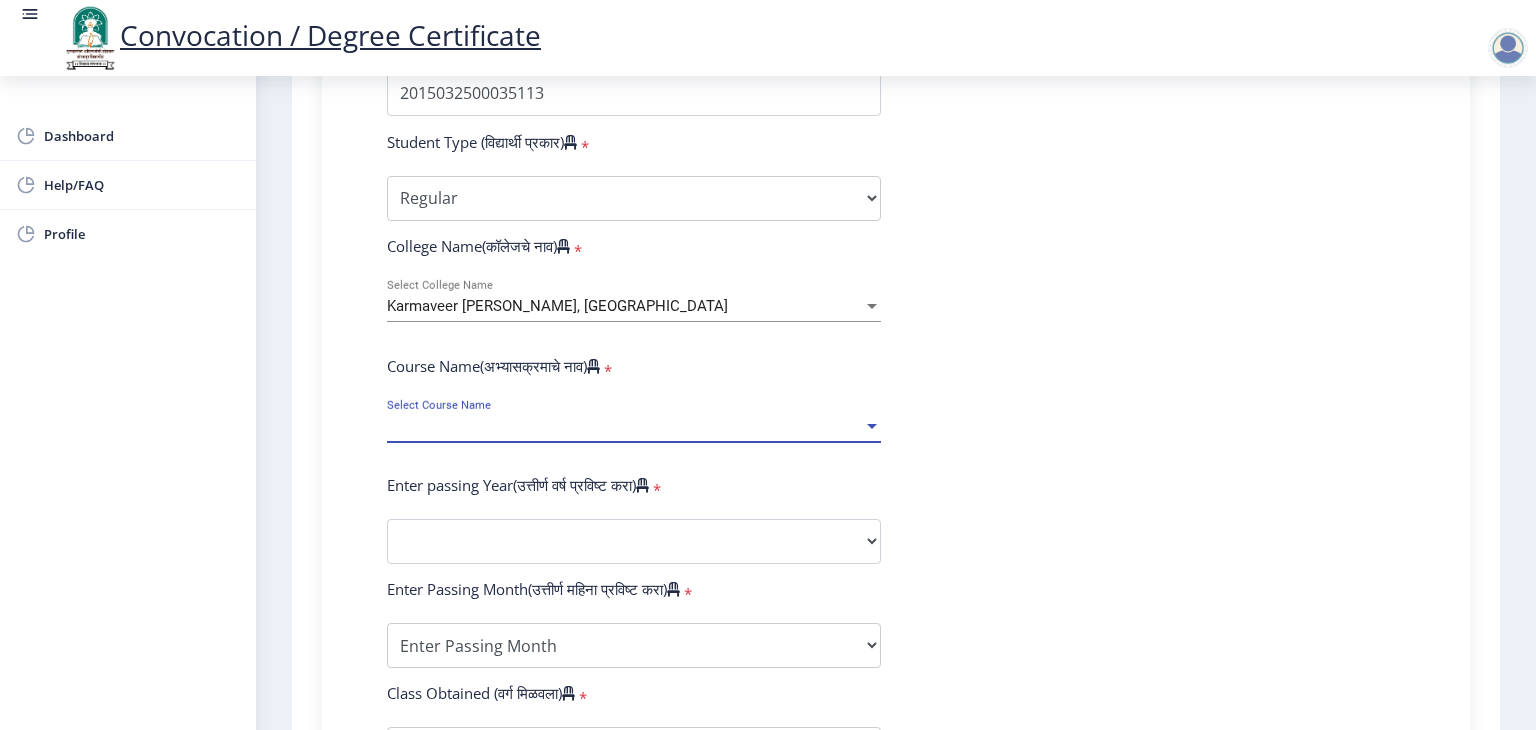 click on "Select Course Name" at bounding box center [625, 426] 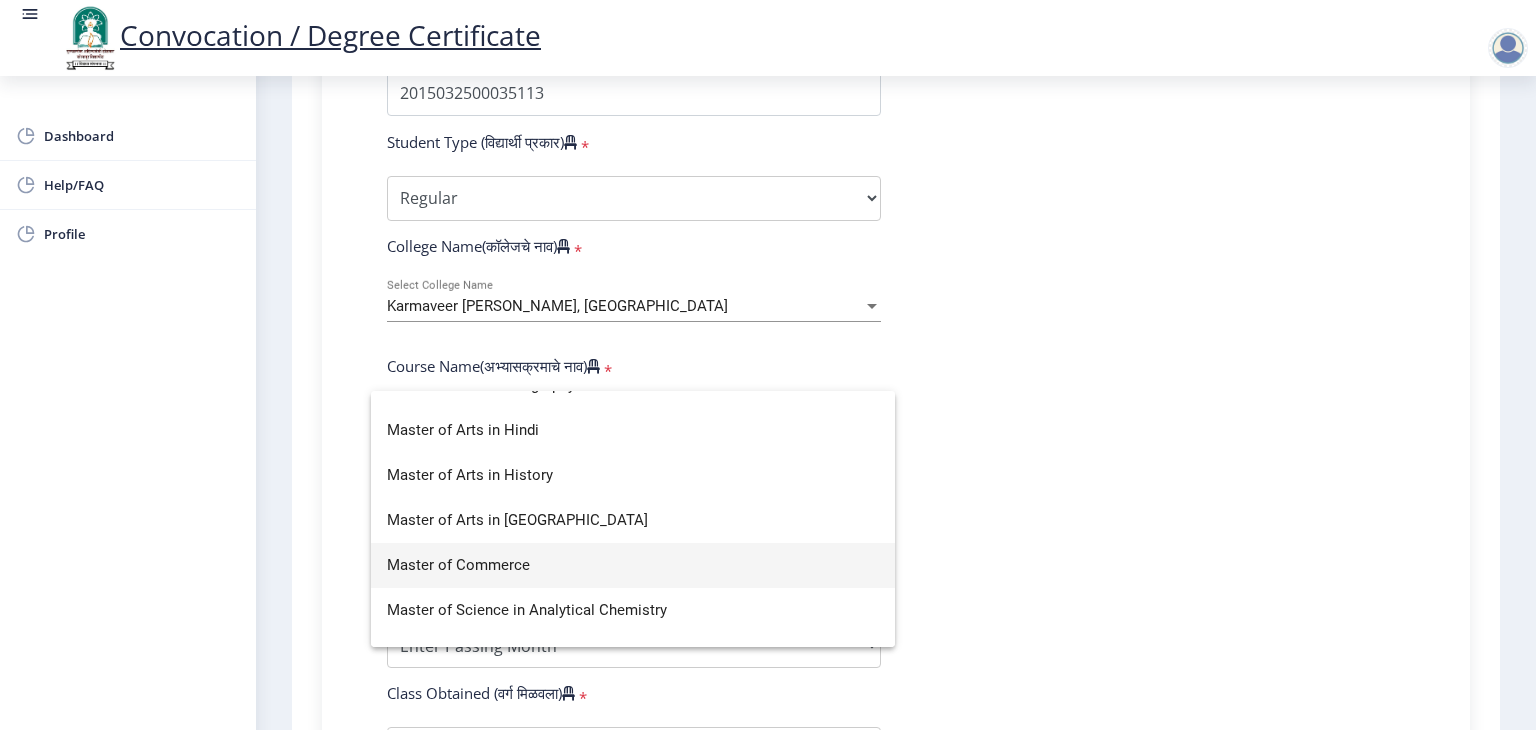 scroll, scrollTop: 500, scrollLeft: 0, axis: vertical 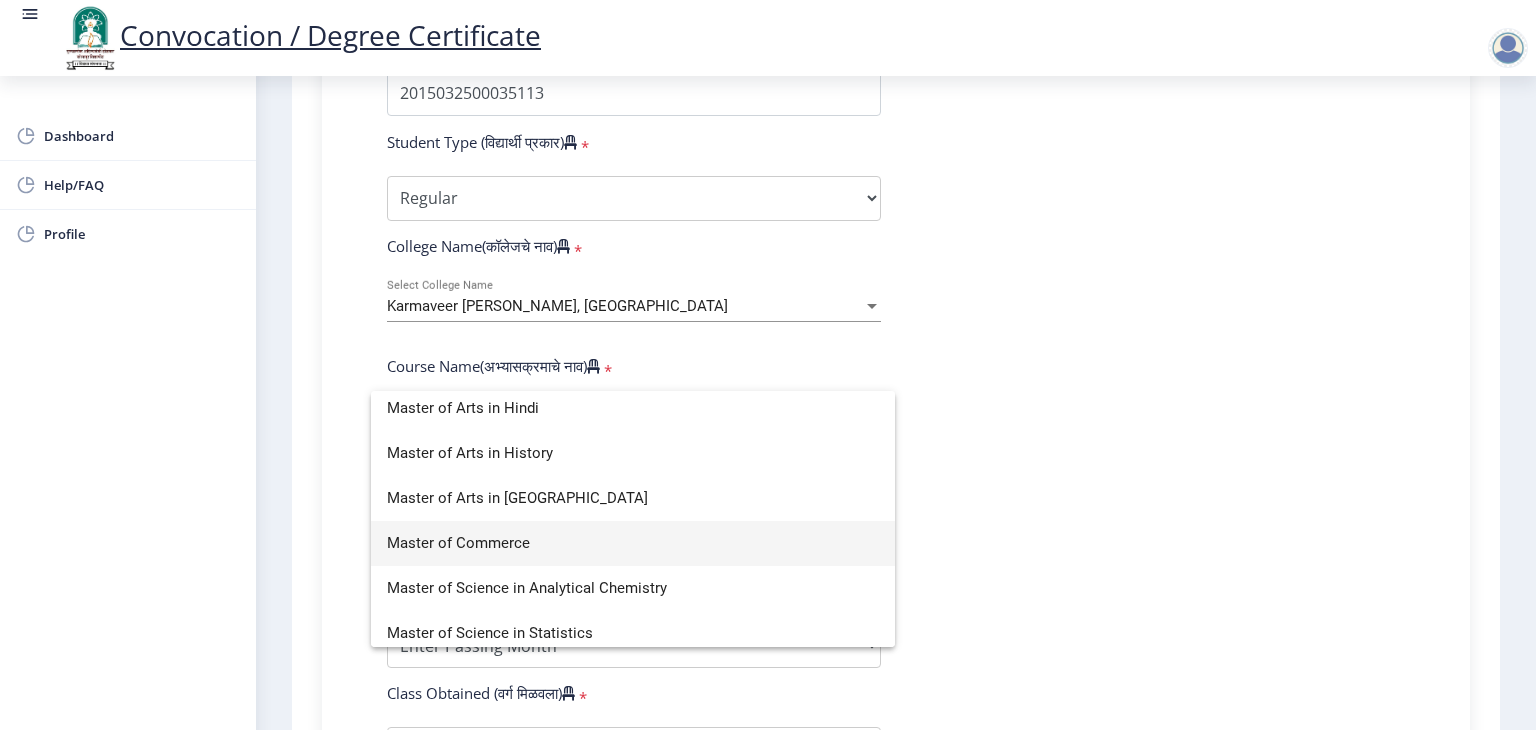 click on "Master of Commerce" at bounding box center (633, 543) 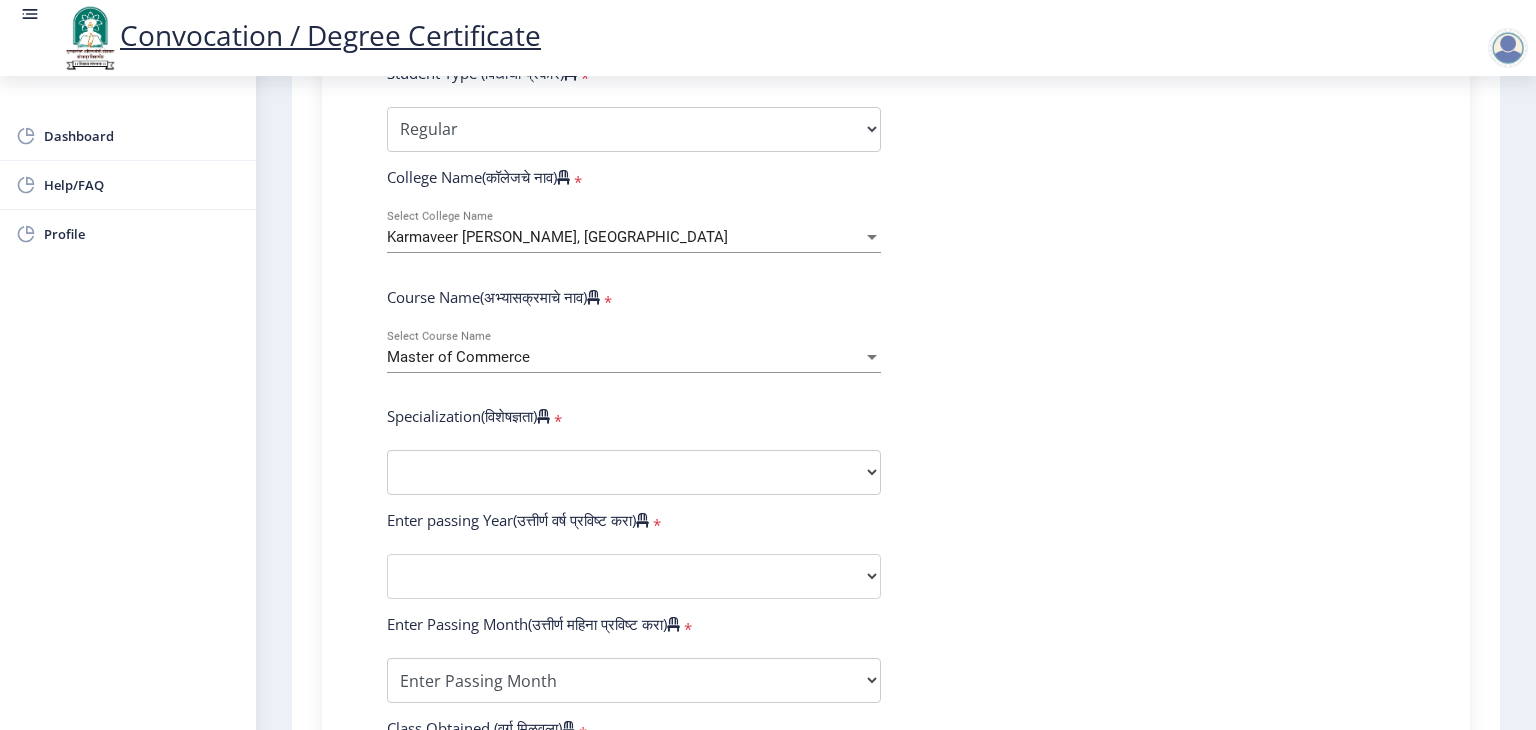 scroll, scrollTop: 705, scrollLeft: 0, axis: vertical 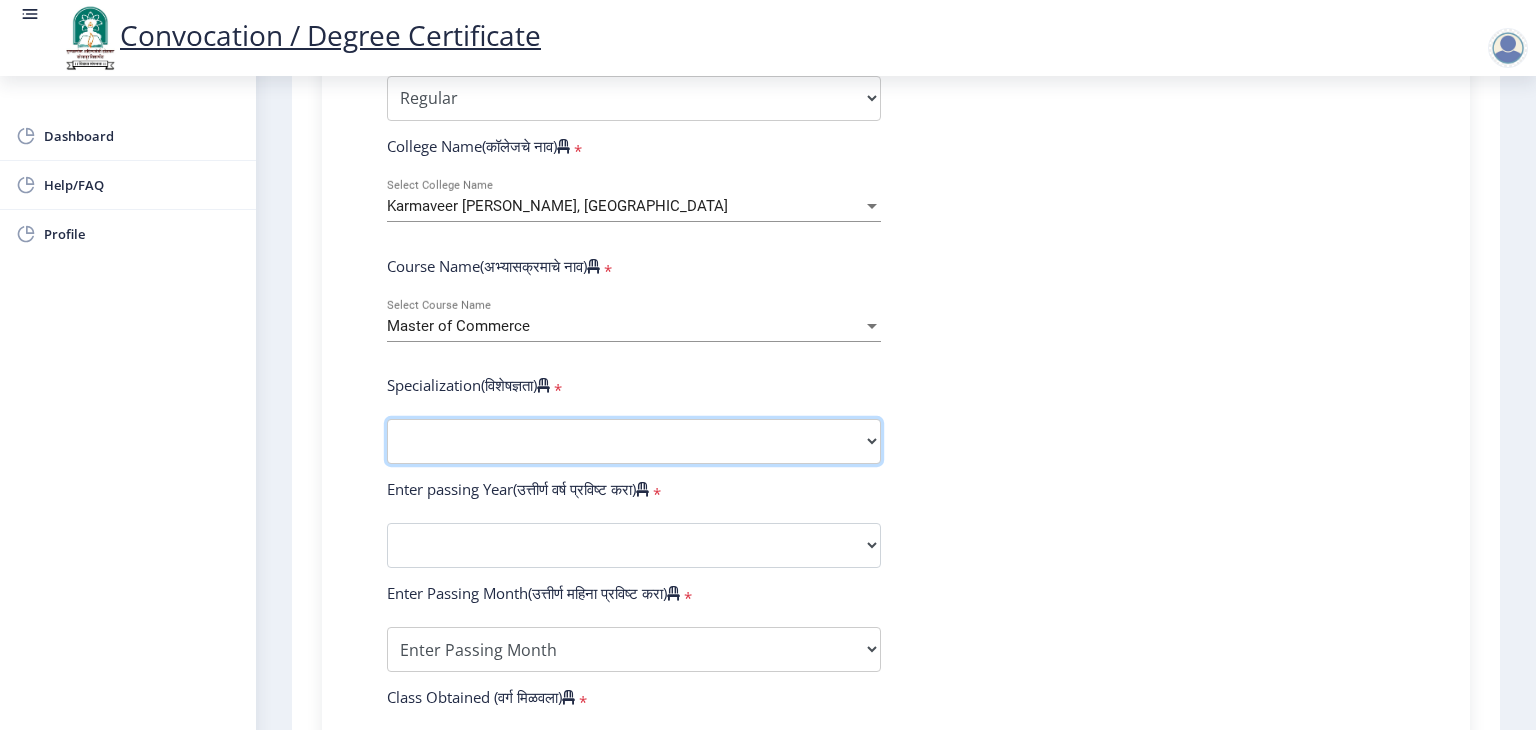 click on "Specialization Advanced Accountancy Advanced Costing Advanced Banking & Financial System Taxation Other" at bounding box center [634, 441] 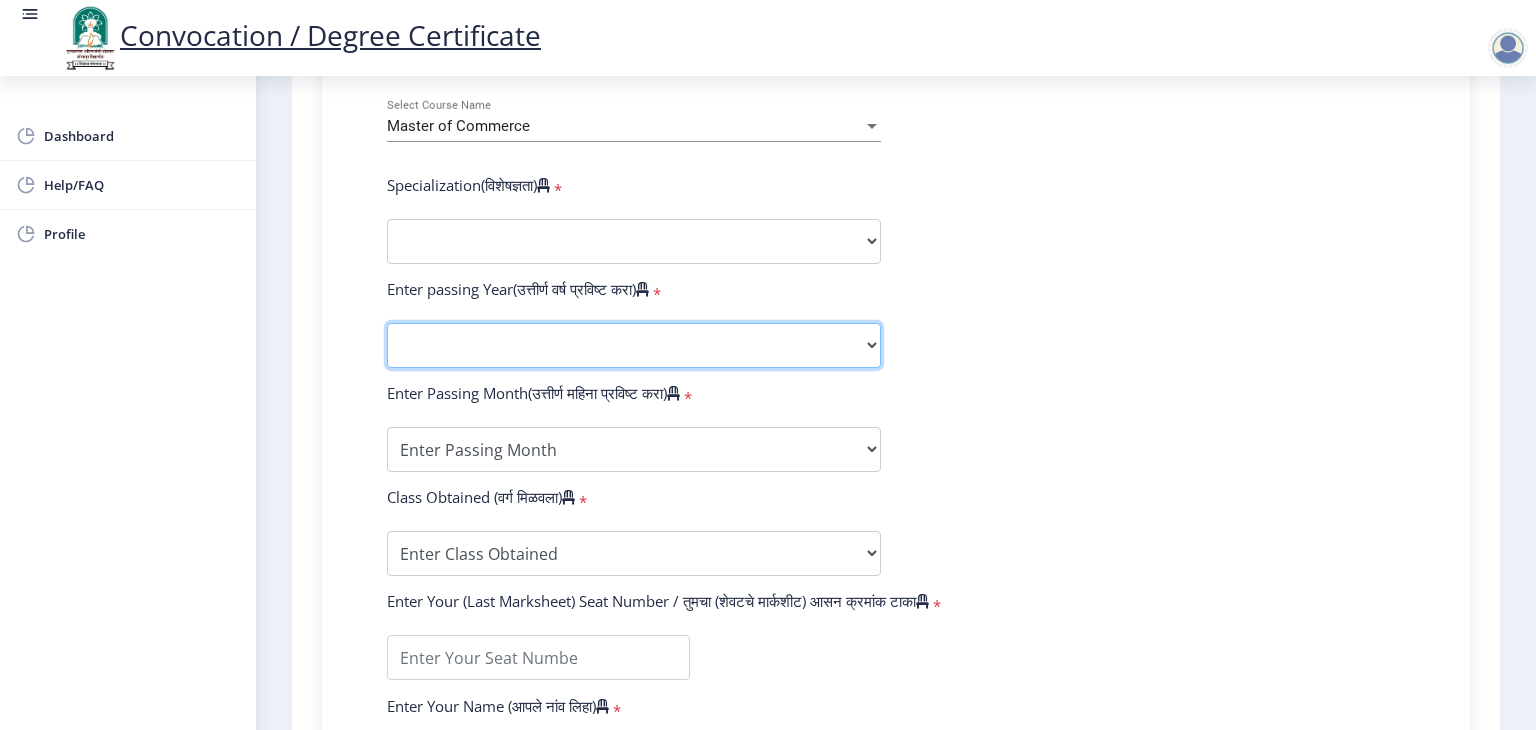 click on "2025   2024   2023   2022   2021   2020   2019   2018   2017   2016   2015   2014   2013   2012   2011   2010   2009   2008   2007   2006   2005   2004   2003   2002   2001   2000   1999   1998   1997   1996   1995   1994   1993   1992   1991   1990   1989   1988   1987   1986   1985   1984   1983   1982   1981   1980   1979   1978   1977   1976" 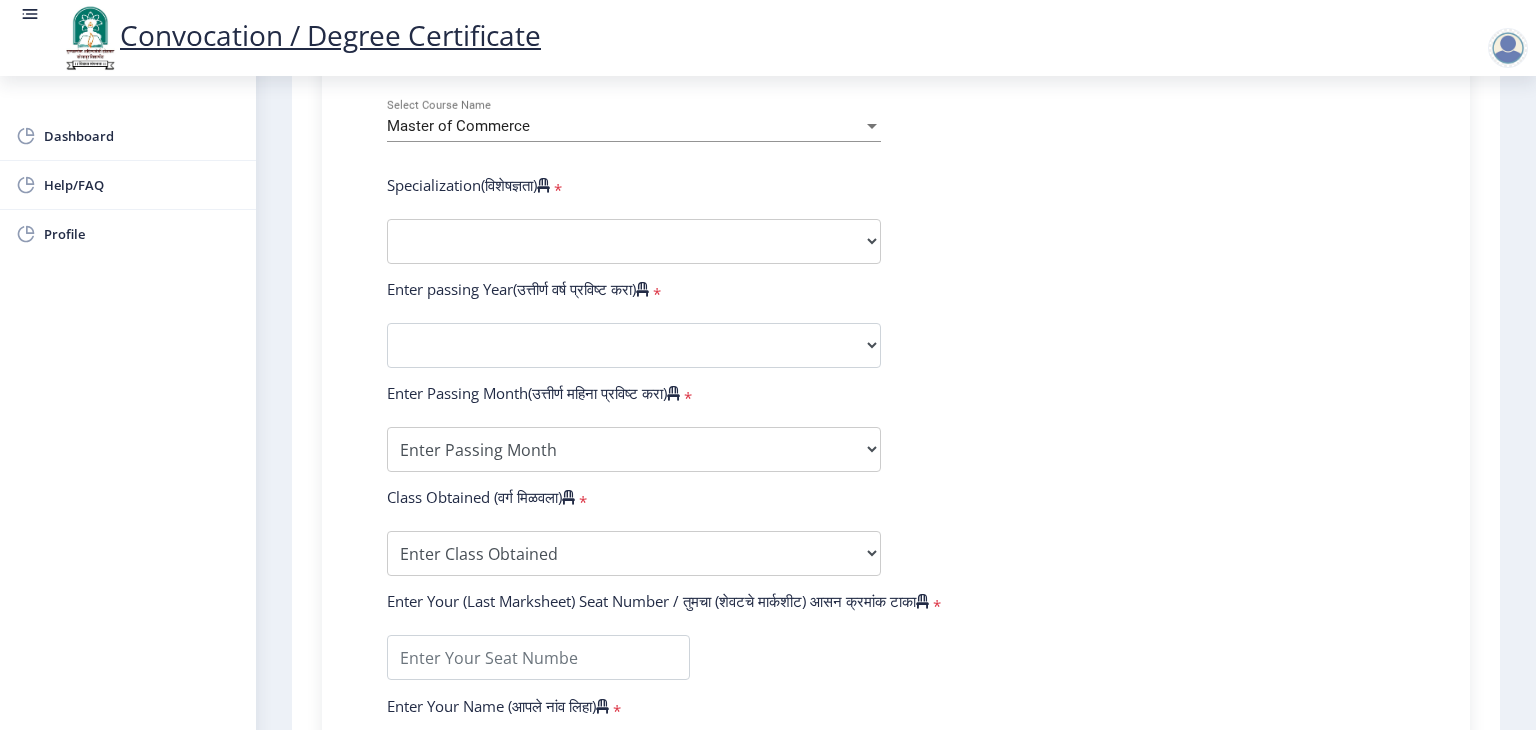click on "Enter Your PRN Number (तुमचा पीआरएन (कायम नोंदणी क्रमांक) एंटर करा)   * Student Type (विद्यार्थी प्रकार)    * Select Student Type Regular External College Name(कॉलेजचे नाव)   * [PERSON_NAME], Pandharpur Select College Name Course Name(अभ्यासक्रमाचे नाव)   * Master of Commerce Select Course Name  Specialization(विशेषज्ञता)   * Specialization Advanced Accountancy Advanced Costing Advanced Banking & Financial System Taxation Other Enter passing Year(उत्तीर्ण वर्ष प्रविष्ट करा)   *  2025   2024   2023   2022   2021   2020   2019   2018   2017   2016   2015   2014   2013   2012   2011   2010   2009   2008   2007   2006   2005   2004   2003   2002   2001   2000   1999   1998   1997   1996   1995   1994   1993   1992   1991   1990   1989   1988   1987   1986  * *" 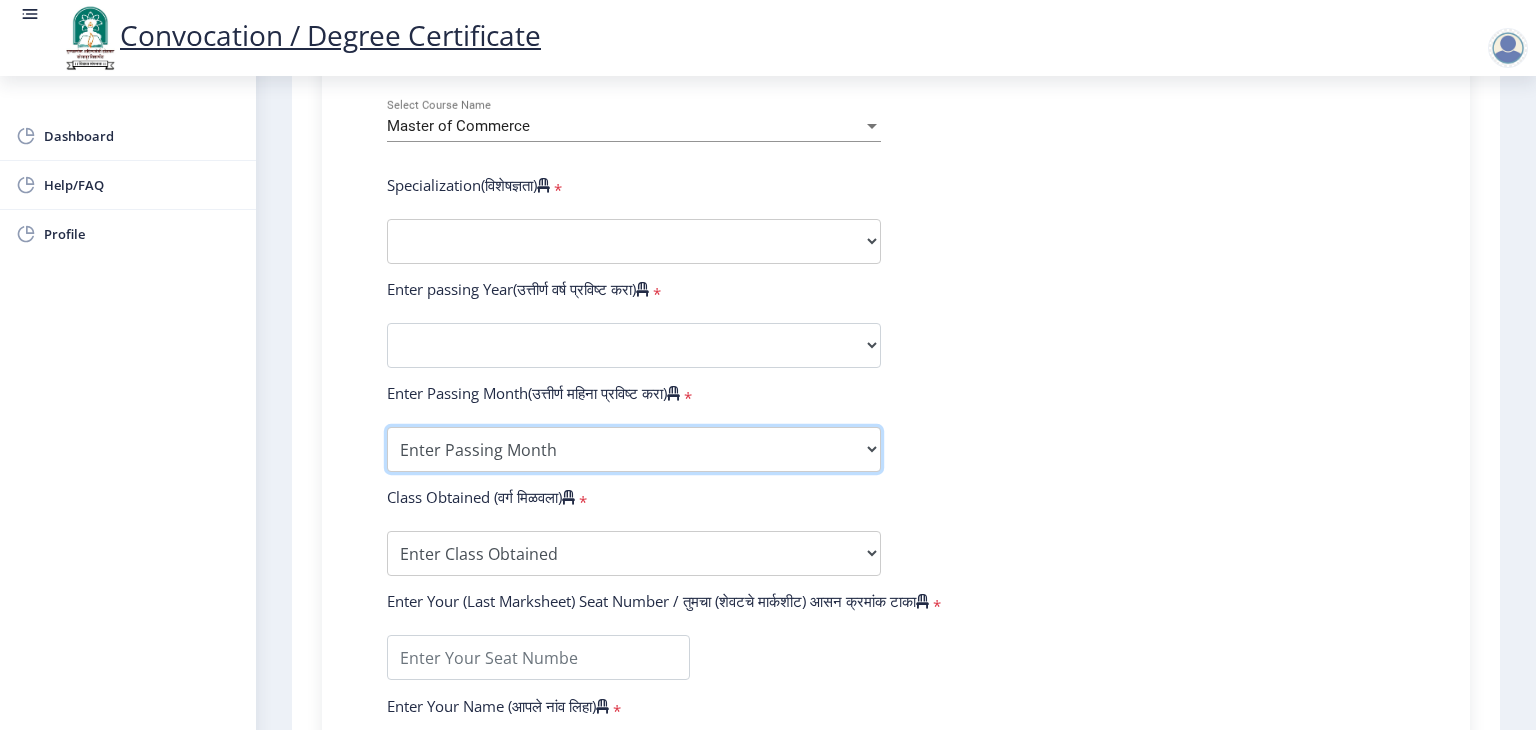 click on "Enter Passing Month (01) January (02) February (03) March (04) April (05) May (06) June (07) July (08) August (09) September (10) October (11) November (12) December" at bounding box center (634, 449) 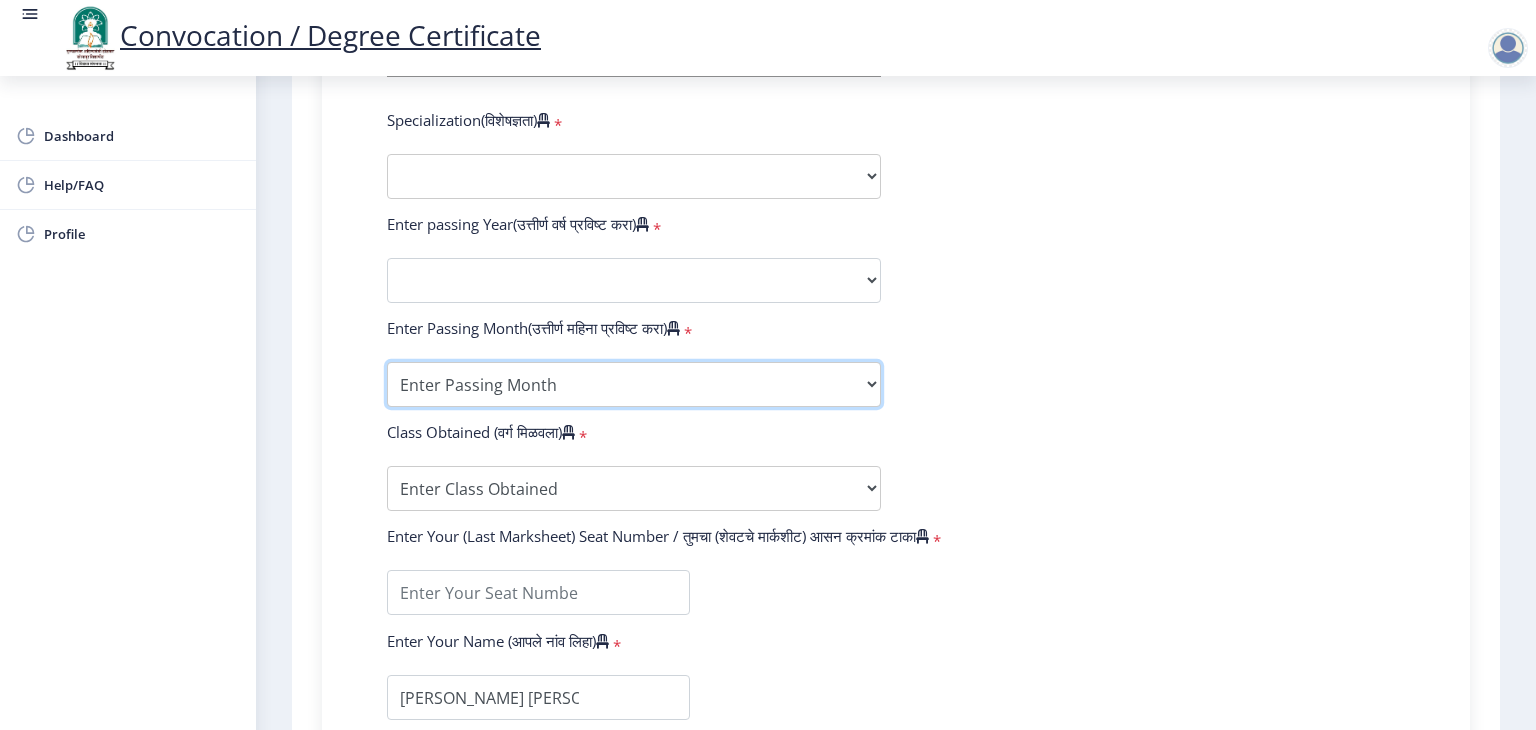 scroll, scrollTop: 1005, scrollLeft: 0, axis: vertical 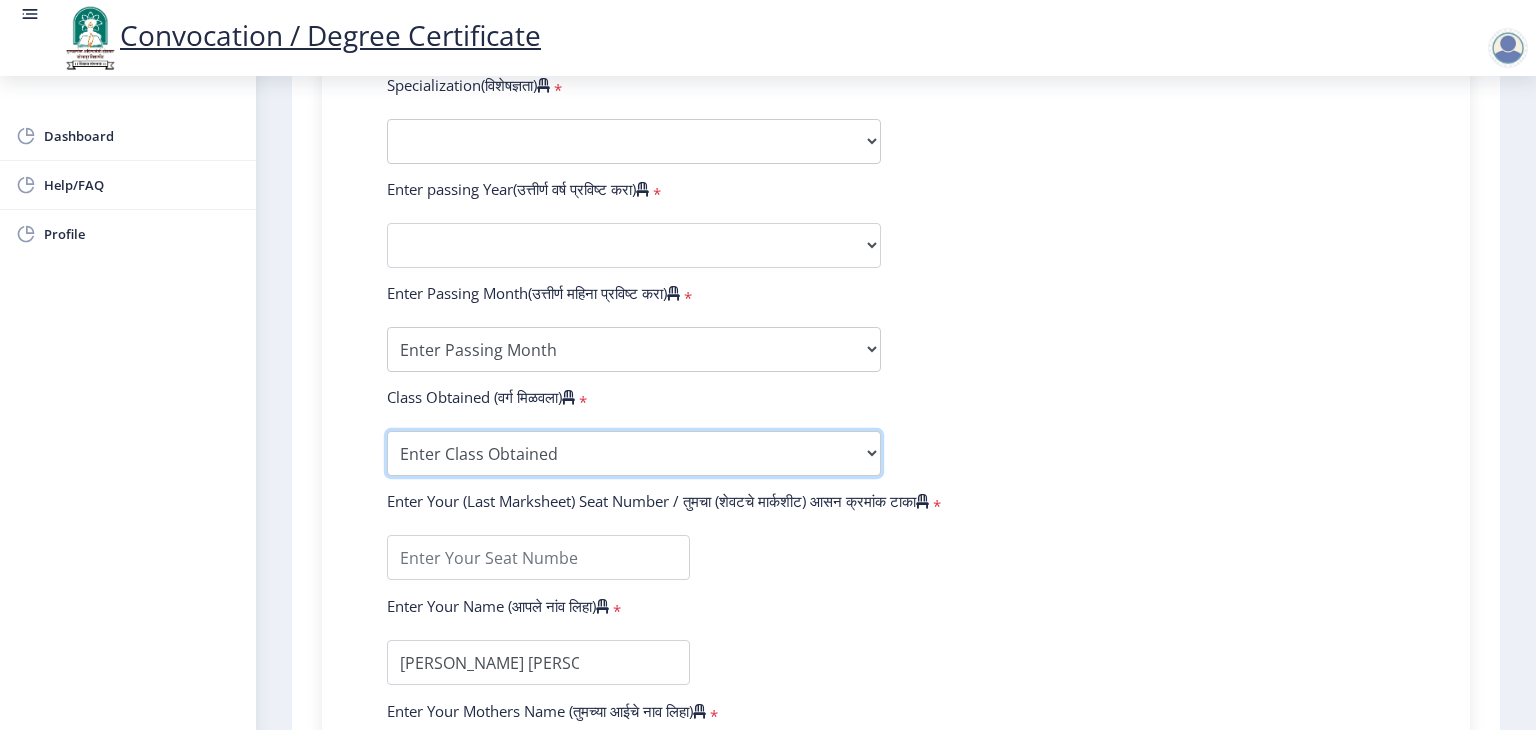 click on "Enter Class Obtained DISTINCTION FIRST CLASS HIGHER SECOND CLASS SECOND CLASS PASS CLASS OUTSTANDING - EXEMPLARY FIRST CLASS WITH DISTINCTION Grade O Grade A+ Grade A Grade B+ Grade B Grade C+ Grade C Grade F/FC Grade F Grade D Grade E" at bounding box center [634, 453] 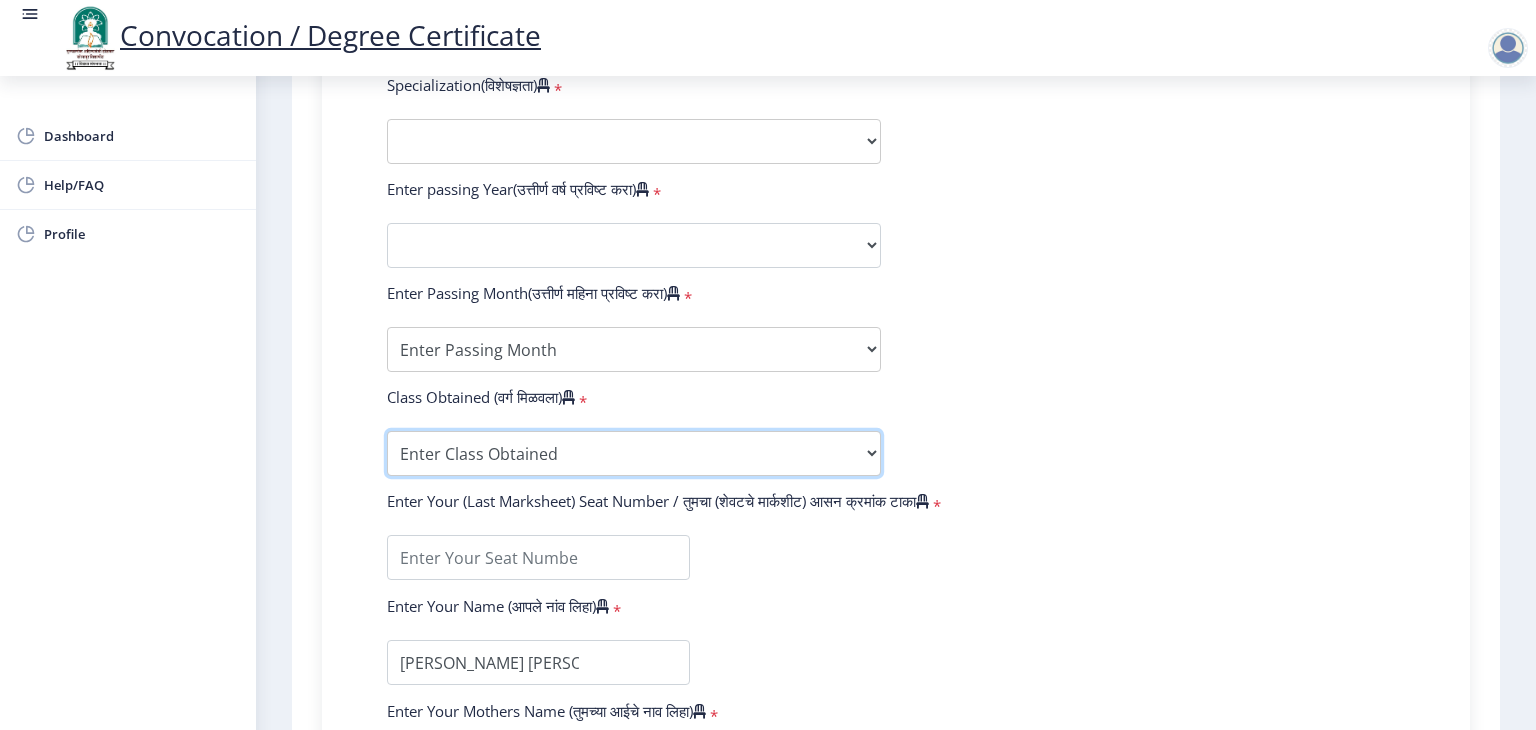 click on "Enter Class Obtained DISTINCTION FIRST CLASS HIGHER SECOND CLASS SECOND CLASS PASS CLASS OUTSTANDING - EXEMPLARY FIRST CLASS WITH DISTINCTION Grade O Grade A+ Grade A Grade B+ Grade B Grade C+ Grade C Grade F/FC Grade F Grade D Grade E" at bounding box center [634, 453] 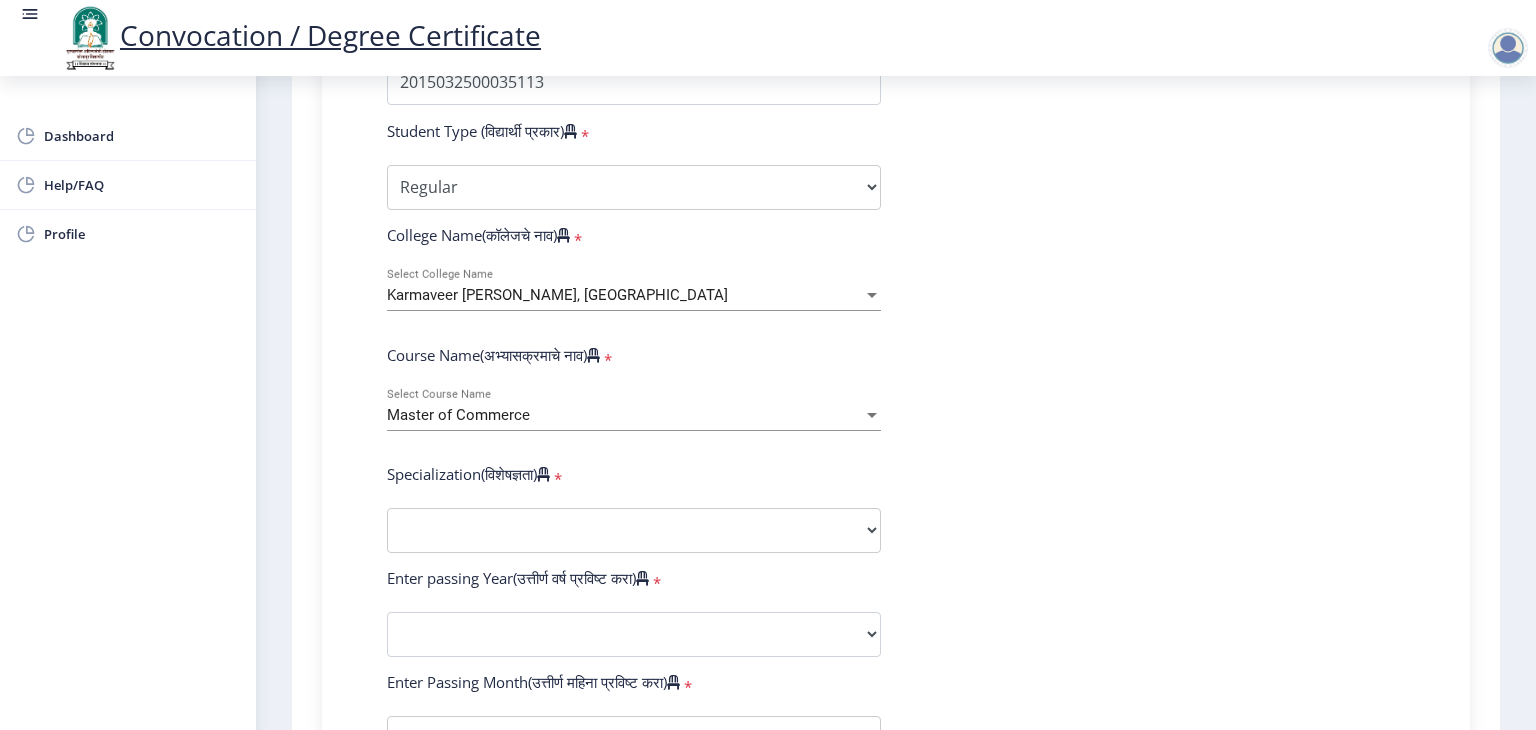 scroll, scrollTop: 609, scrollLeft: 0, axis: vertical 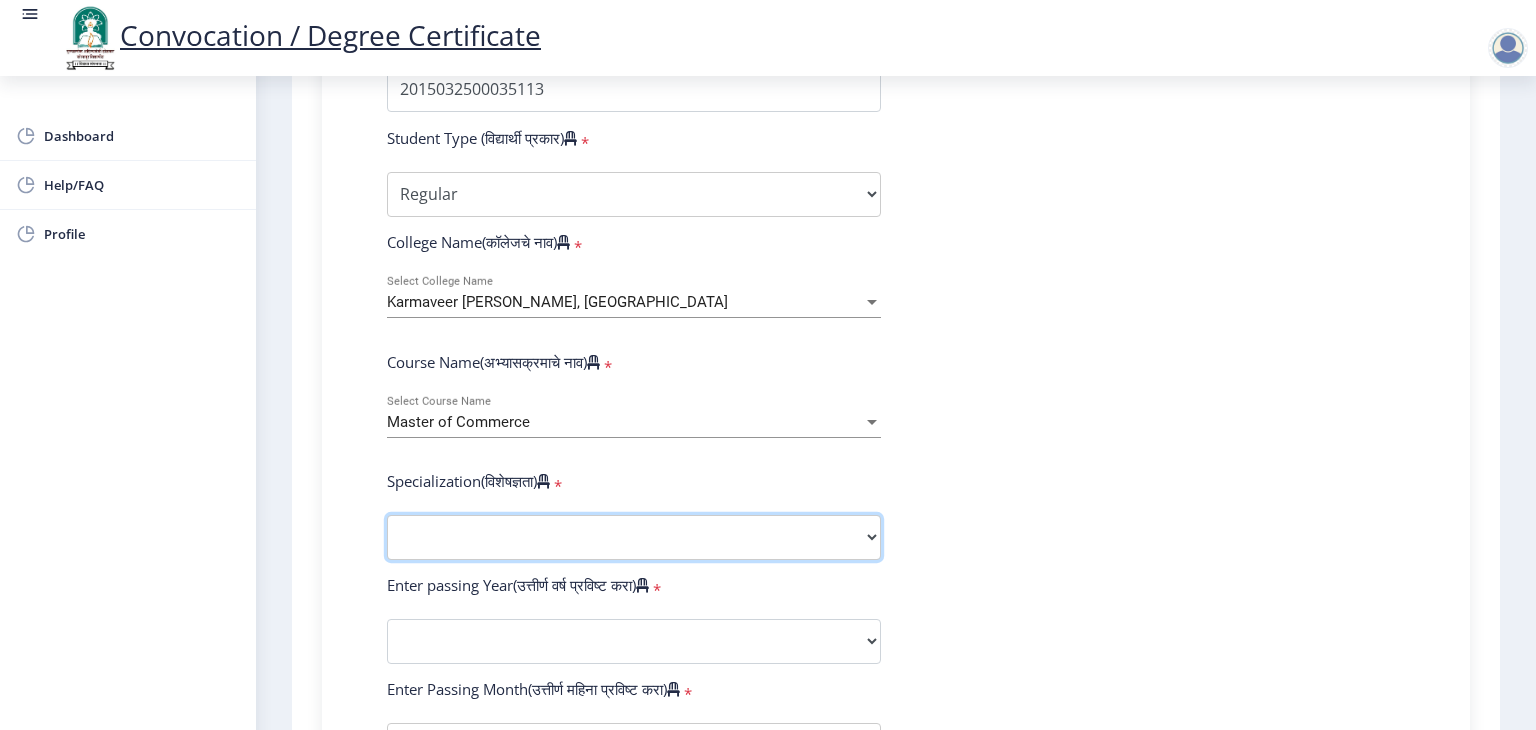 click on "Specialization Advanced Accountancy Advanced Costing Advanced Banking & Financial System Taxation Other" at bounding box center [634, 537] 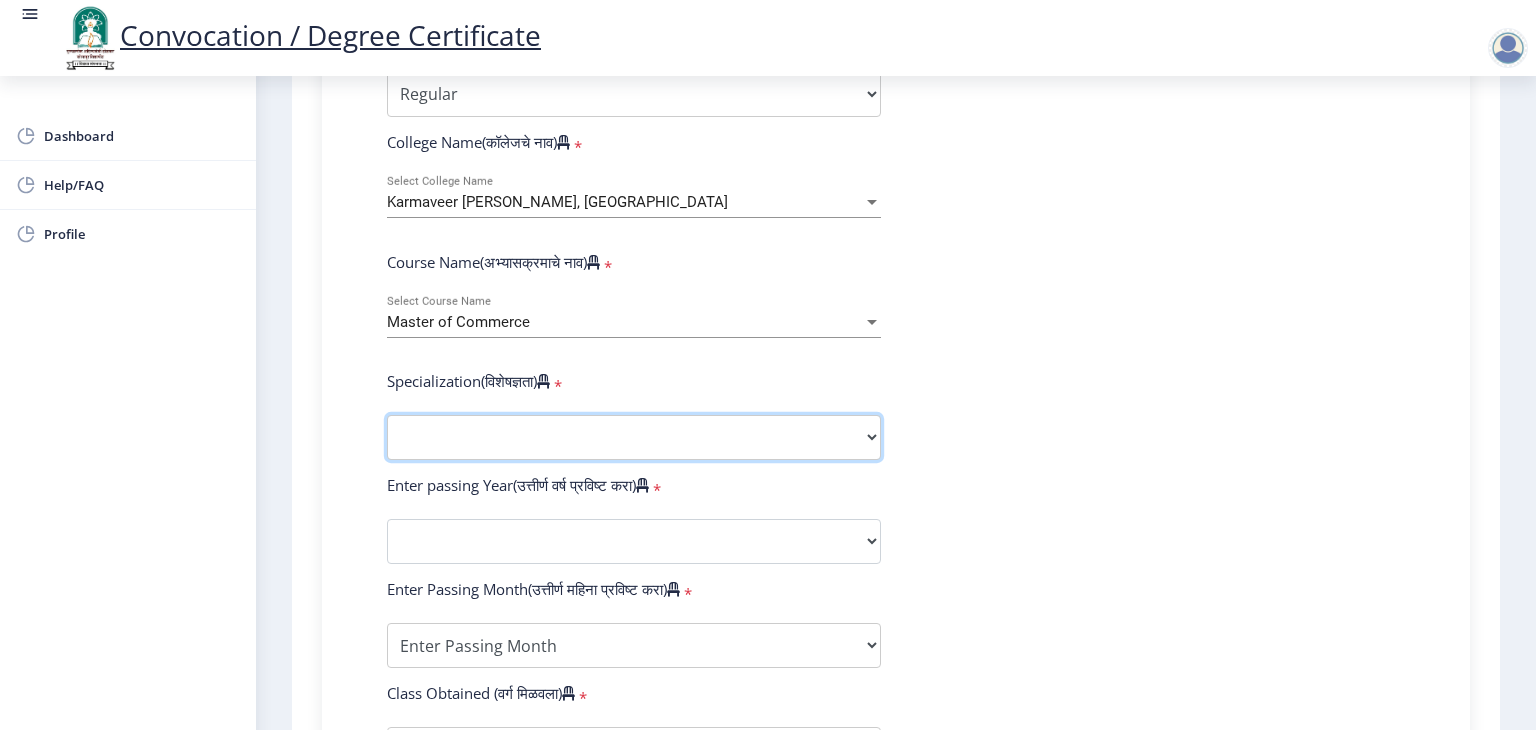 click on "Specialization Advanced Accountancy Advanced Costing Advanced Banking & Financial System Taxation Other" at bounding box center [634, 437] 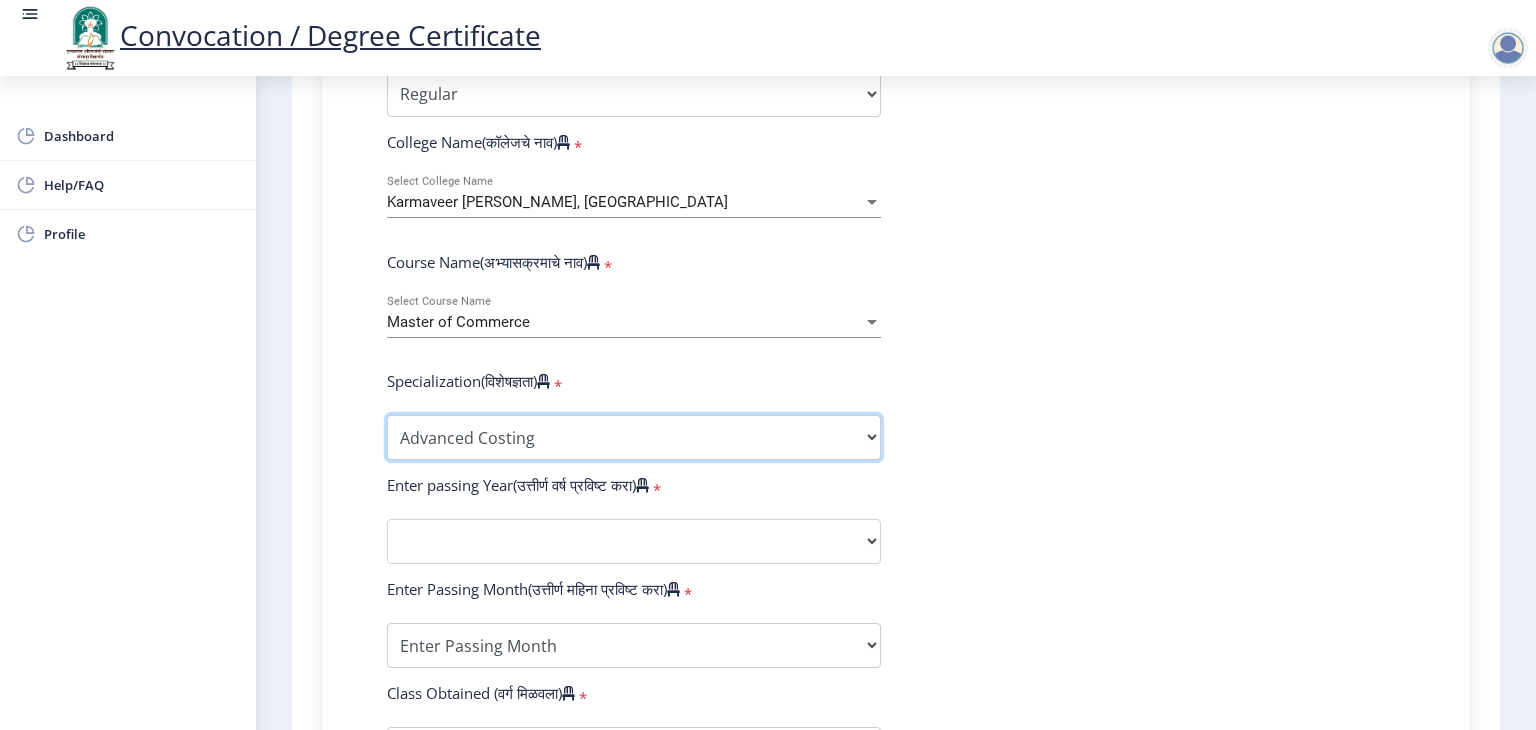 click on "Specialization Advanced Accountancy Advanced Costing Advanced Banking & Financial System Taxation Other" at bounding box center (634, 437) 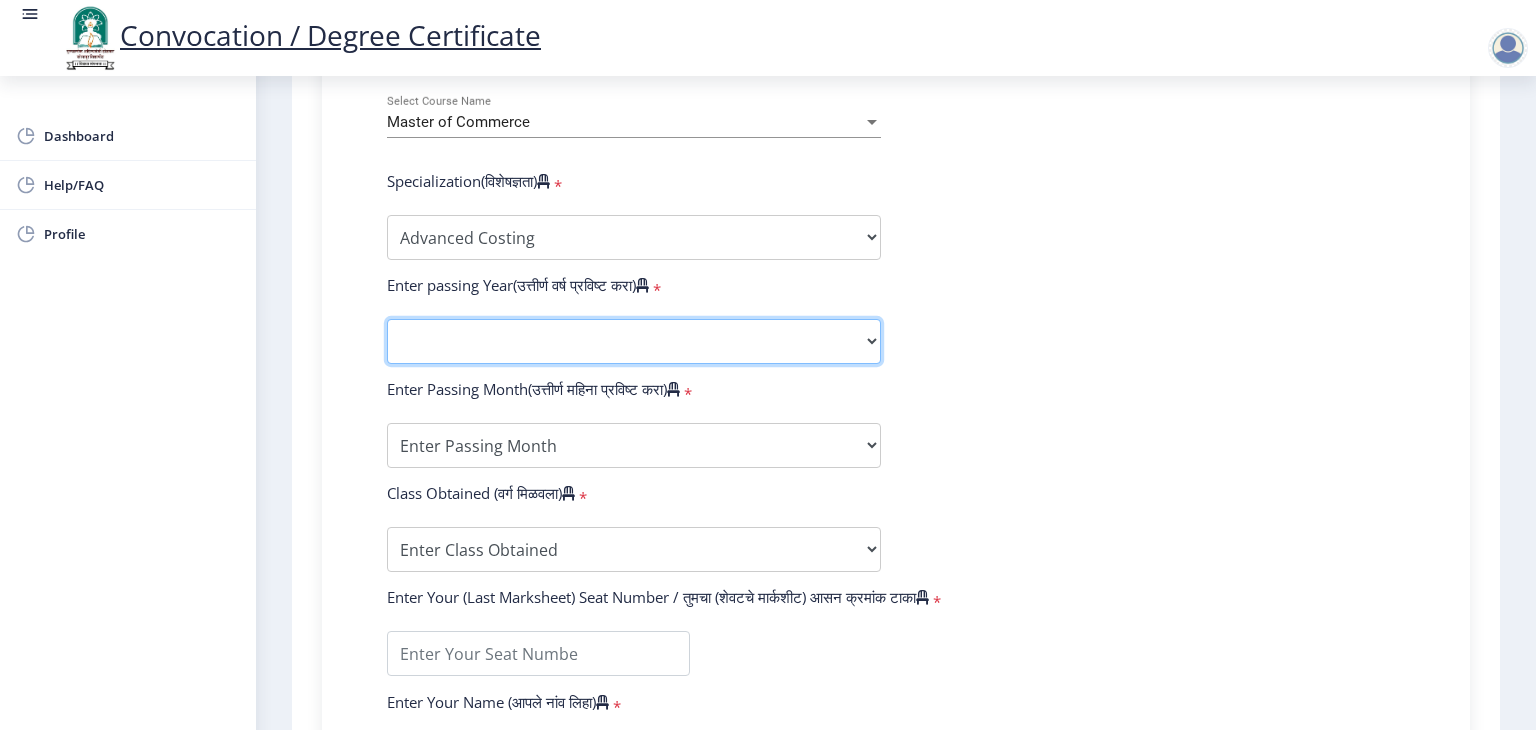 click on "2025   2024   2023   2022   2021   2020   2019   2018   2017   2016   2015   2014   2013   2012   2011   2010   2009   2008   2007   2006   2005   2004   2003   2002   2001   2000   1999   1998   1997   1996   1995   1994   1993   1992   1991   1990   1989   1988   1987   1986   1985   1984   1983   1982   1981   1980   1979   1978   1977   1976" 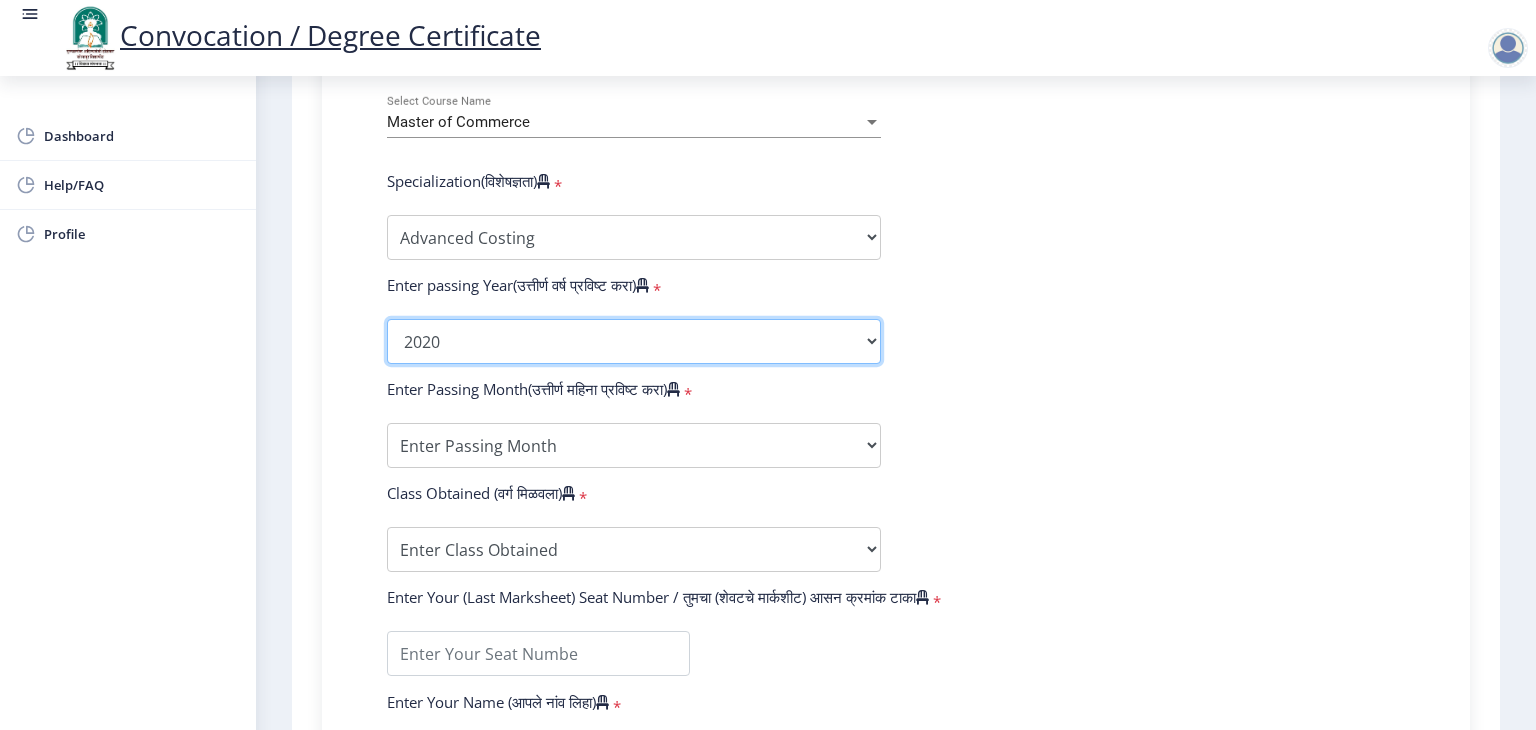 click on "2025   2024   2023   2022   2021   2020   2019   2018   2017   2016   2015   2014   2013   2012   2011   2010   2009   2008   2007   2006   2005   2004   2003   2002   2001   2000   1999   1998   1997   1996   1995   1994   1993   1992   1991   1990   1989   1988   1987   1986   1985   1984   1983   1982   1981   1980   1979   1978   1977   1976" 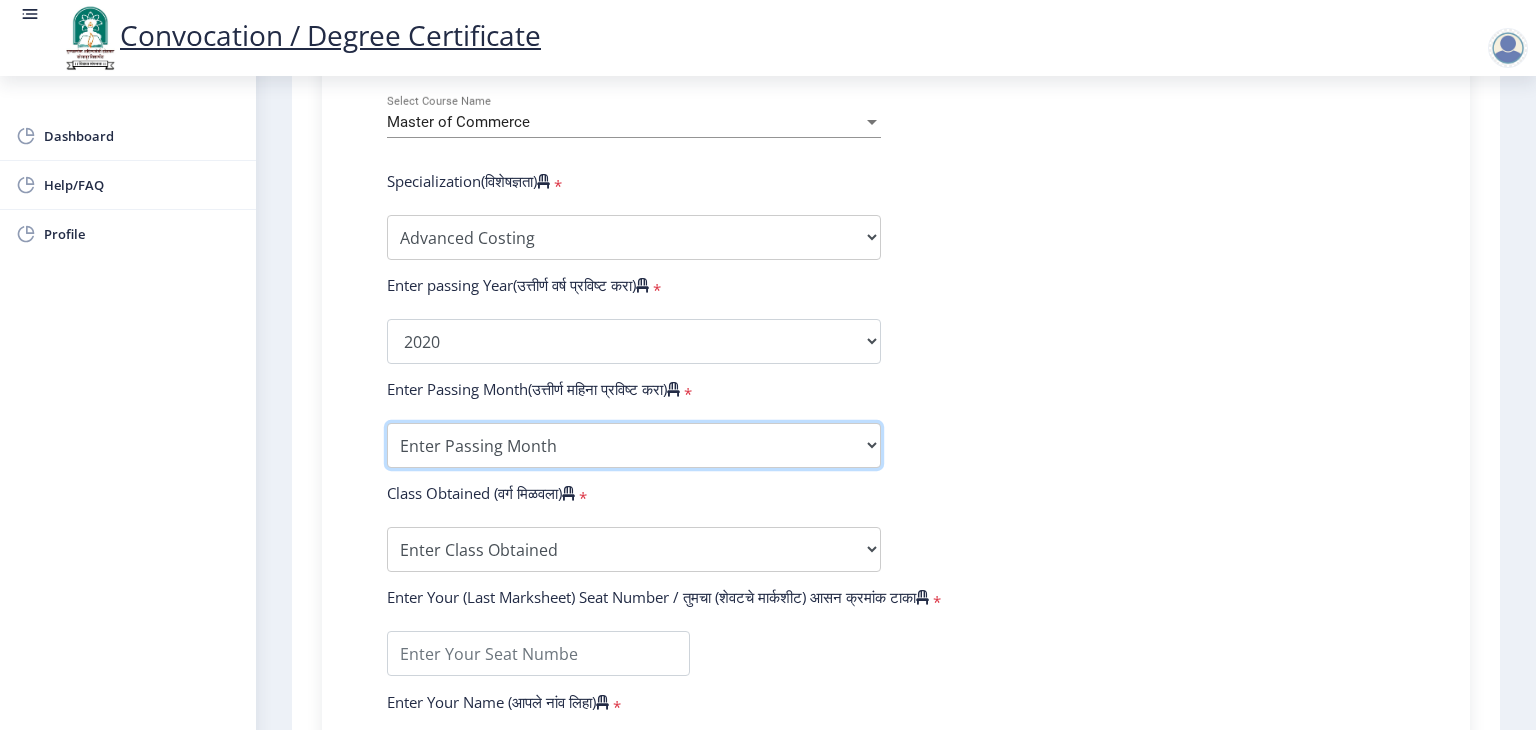 click on "Enter Passing Month (01) January (02) February (03) March (04) April (05) May (06) June (07) July (08) August (09) September (10) October (11) November (12) December" at bounding box center [634, 445] 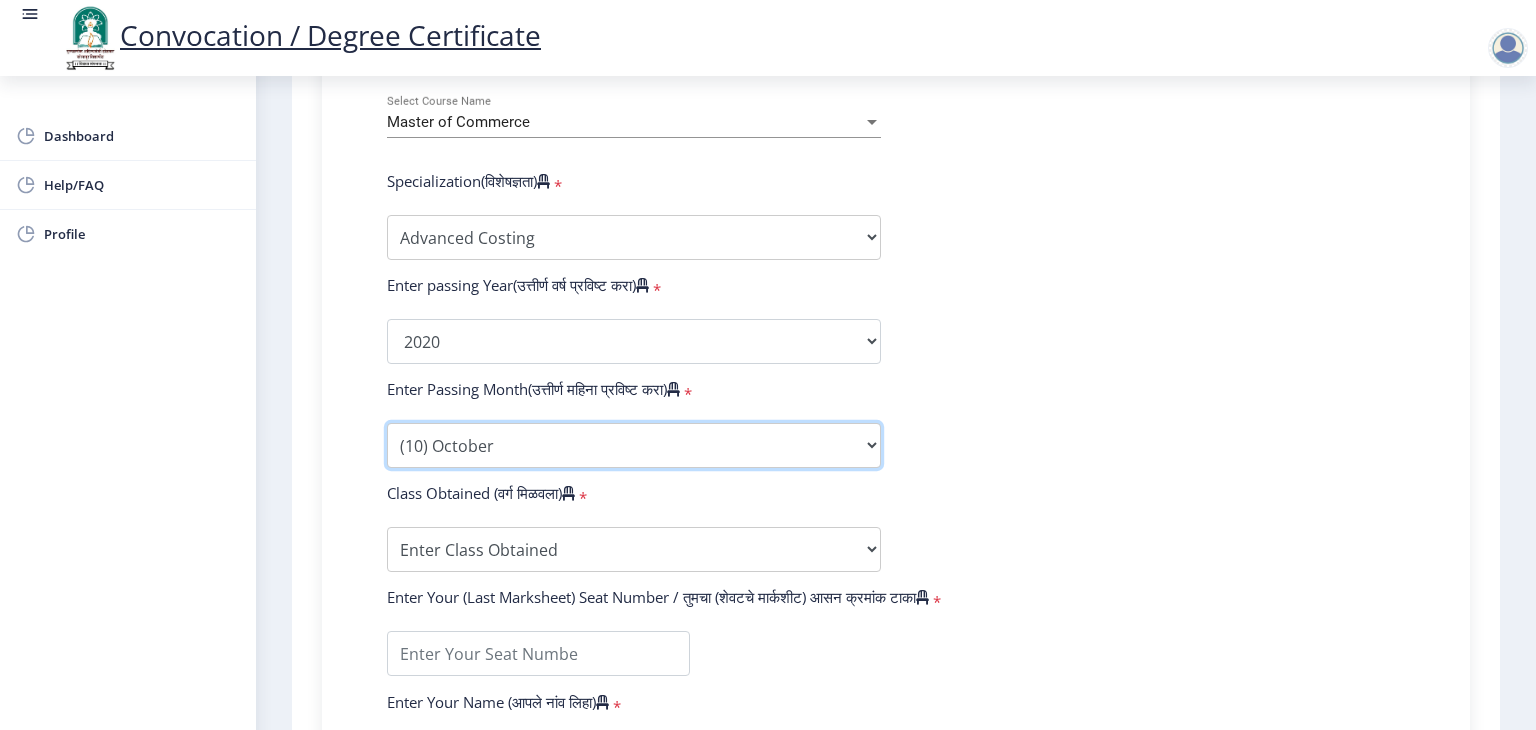 click on "Enter Passing Month (01) January (02) February (03) March (04) April (05) May (06) June (07) July (08) August (09) September (10) October (11) November (12) December" at bounding box center [634, 445] 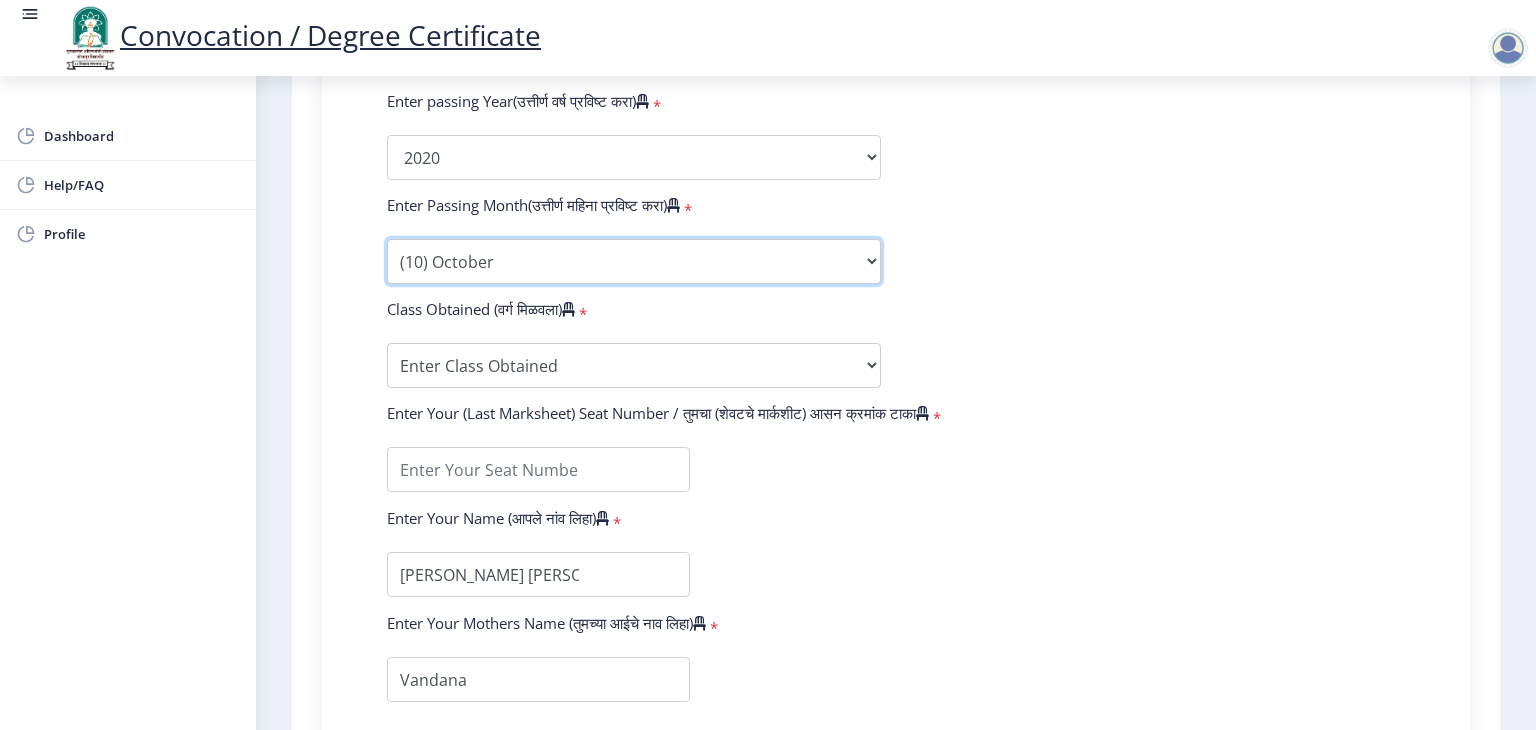 scroll, scrollTop: 1109, scrollLeft: 0, axis: vertical 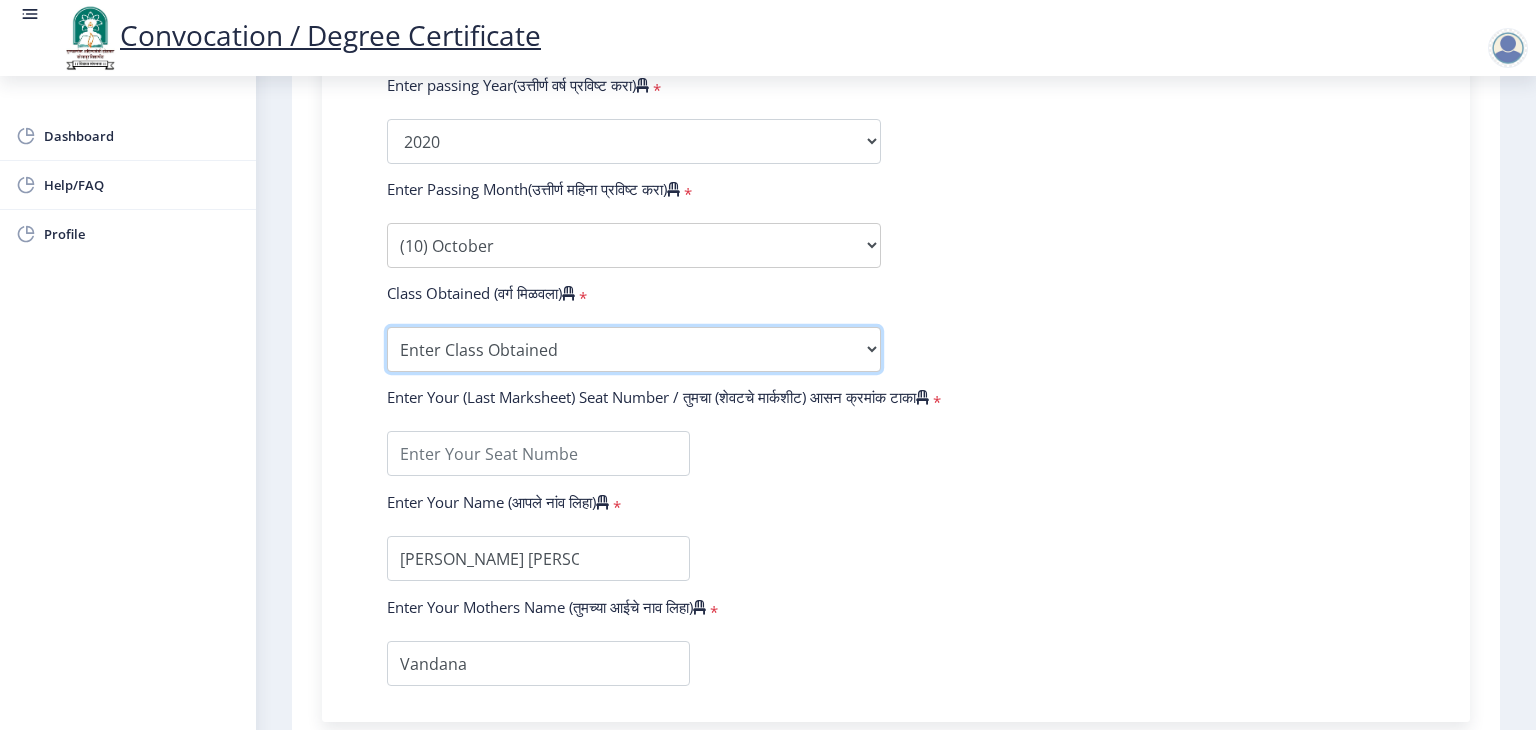 click on "Enter Class Obtained DISTINCTION FIRST CLASS HIGHER SECOND CLASS SECOND CLASS PASS CLASS OUTSTANDING - EXEMPLARY FIRST CLASS WITH DISTINCTION Grade O Grade A+ Grade A Grade B+ Grade B Grade C+ Grade C Grade F/FC Grade F Grade D Grade E" at bounding box center [634, 349] 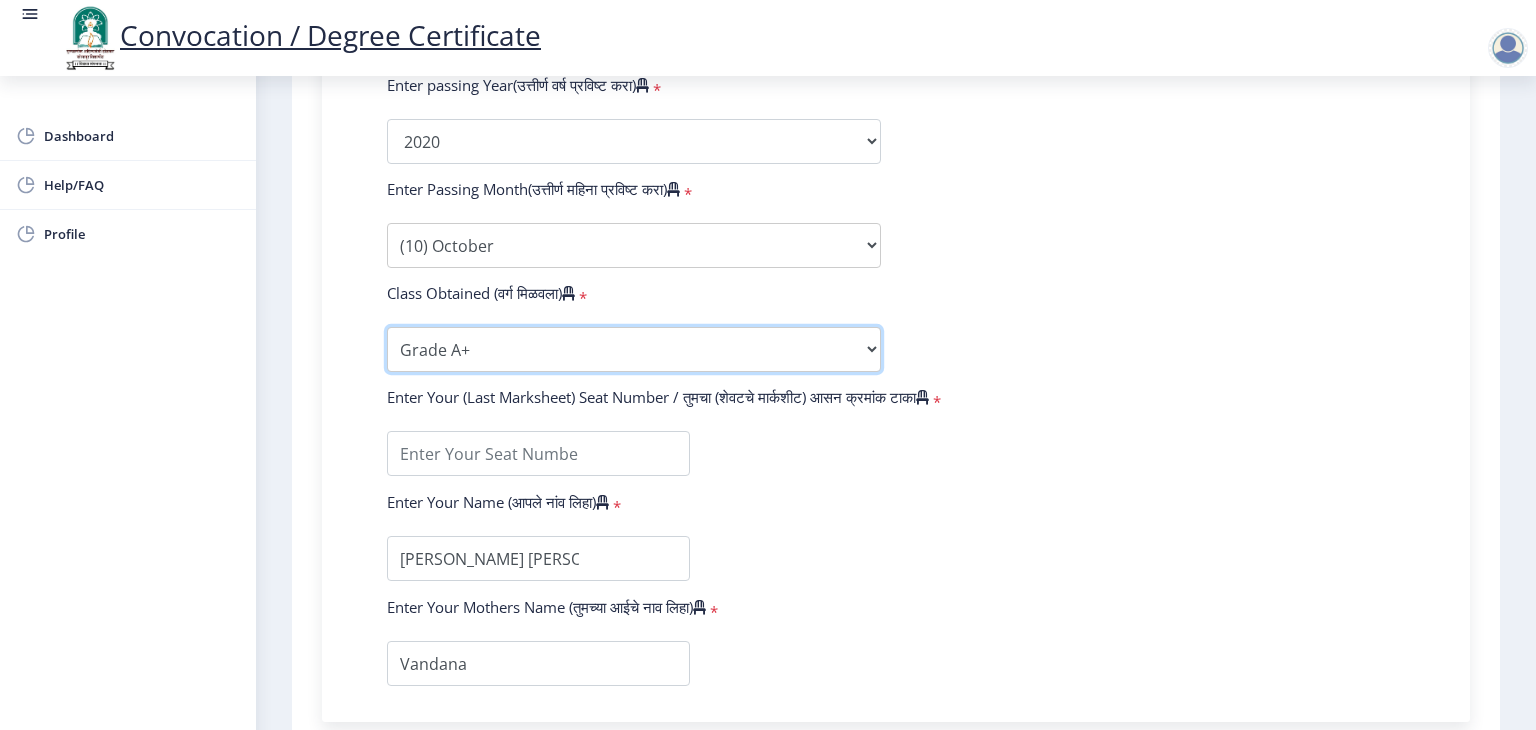 click on "Enter Class Obtained DISTINCTION FIRST CLASS HIGHER SECOND CLASS SECOND CLASS PASS CLASS OUTSTANDING - EXEMPLARY FIRST CLASS WITH DISTINCTION Grade O Grade A+ Grade A Grade B+ Grade B Grade C+ Grade C Grade F/FC Grade F Grade D Grade E" at bounding box center (634, 349) 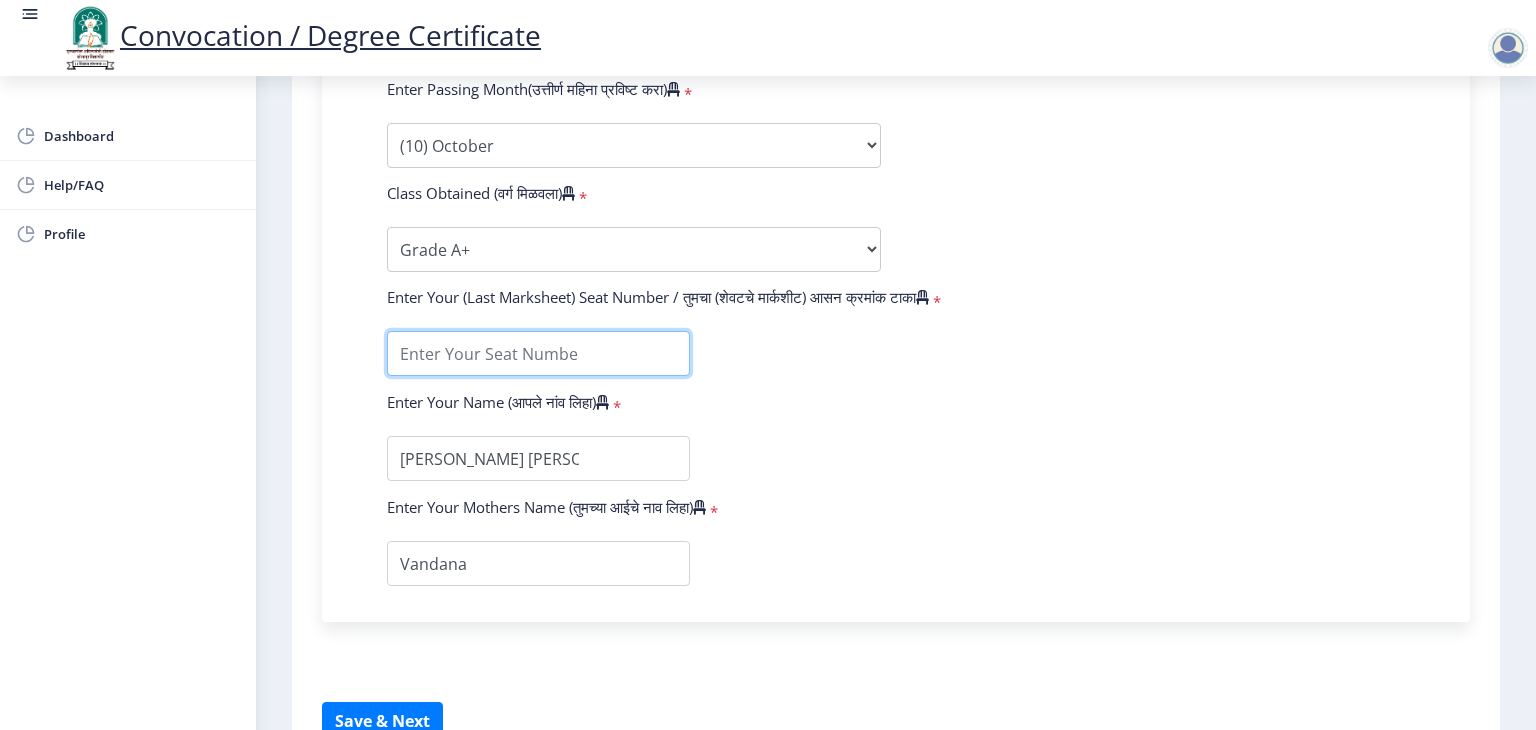 click at bounding box center (538, 353) 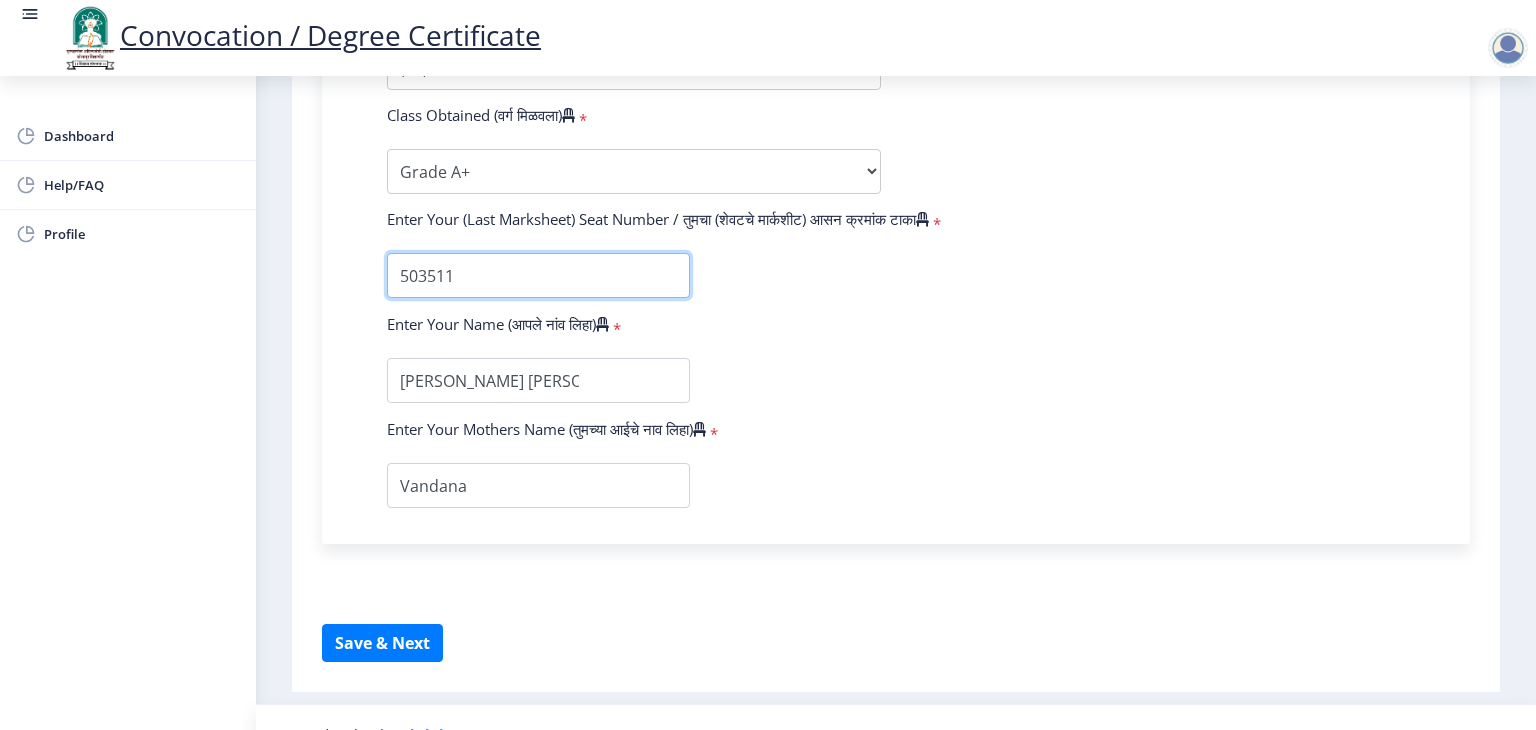 scroll, scrollTop: 1309, scrollLeft: 0, axis: vertical 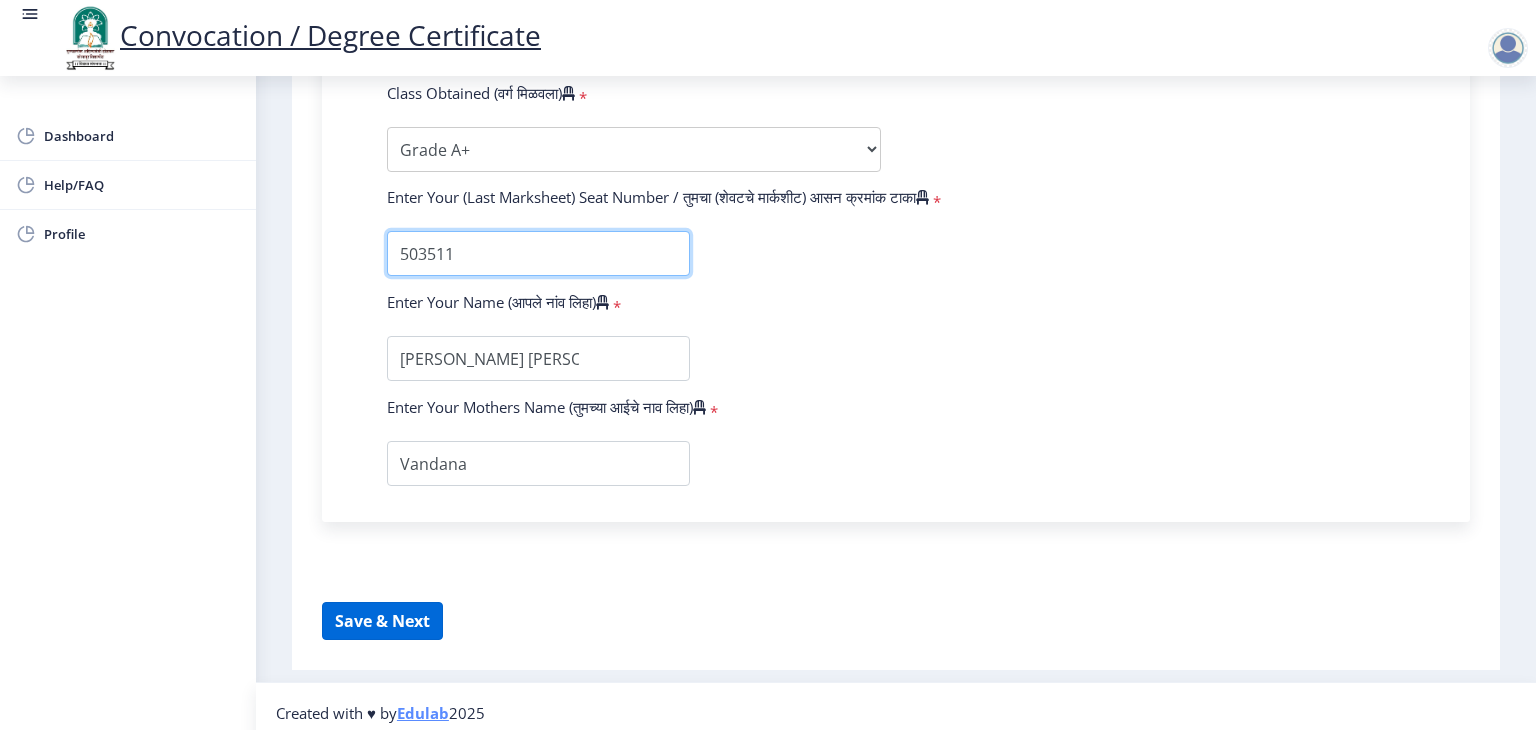 type on "503511" 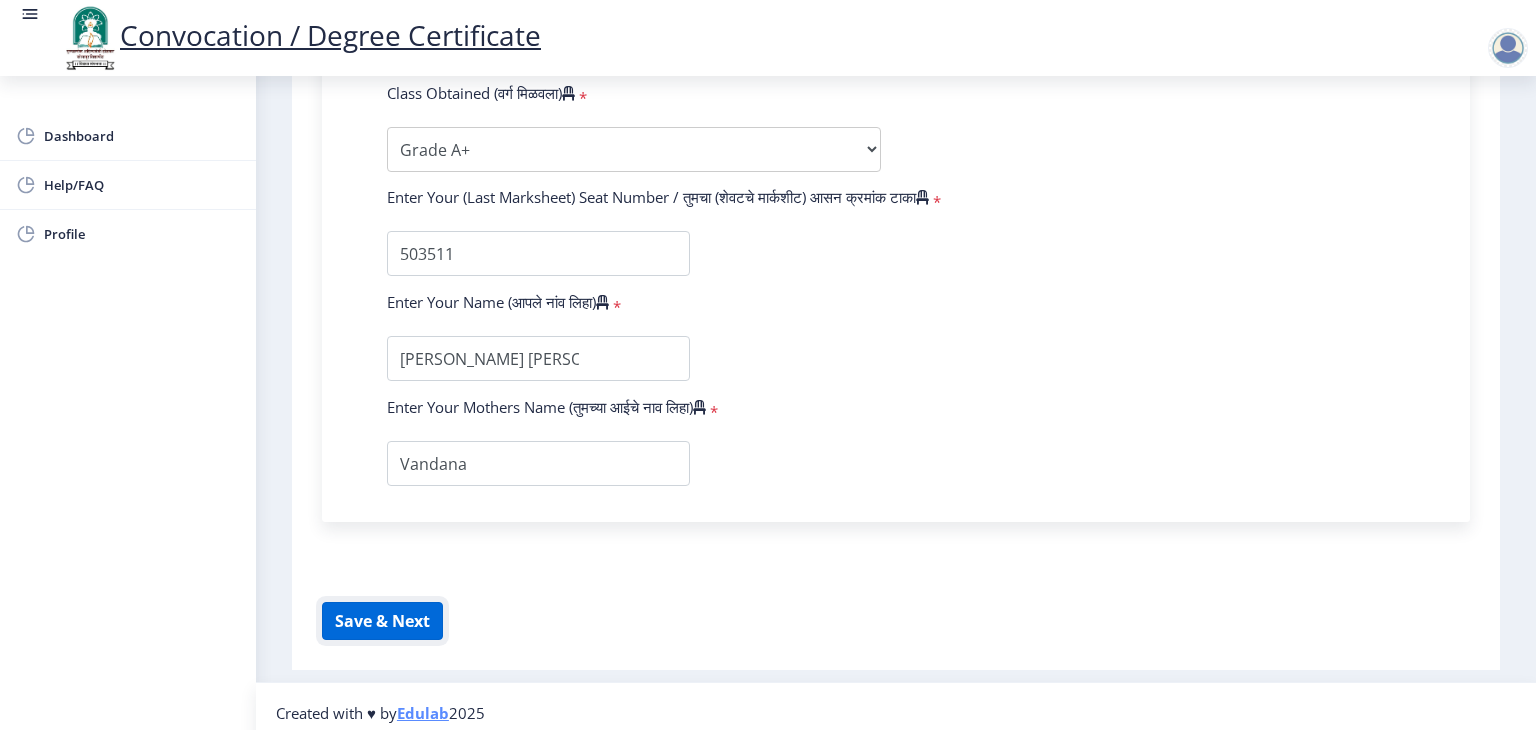 click on "Save & Next" 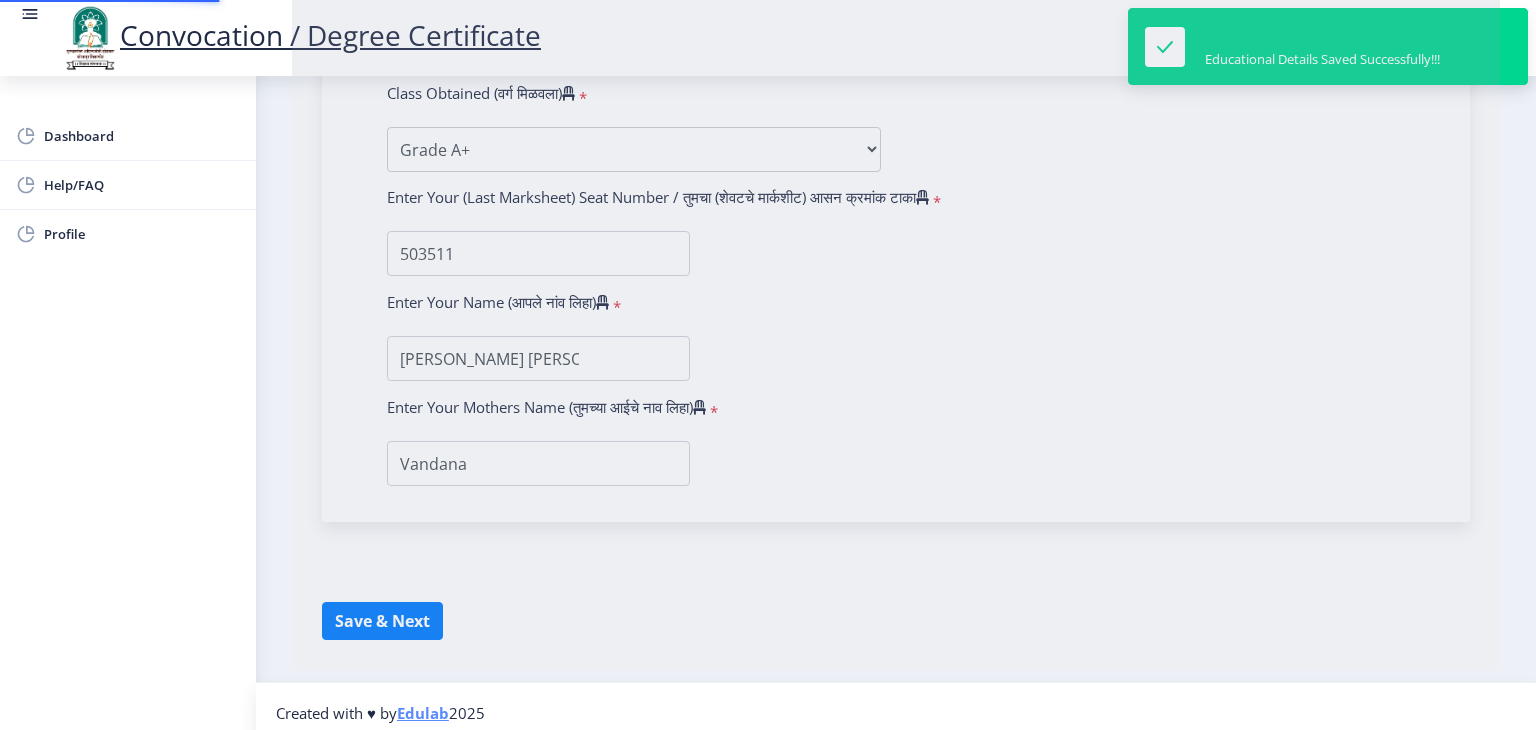 select 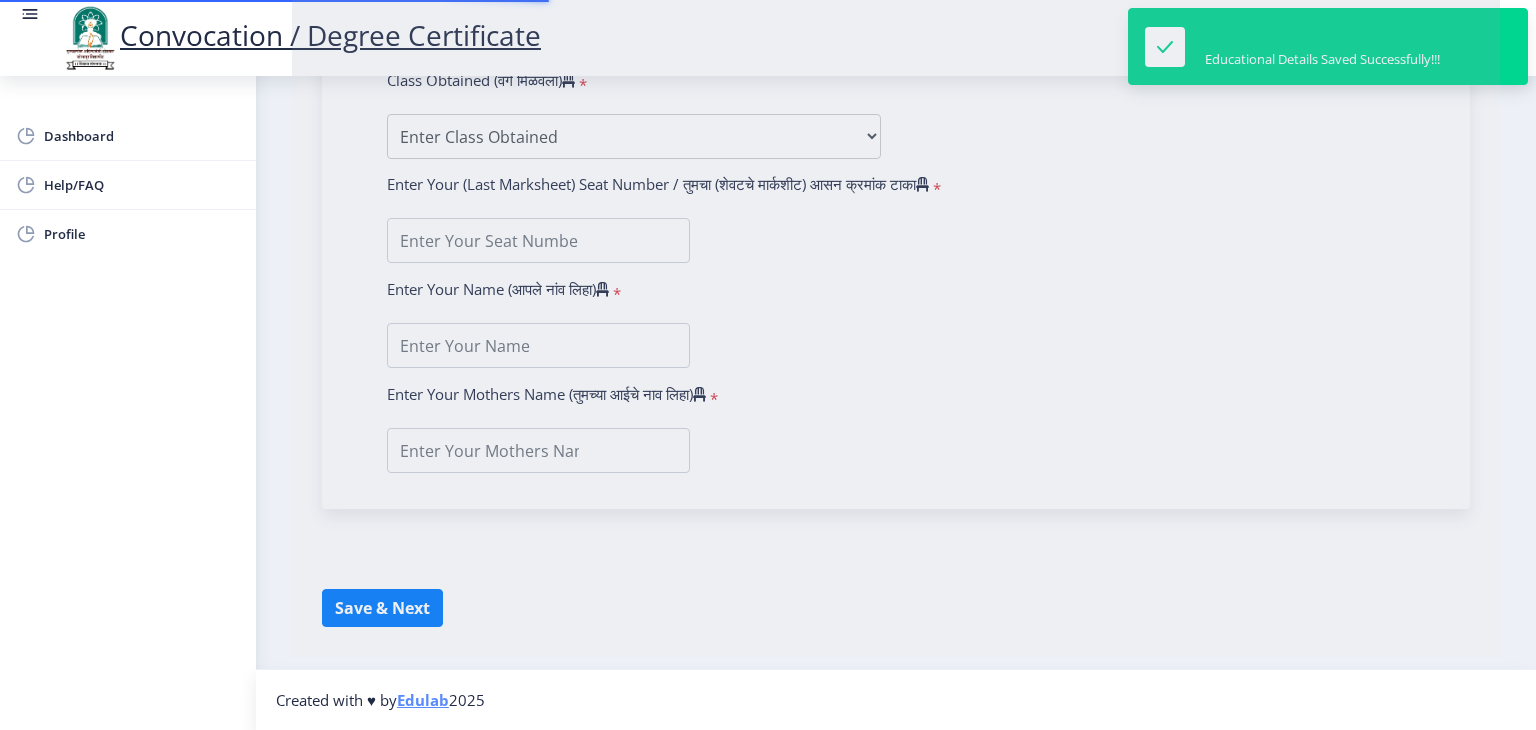 type on "[PERSON_NAME] [PERSON_NAME]" 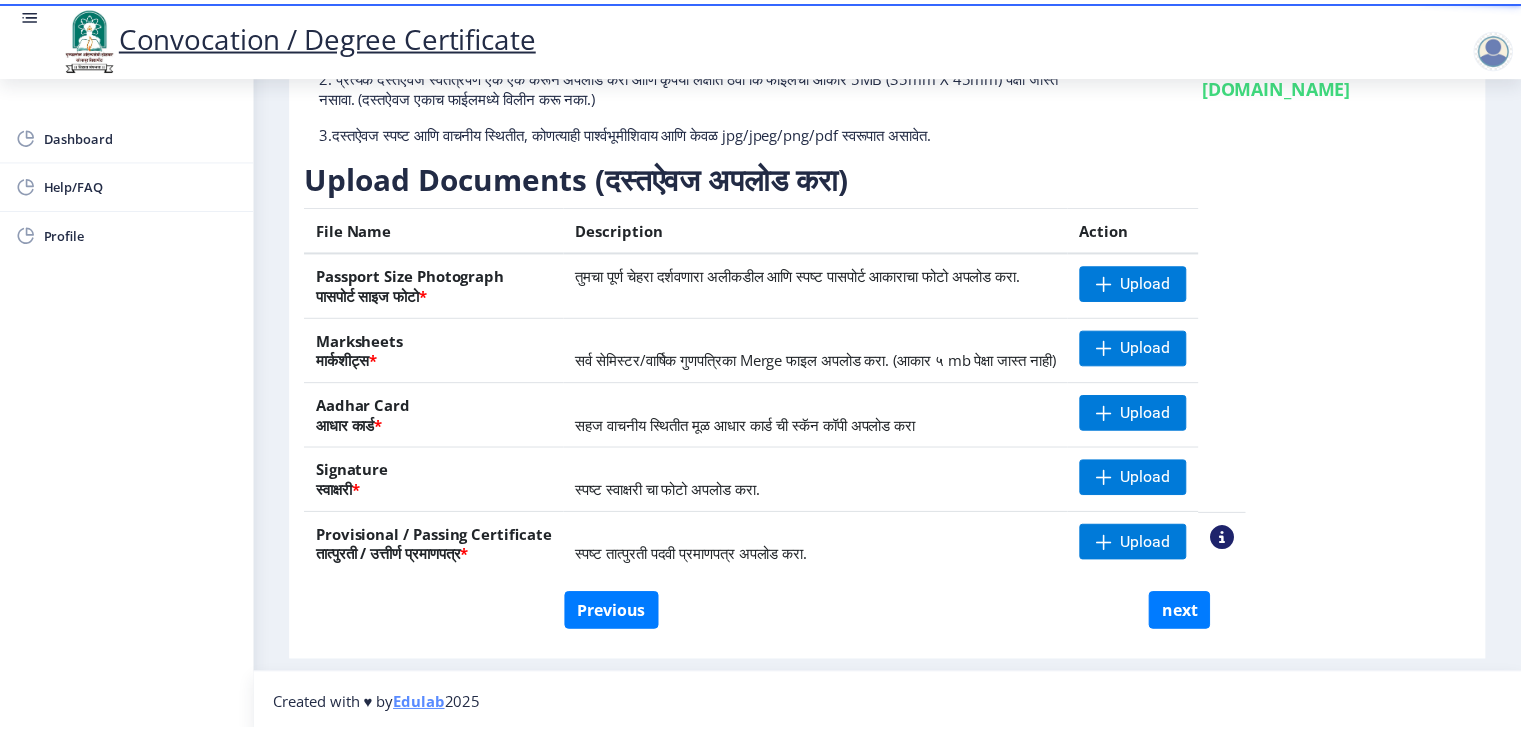 scroll, scrollTop: 218, scrollLeft: 0, axis: vertical 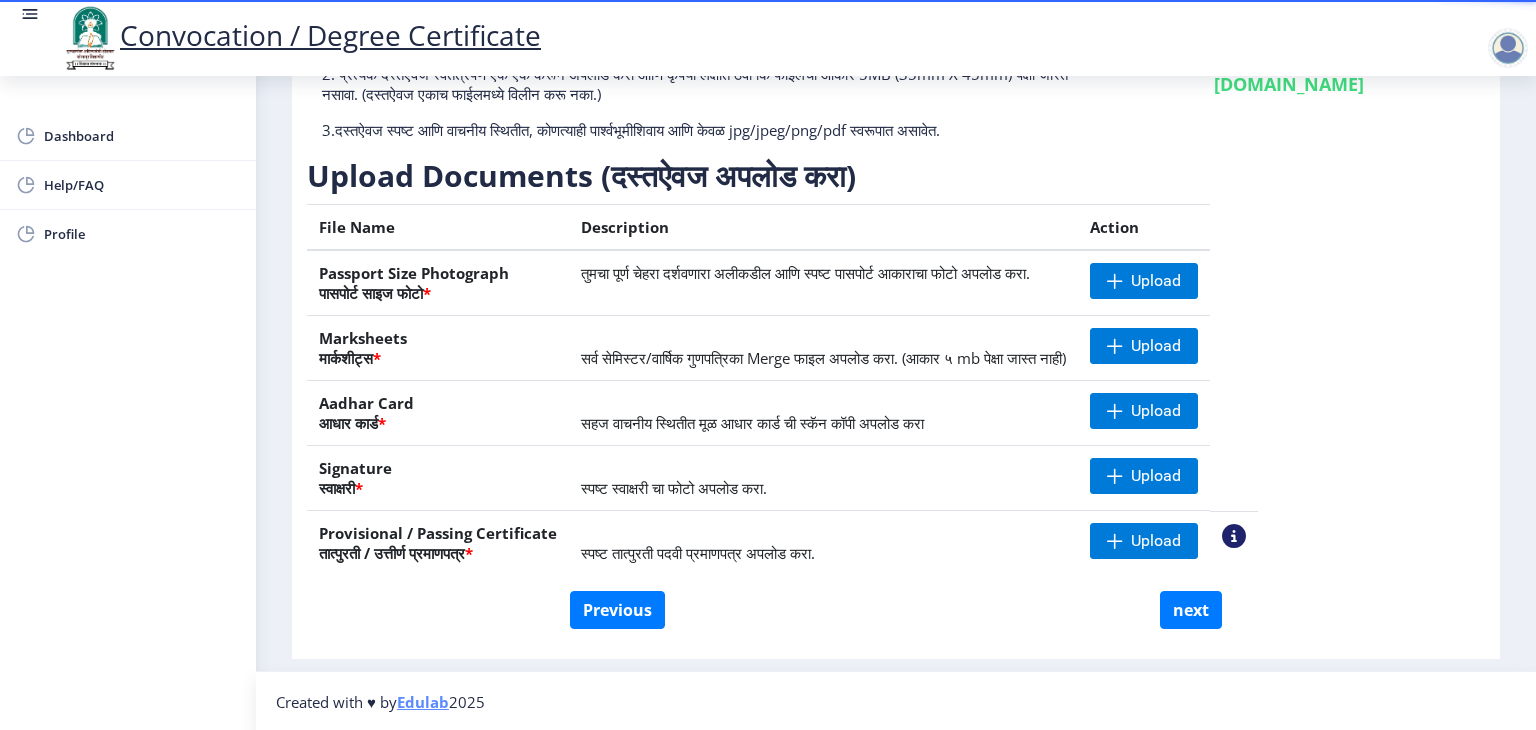 click 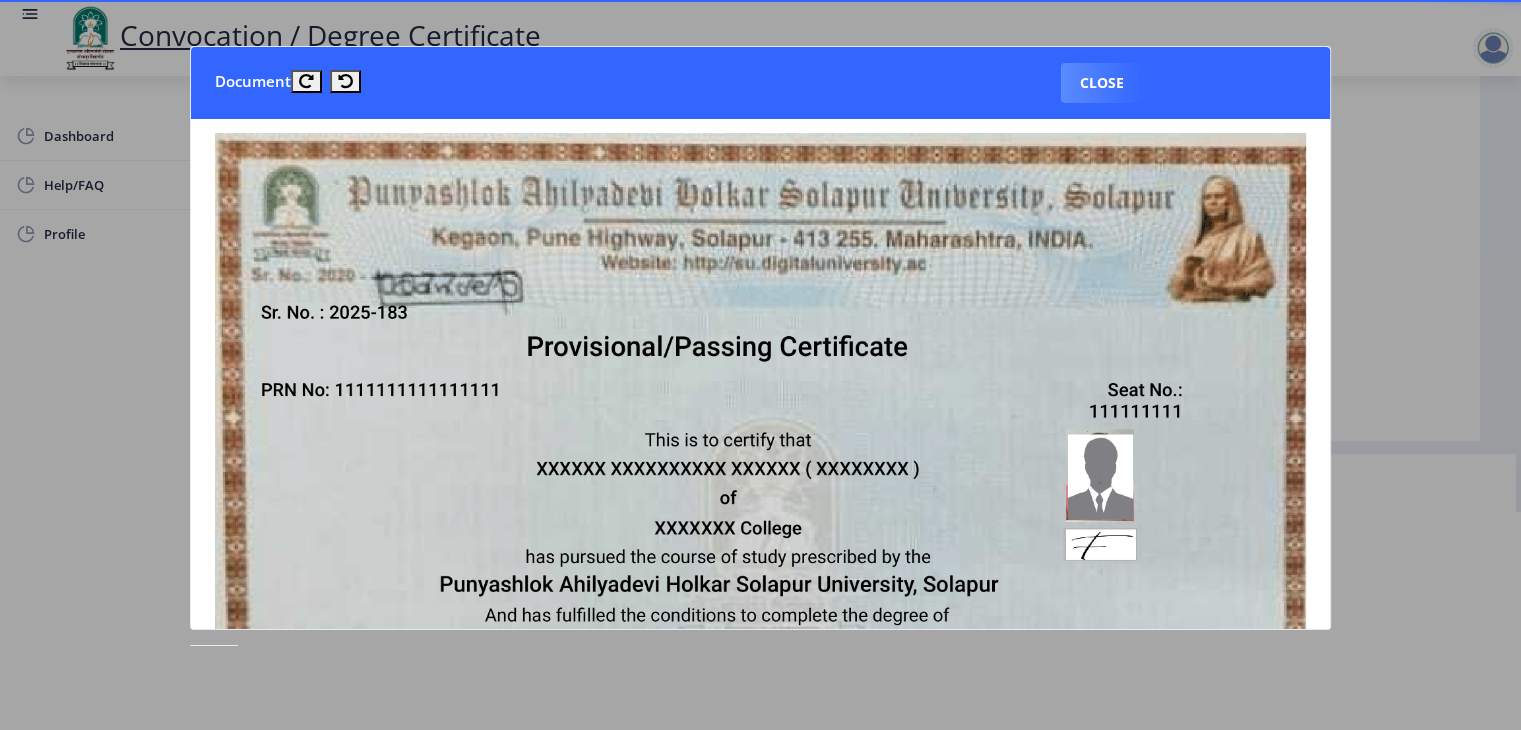 scroll, scrollTop: 0, scrollLeft: 0, axis: both 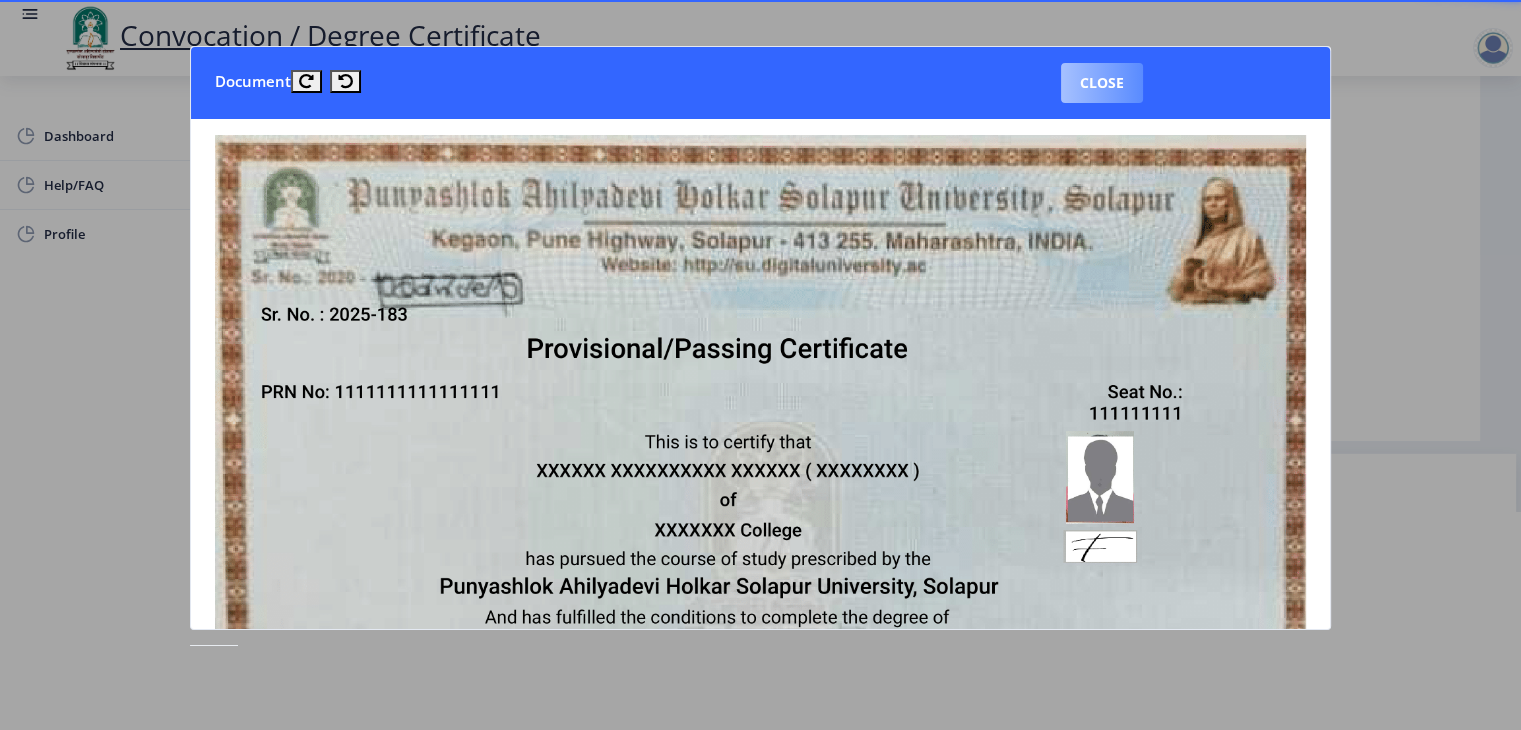 click on "Close" at bounding box center [1102, 83] 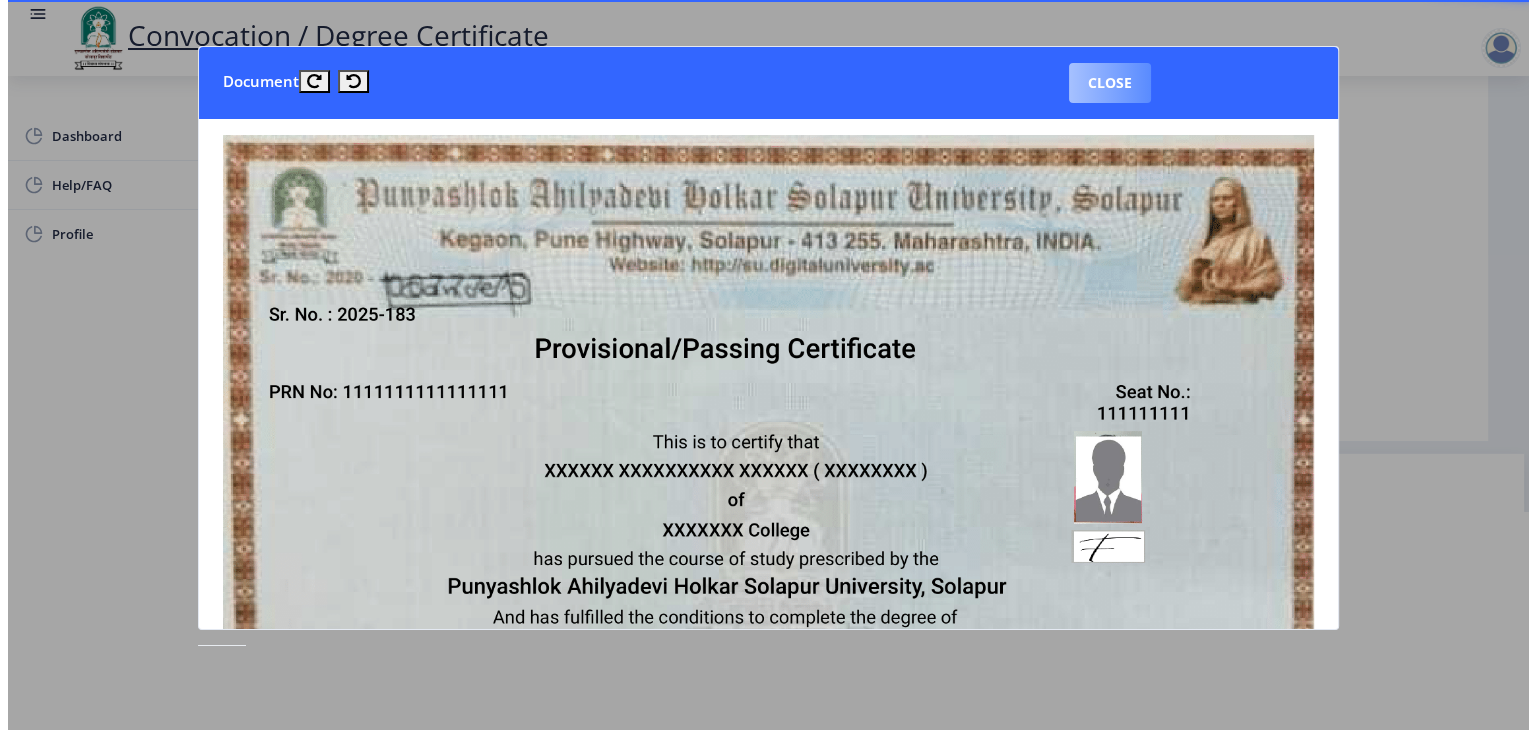 scroll, scrollTop: 23, scrollLeft: 0, axis: vertical 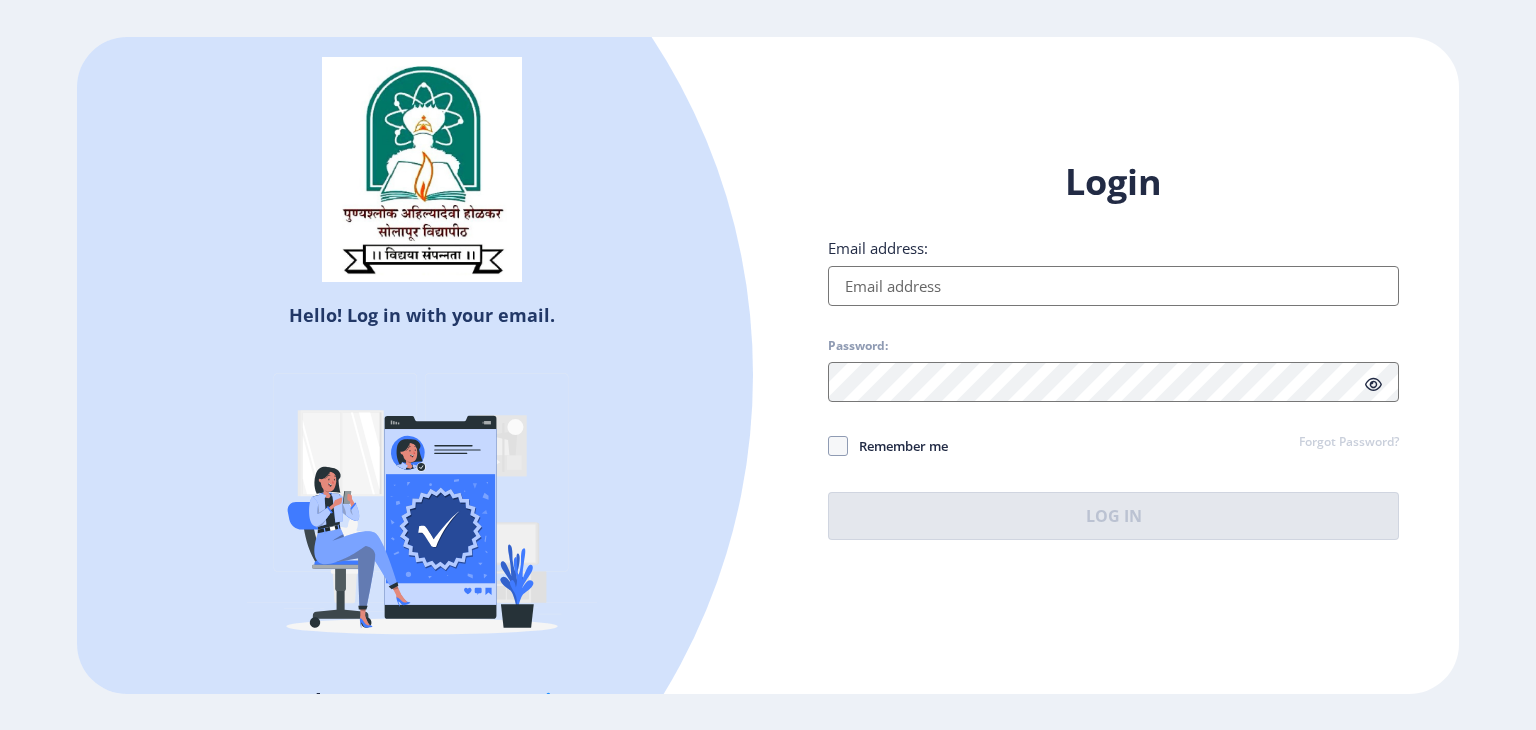 click on "Email address:" at bounding box center (1113, 286) 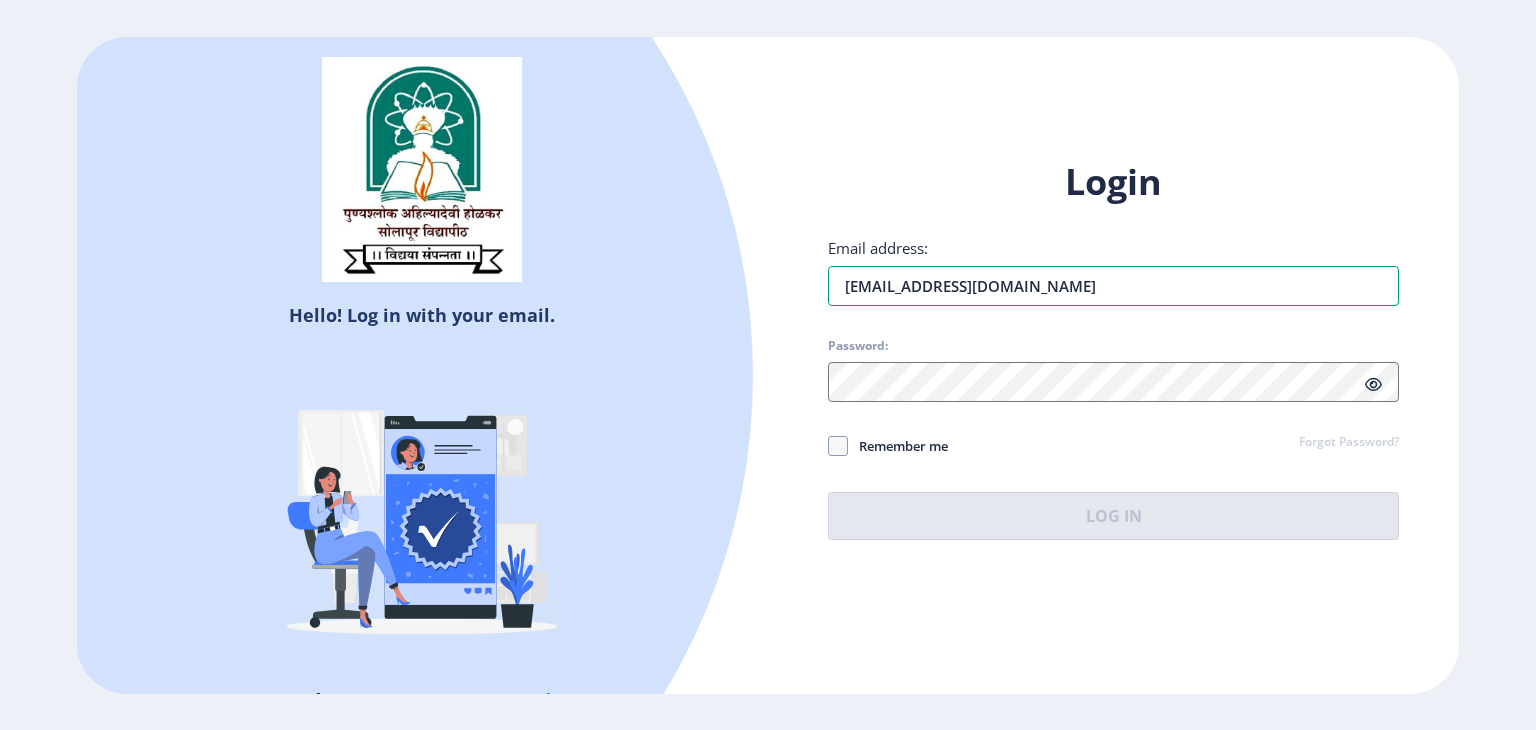 type on "komalkharat570@gmail.com" 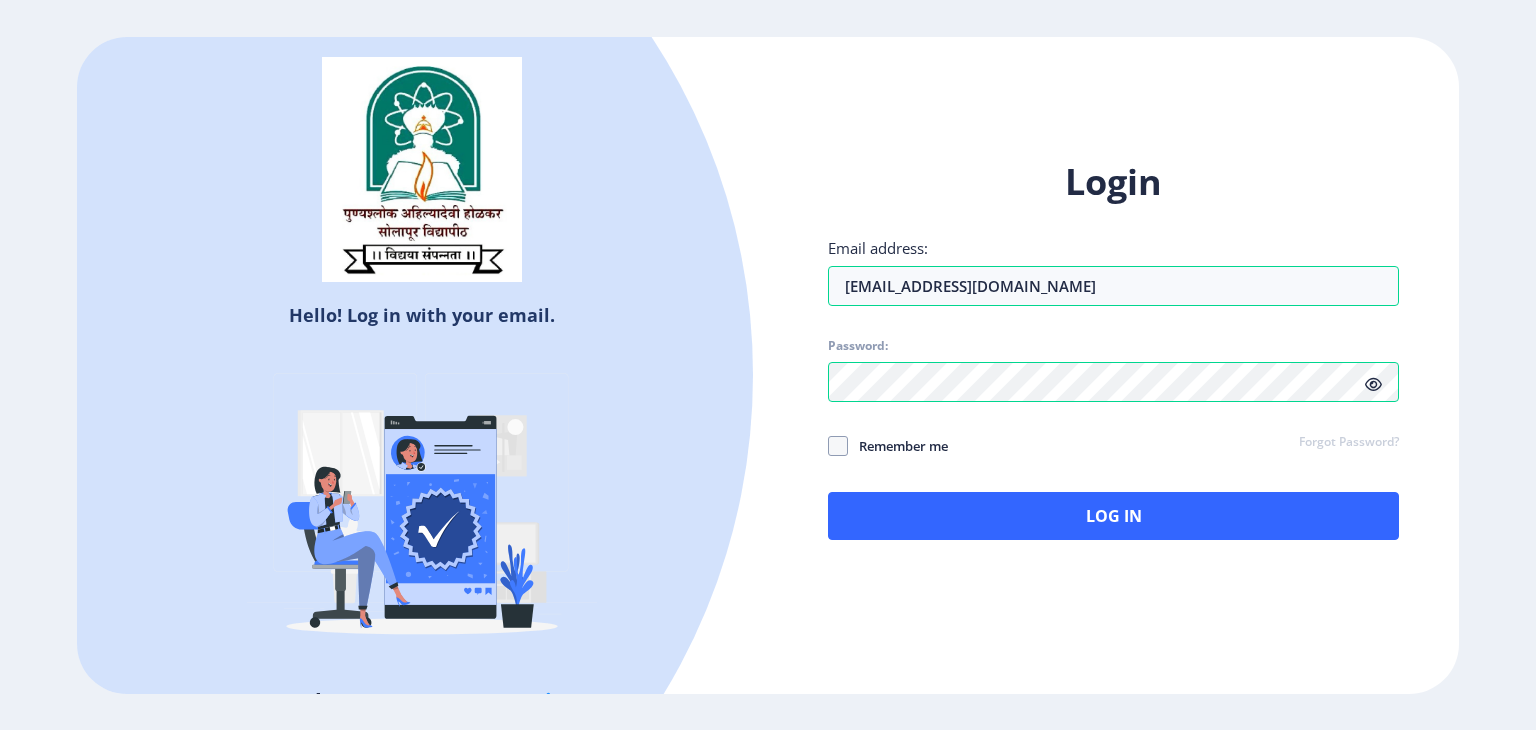 click 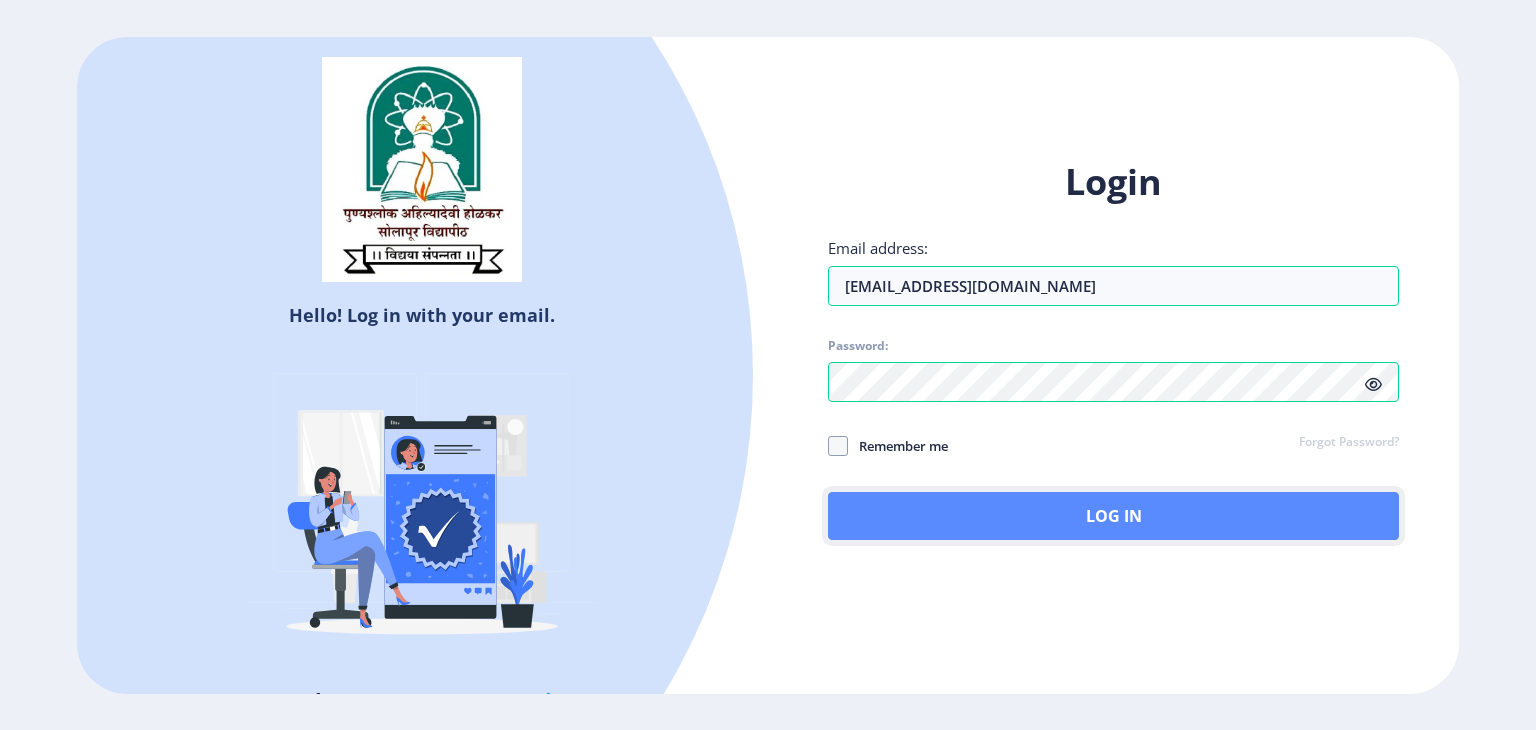click on "Log In" 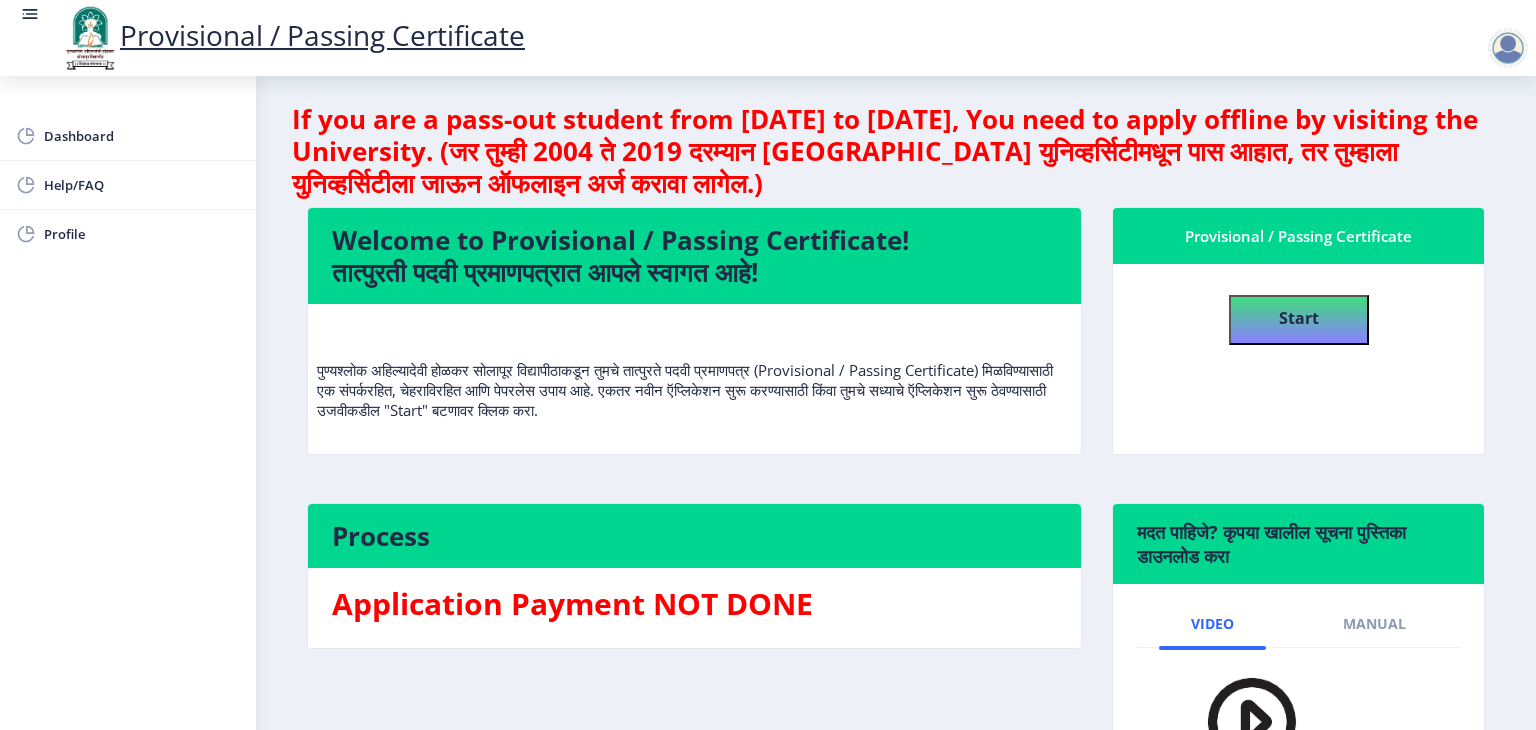 scroll, scrollTop: 0, scrollLeft: 0, axis: both 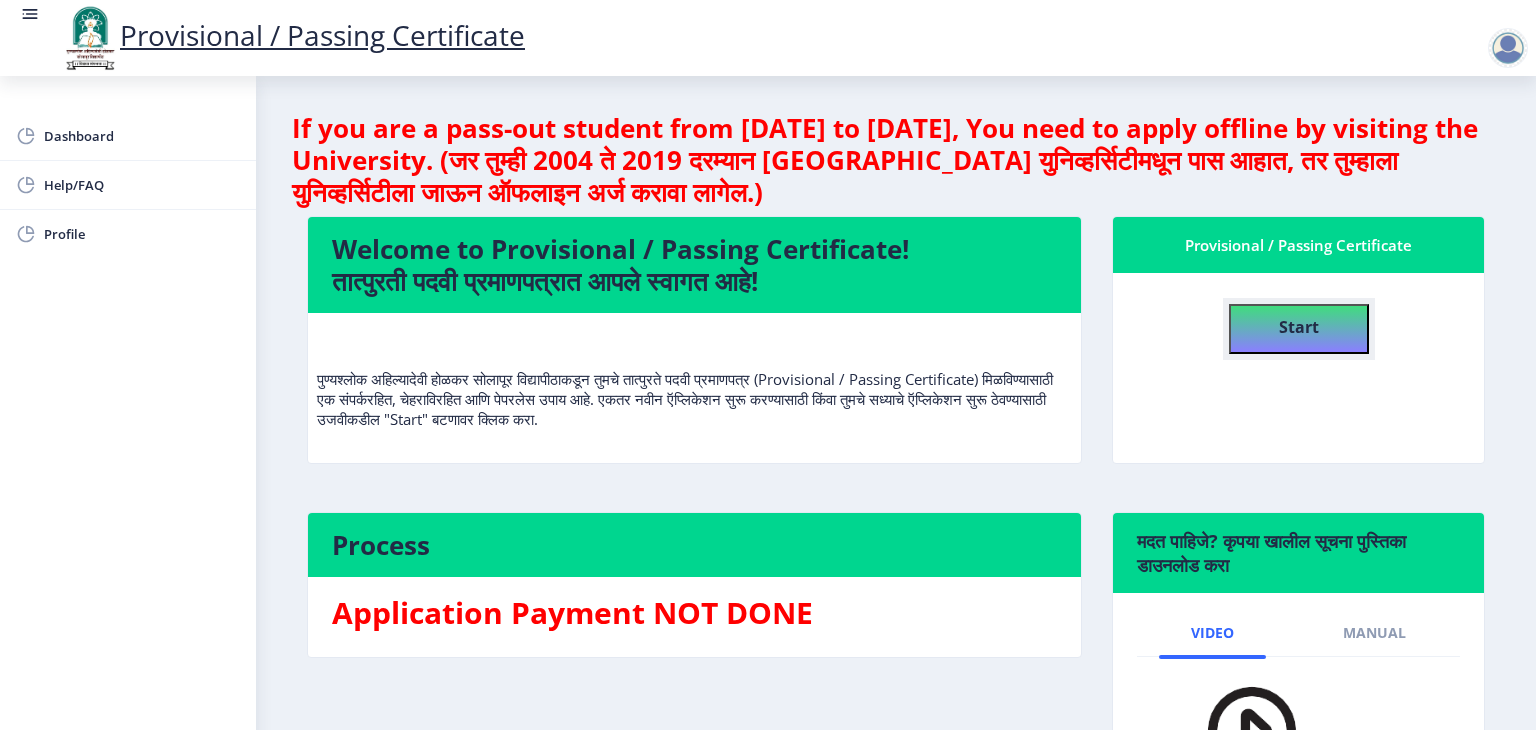 click on "Start" 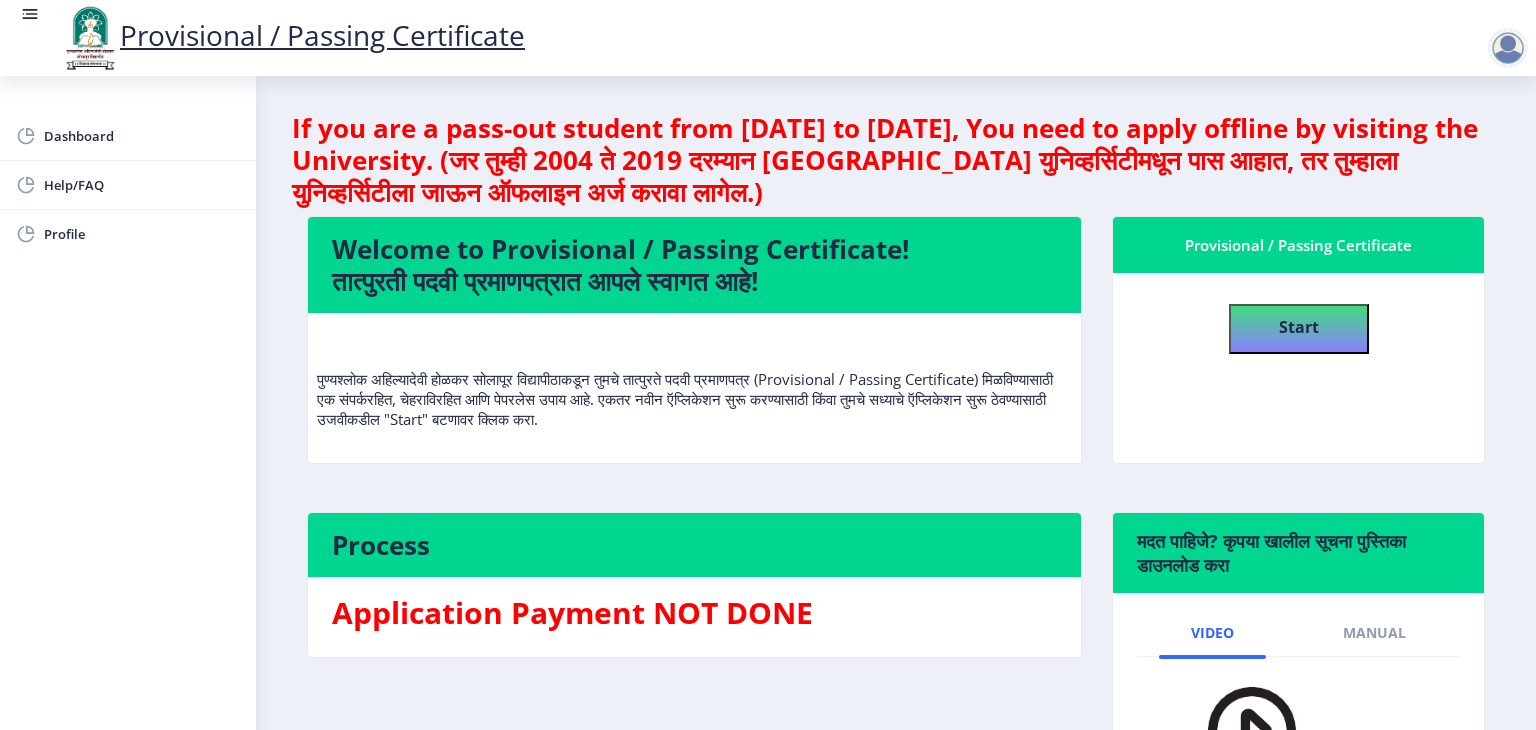select 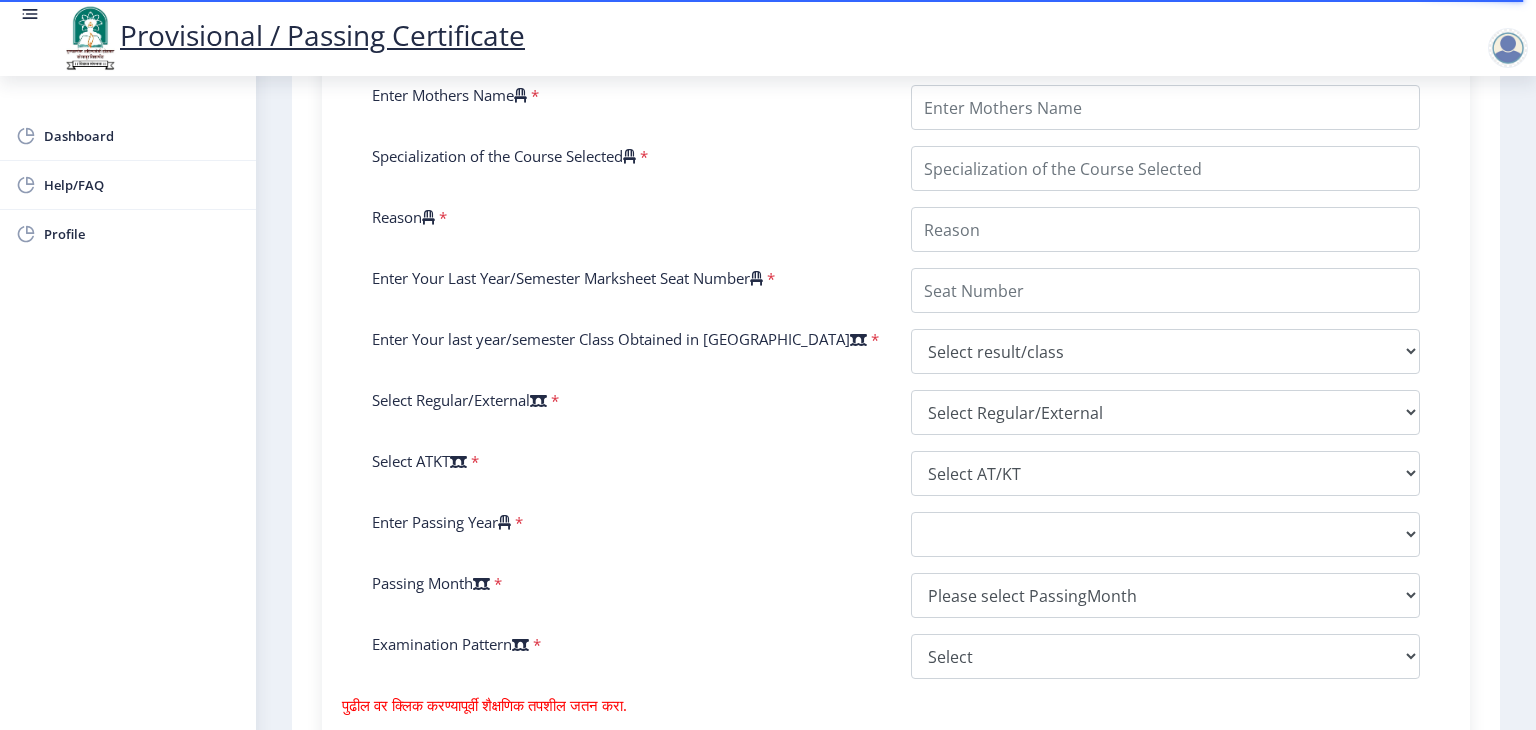 scroll, scrollTop: 800, scrollLeft: 0, axis: vertical 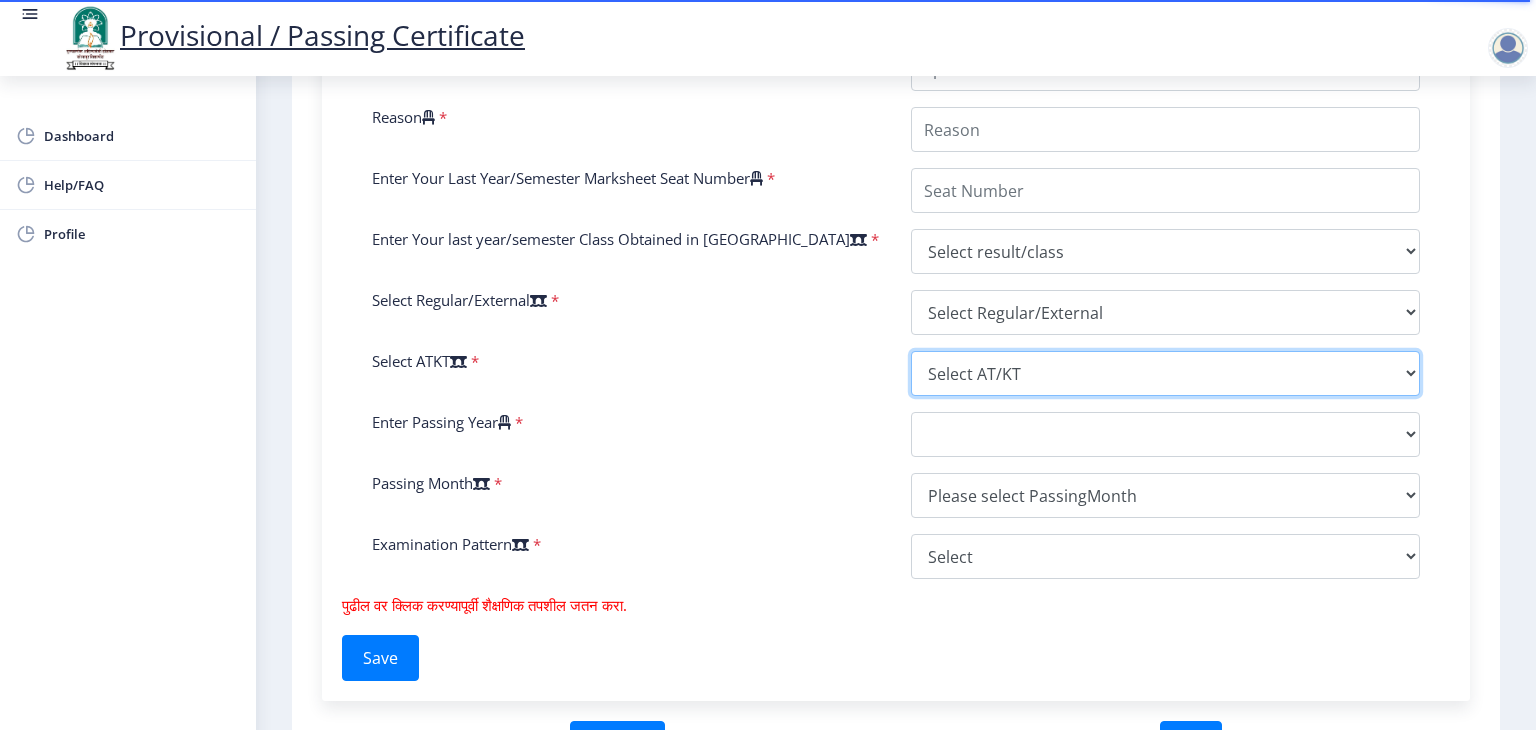click on "Select AT/KT   None ATKT" at bounding box center [1165, 373] 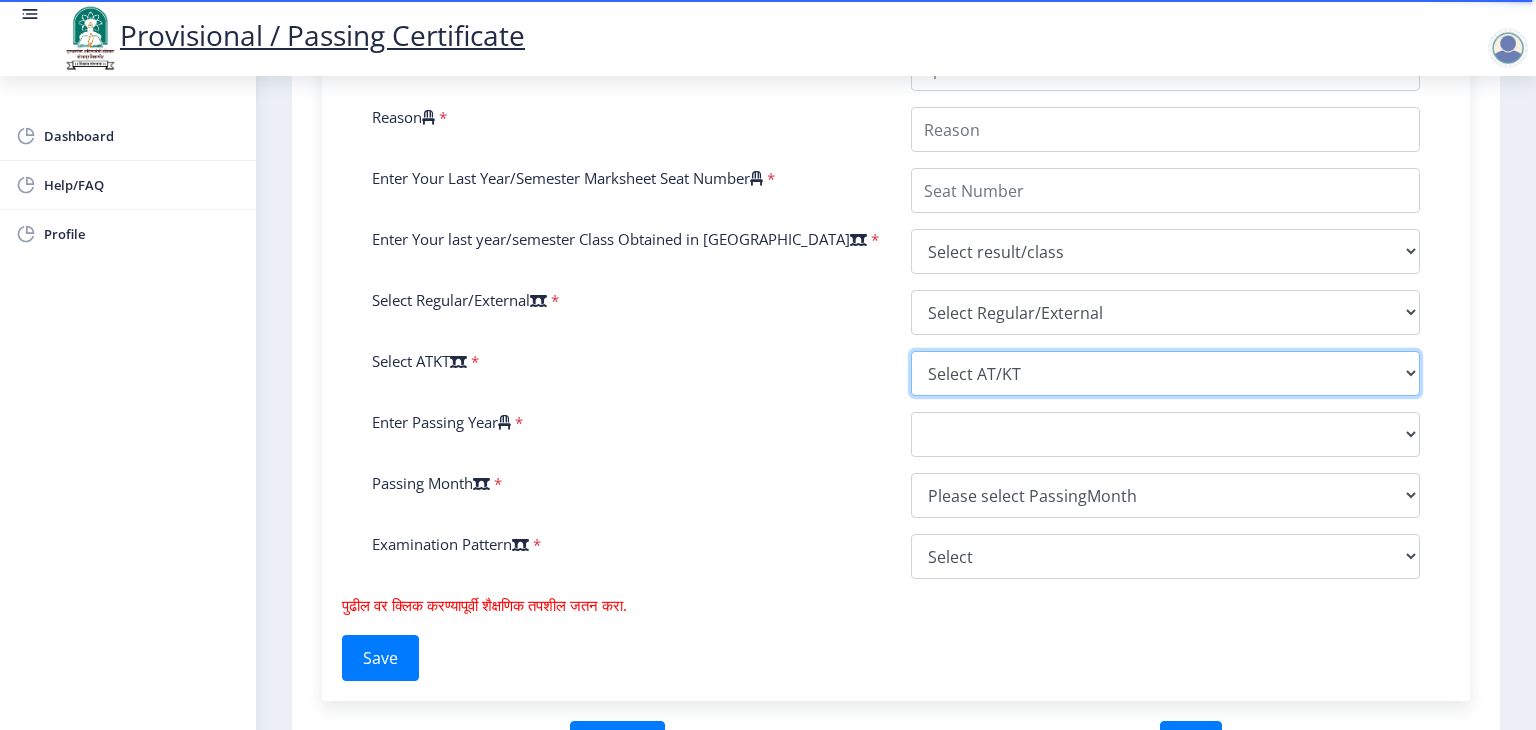 click on "Select AT/KT   None ATKT" at bounding box center [1165, 373] 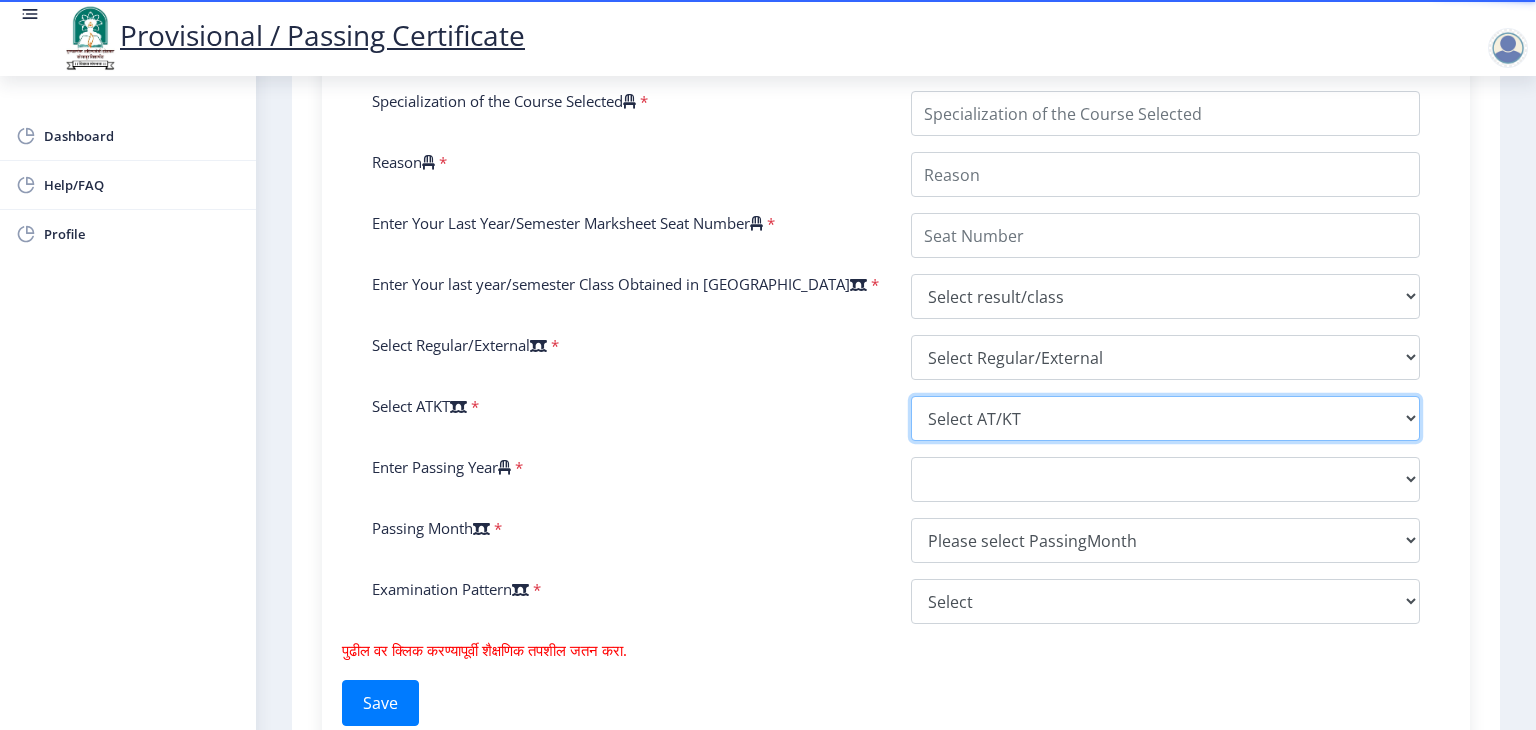 scroll, scrollTop: 430, scrollLeft: 0, axis: vertical 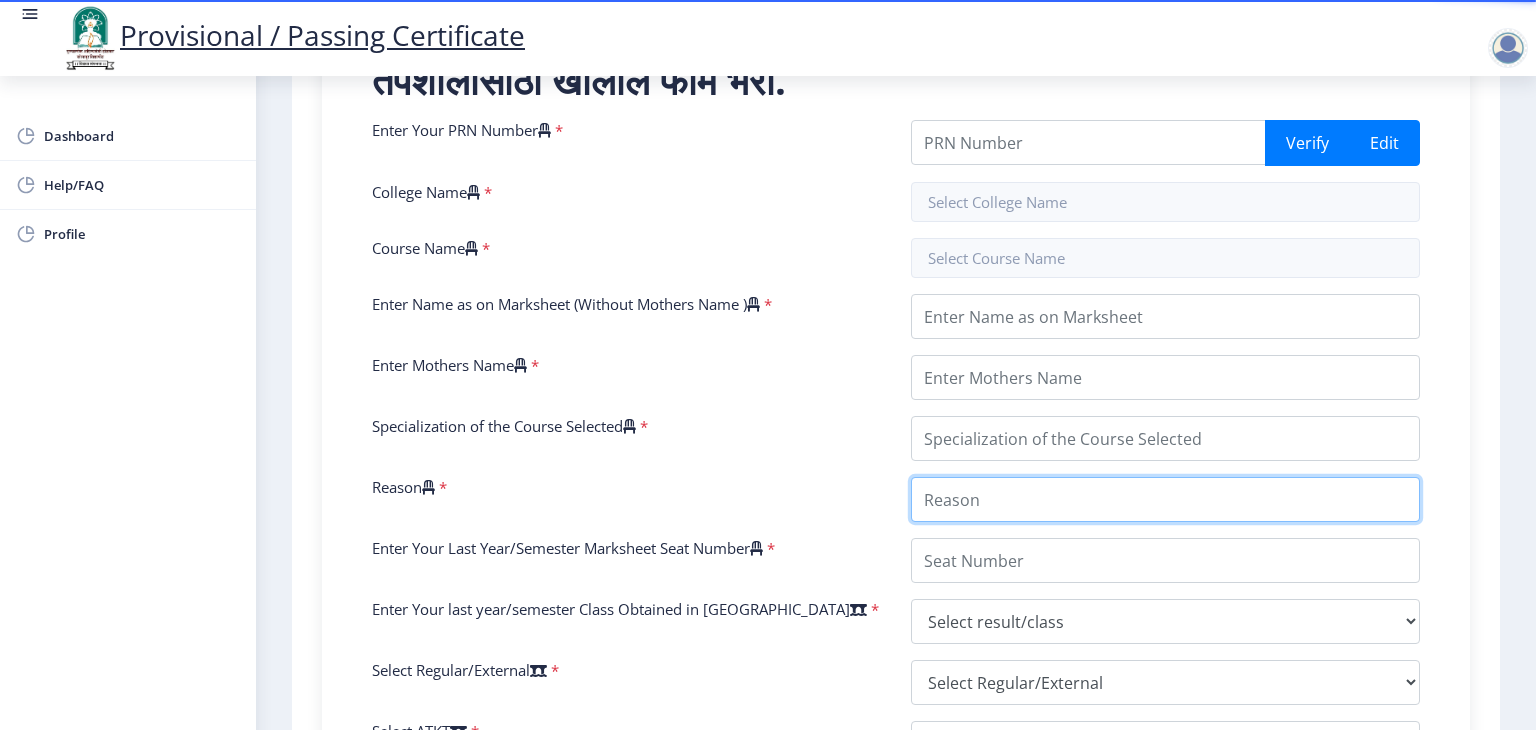 click on "Reason" at bounding box center [1165, 499] 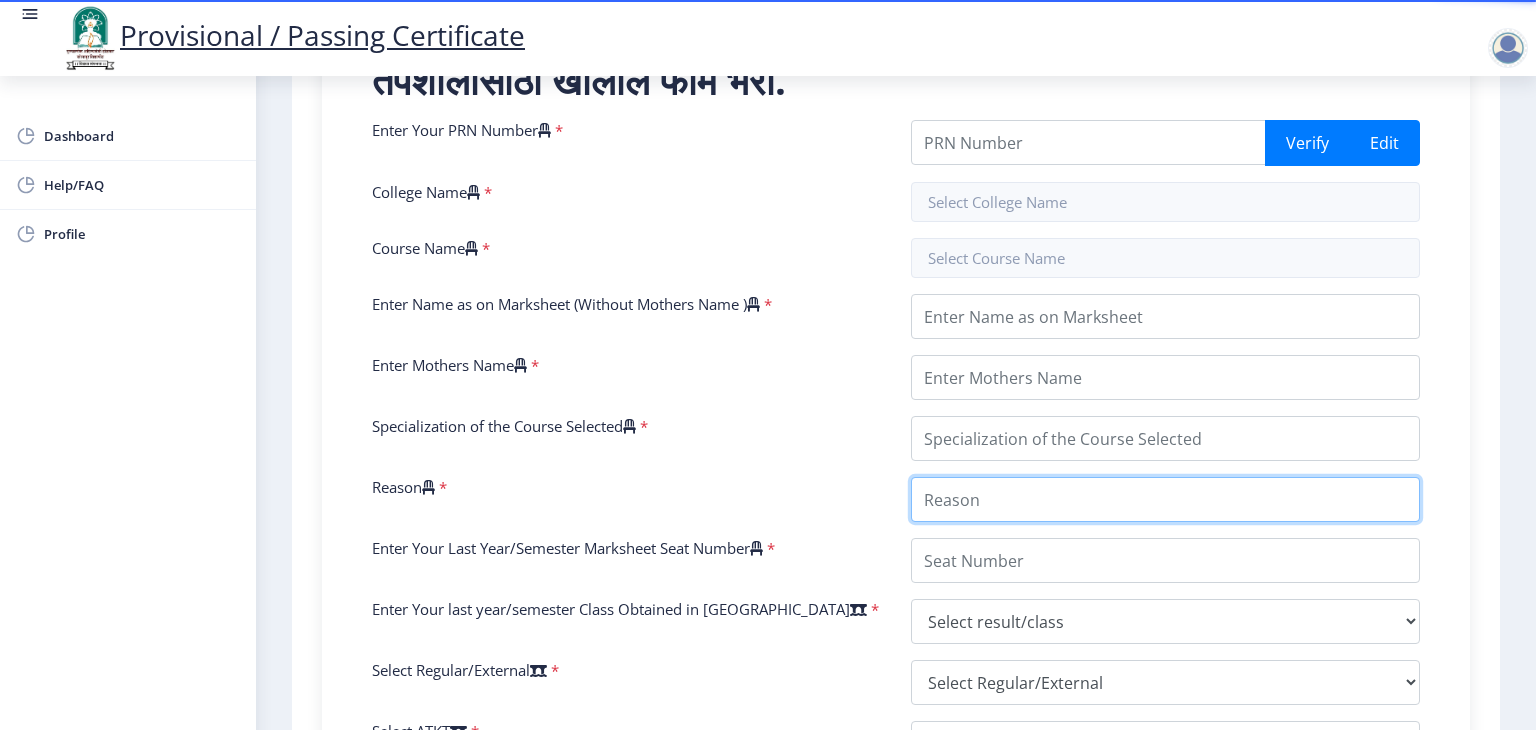 click on "Reason" at bounding box center (1165, 499) 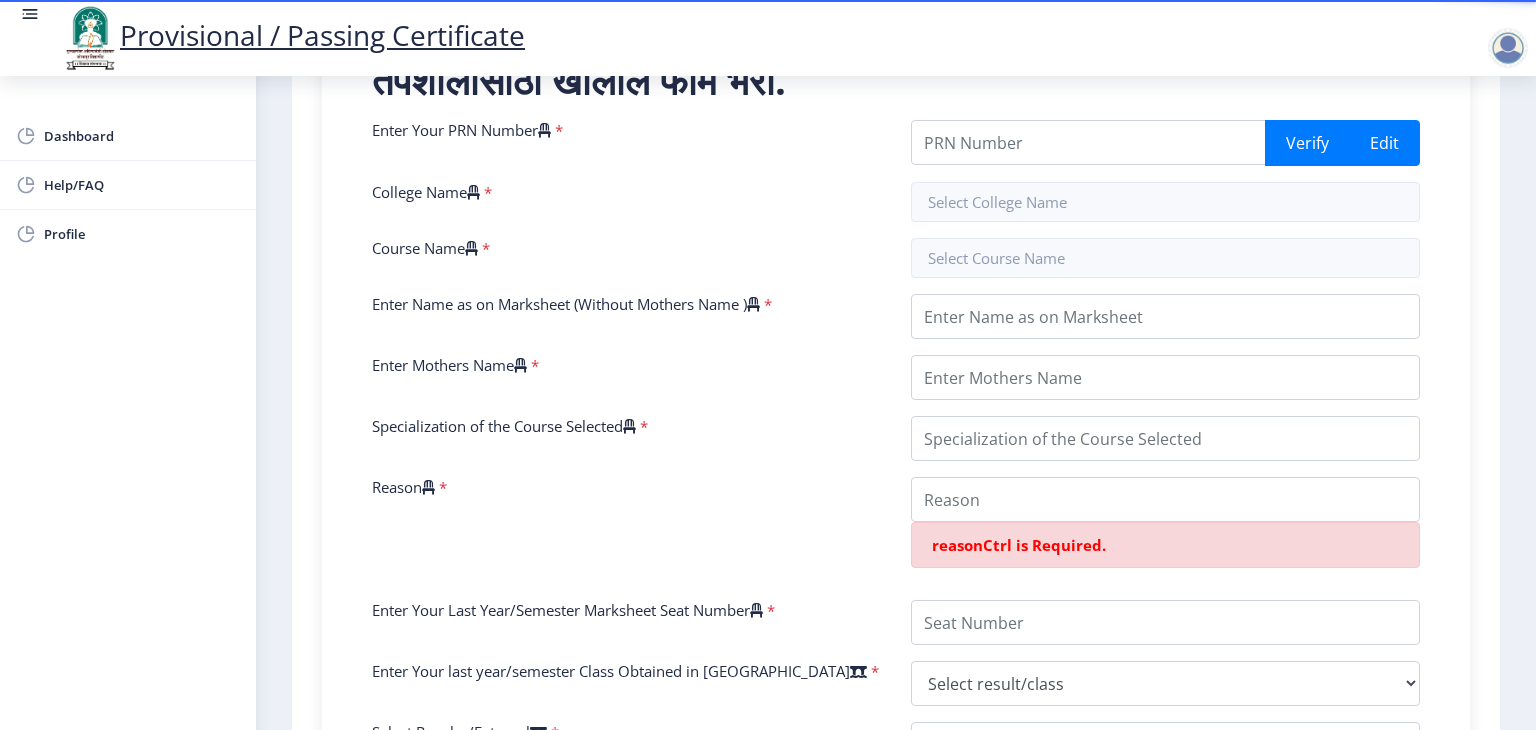 click on "Reason    *" at bounding box center (626, 530) 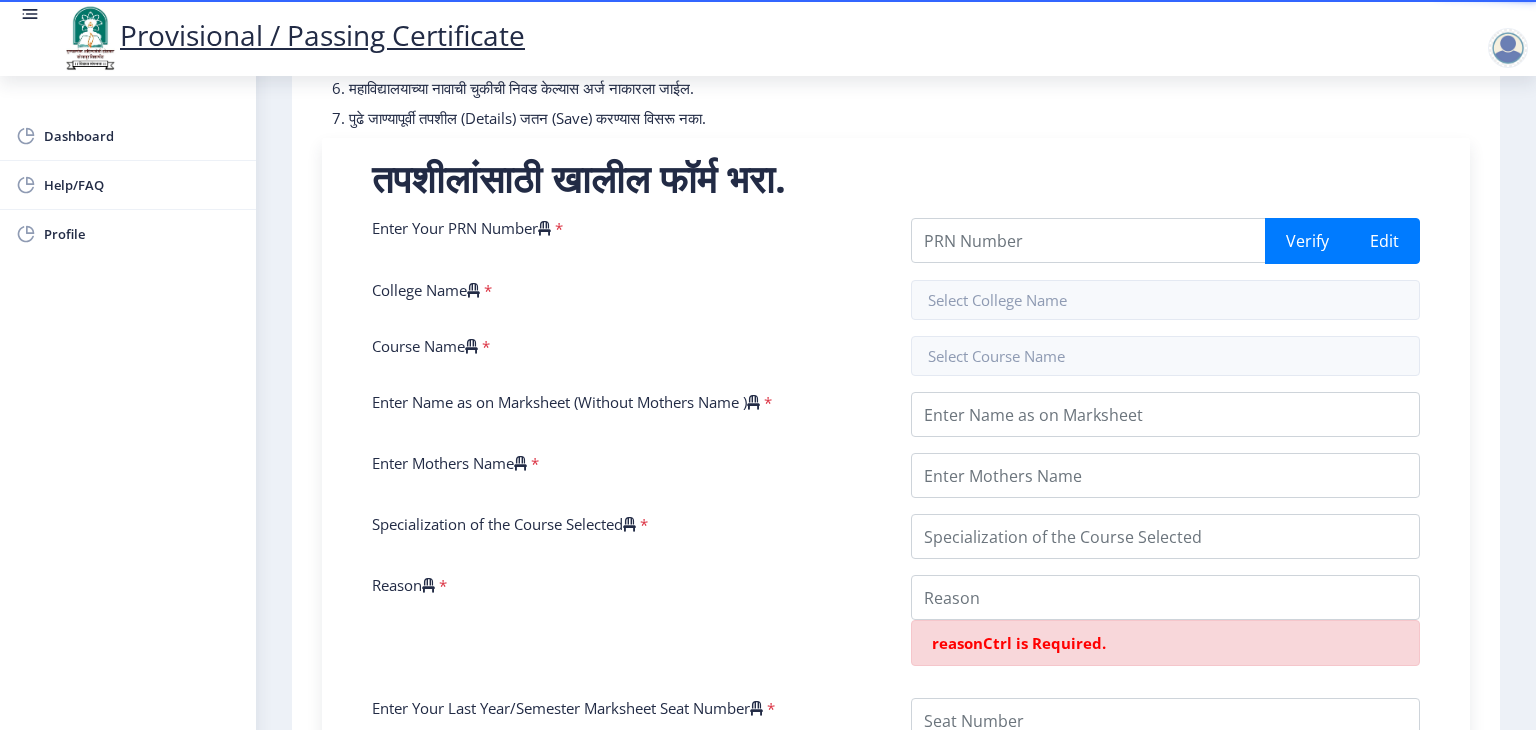 scroll, scrollTop: 330, scrollLeft: 0, axis: vertical 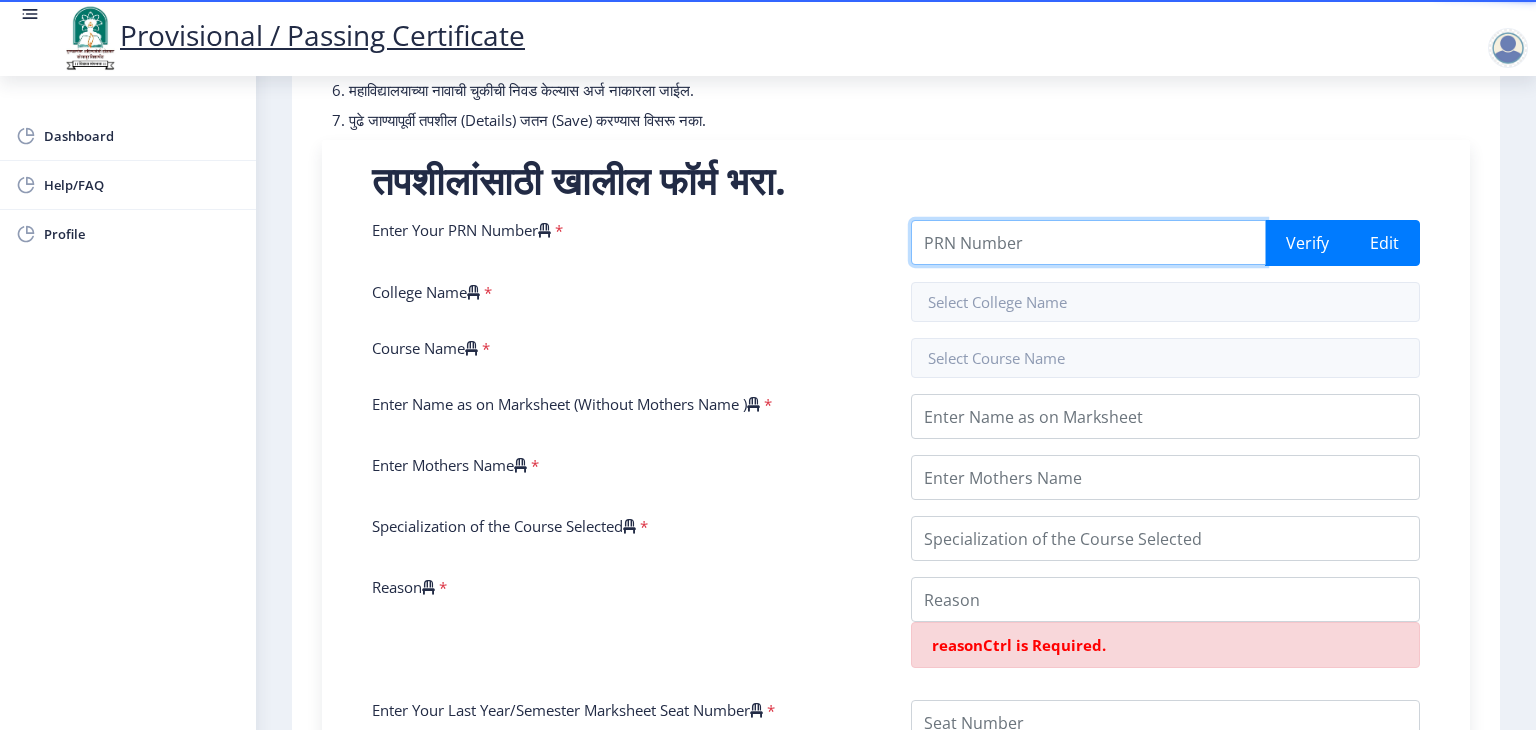 click on "Enter Your PRN Number" at bounding box center (1088, 242) 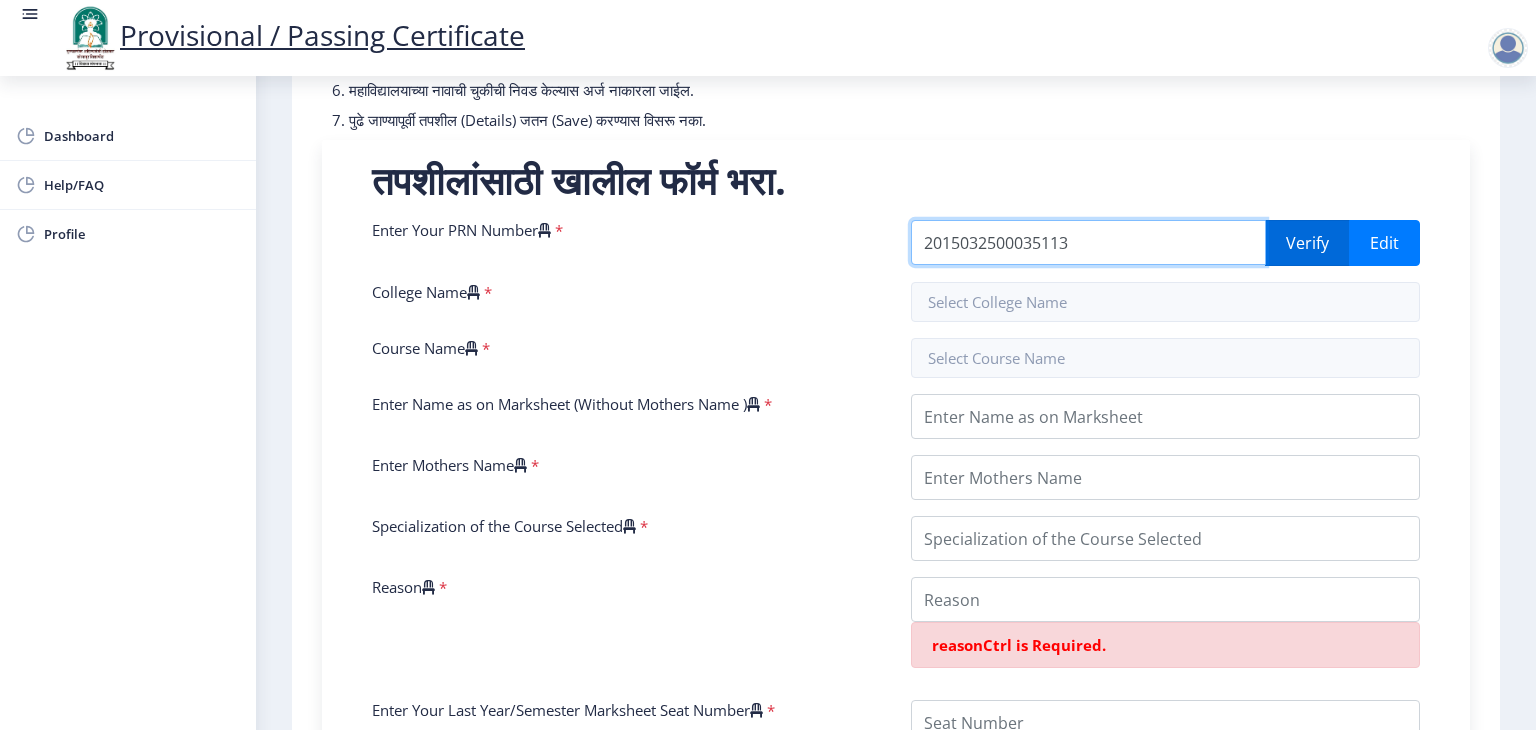 type on "2015032500035113" 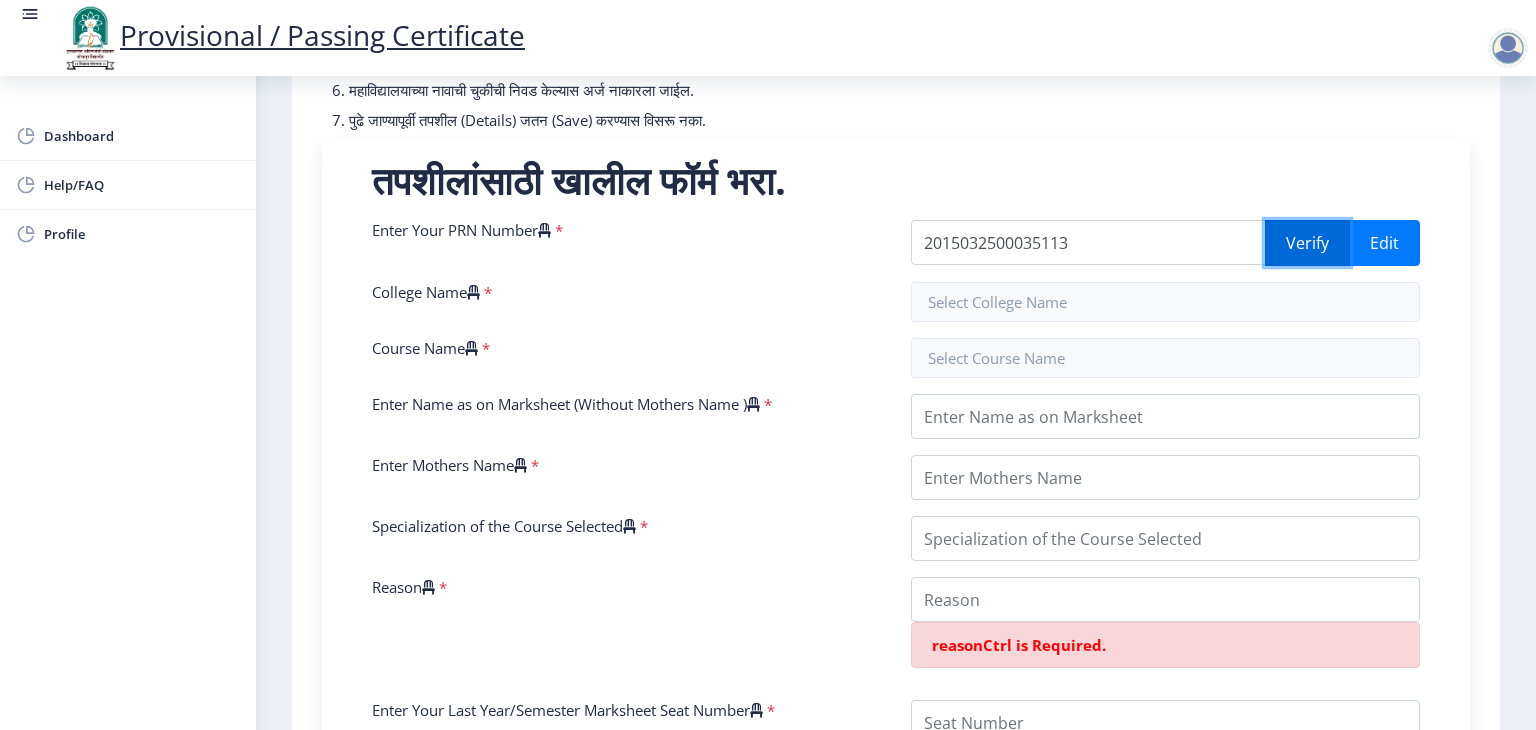 click on "Verify" at bounding box center (1307, 243) 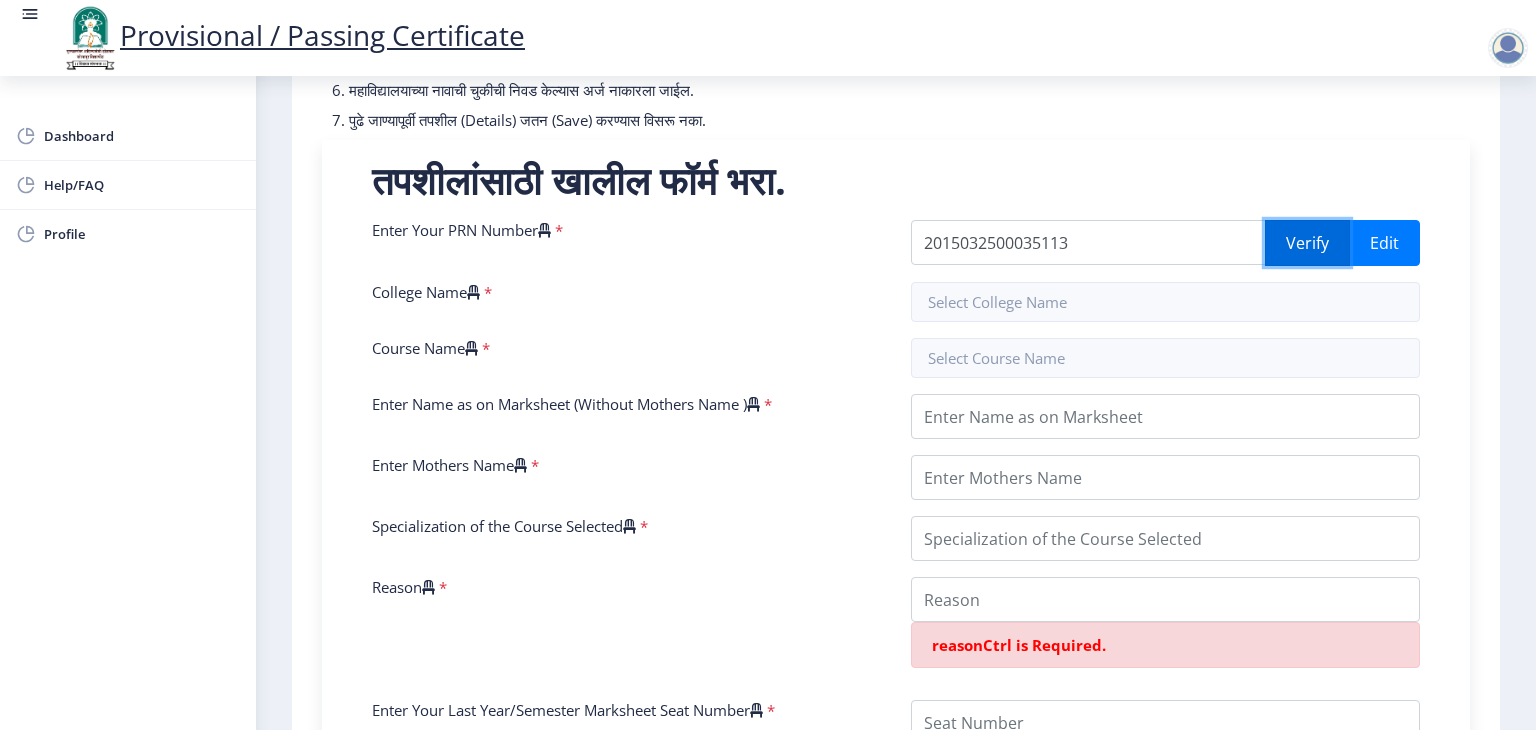 click on "Verify" at bounding box center (1307, 243) 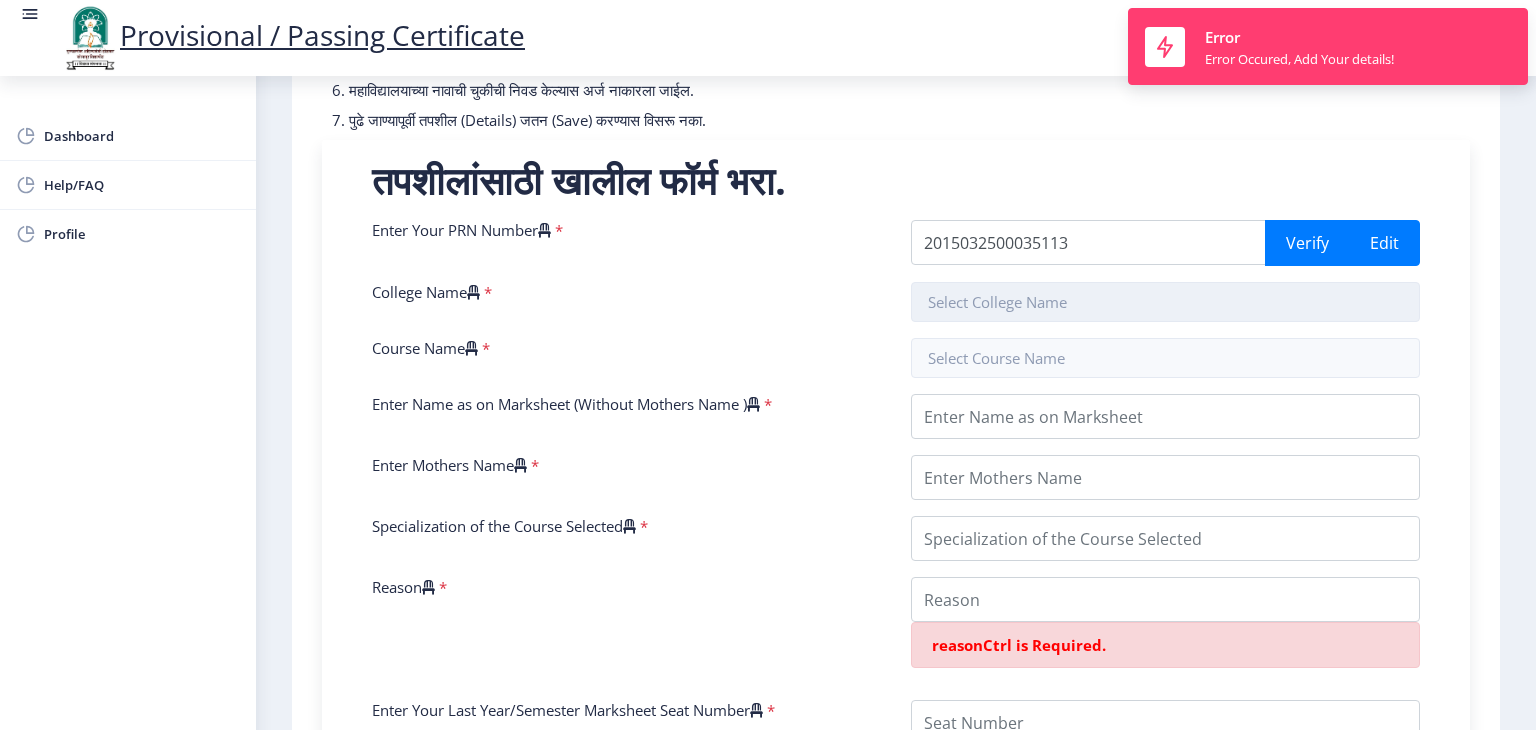 click at bounding box center [1165, 302] 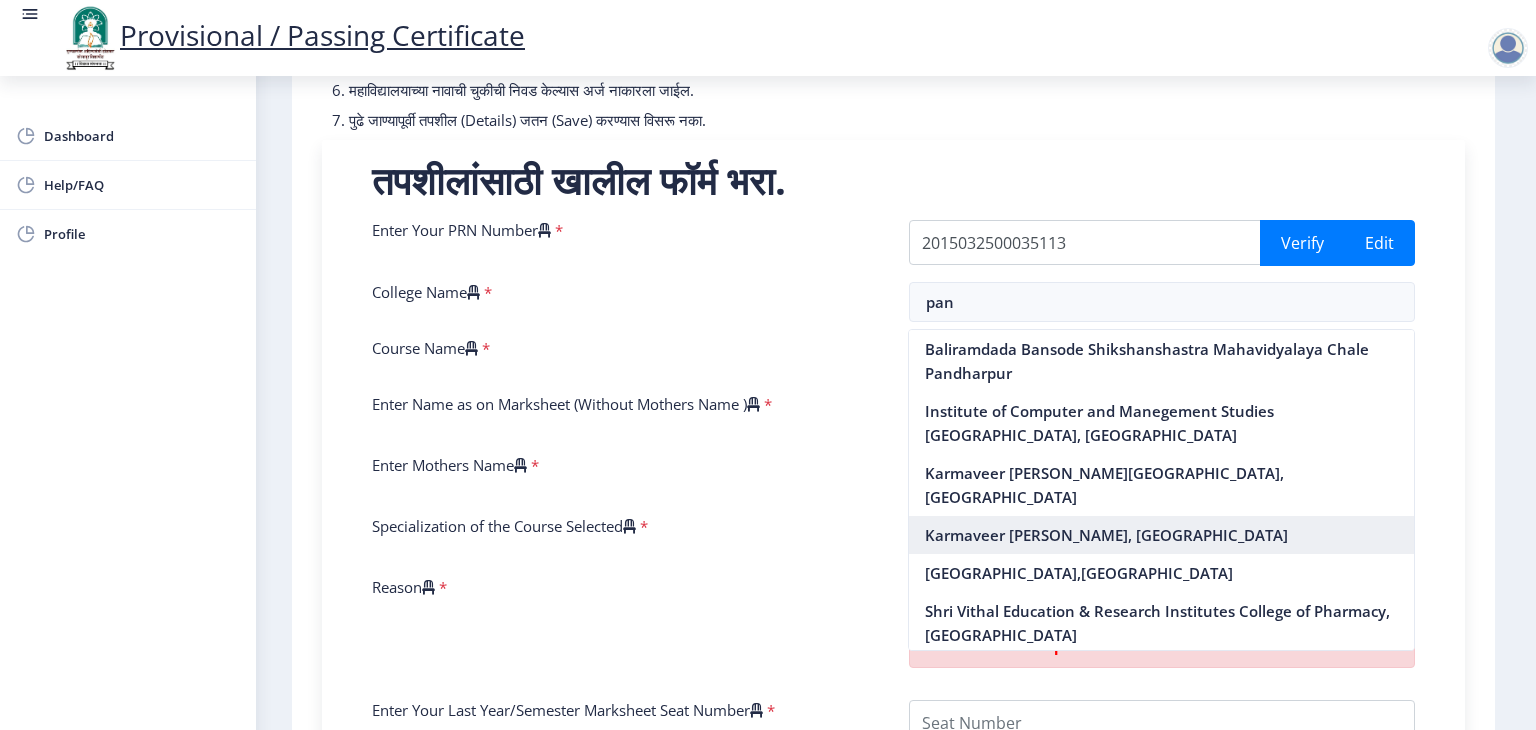 click on "Karmaveer [PERSON_NAME], [GEOGRAPHIC_DATA]" at bounding box center [1161, 535] 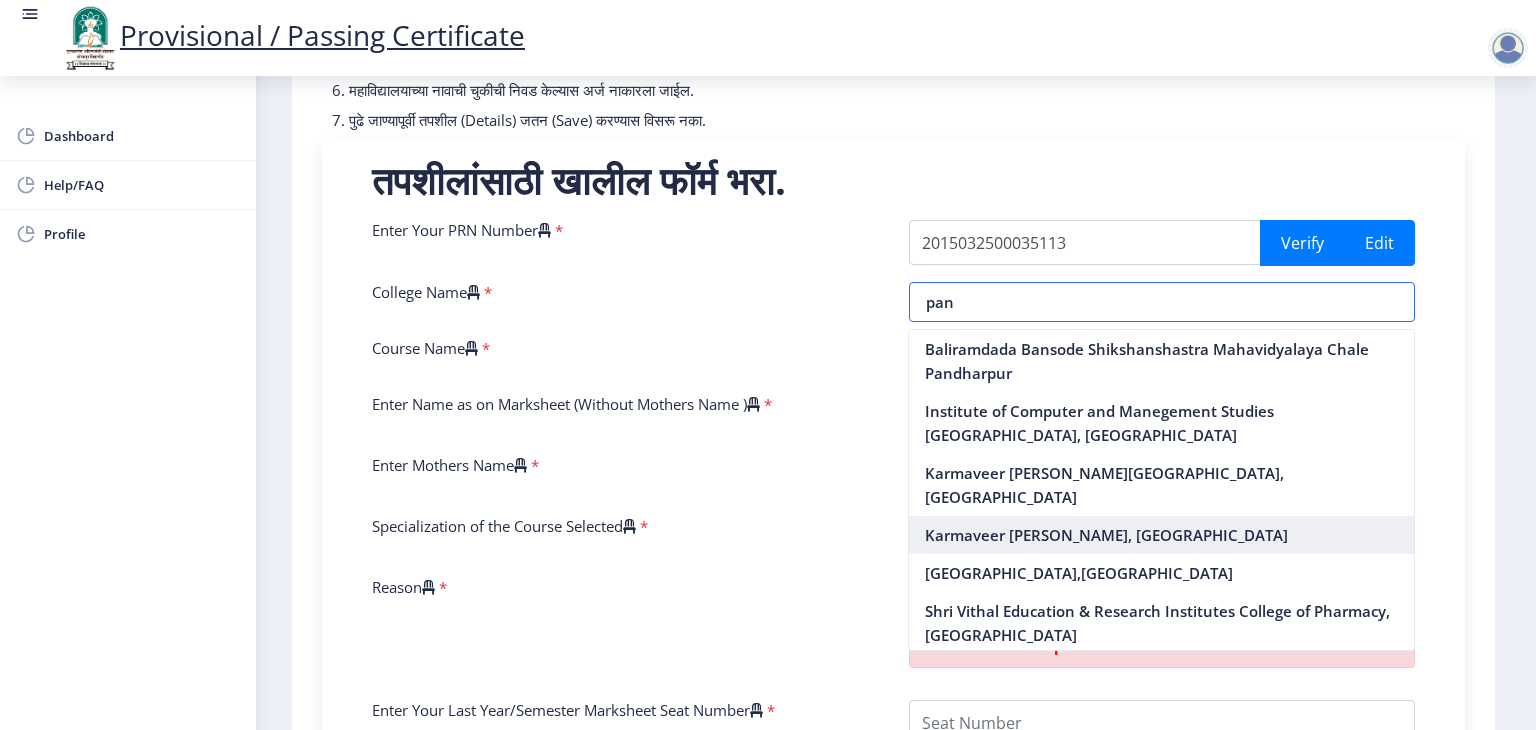 type on "Karmaveer [PERSON_NAME], [GEOGRAPHIC_DATA]" 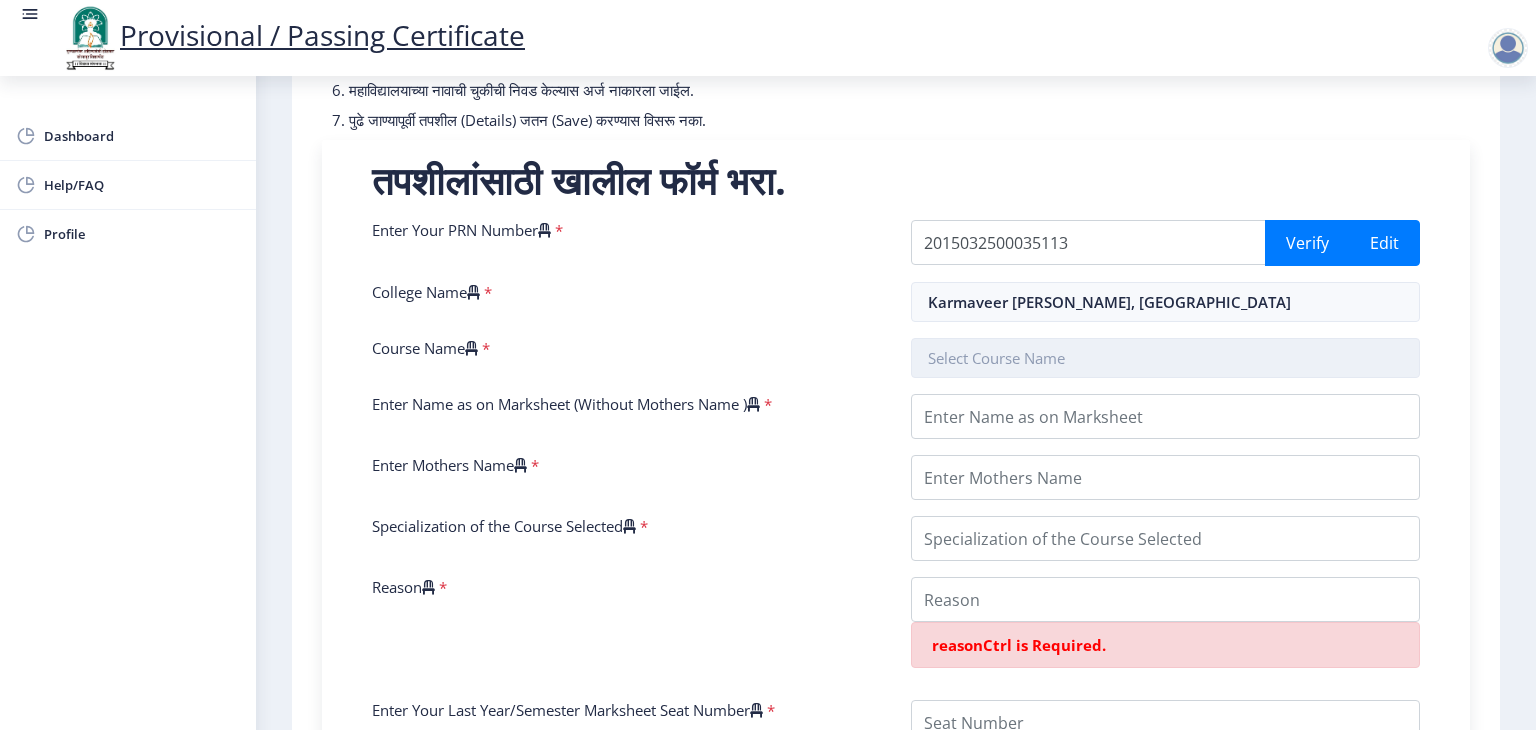 click at bounding box center [1165, 358] 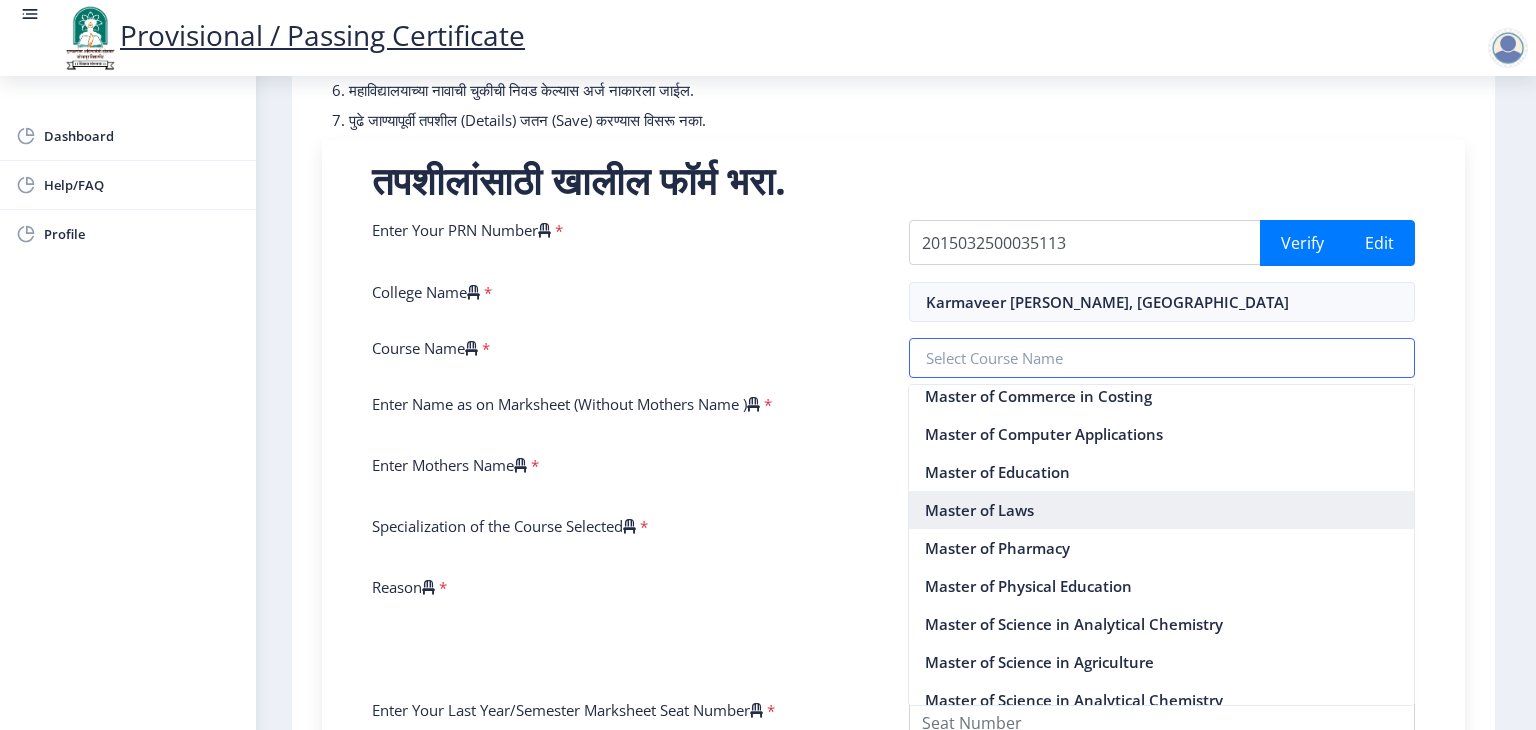 scroll, scrollTop: 1600, scrollLeft: 0, axis: vertical 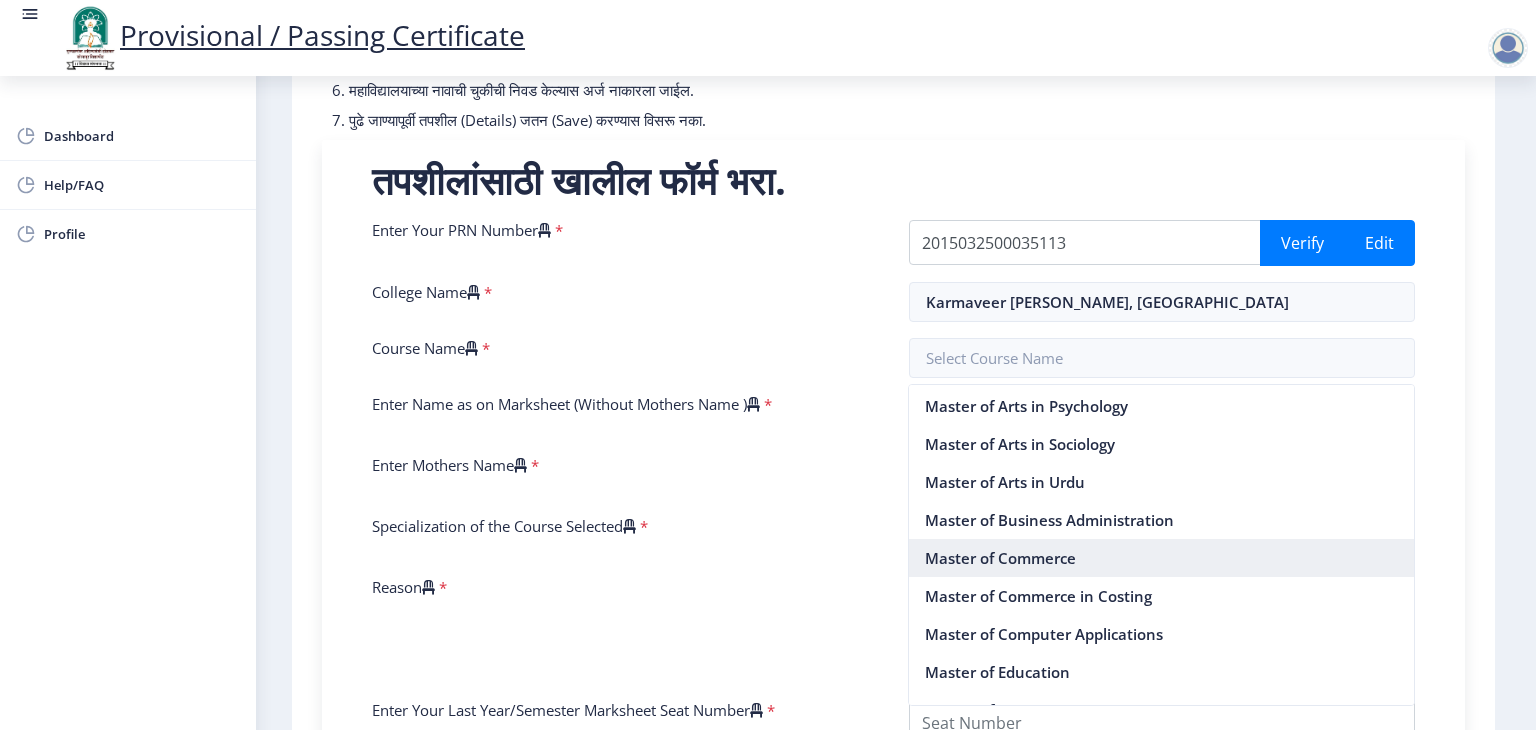 click on "Master of Commerce" at bounding box center [1161, 558] 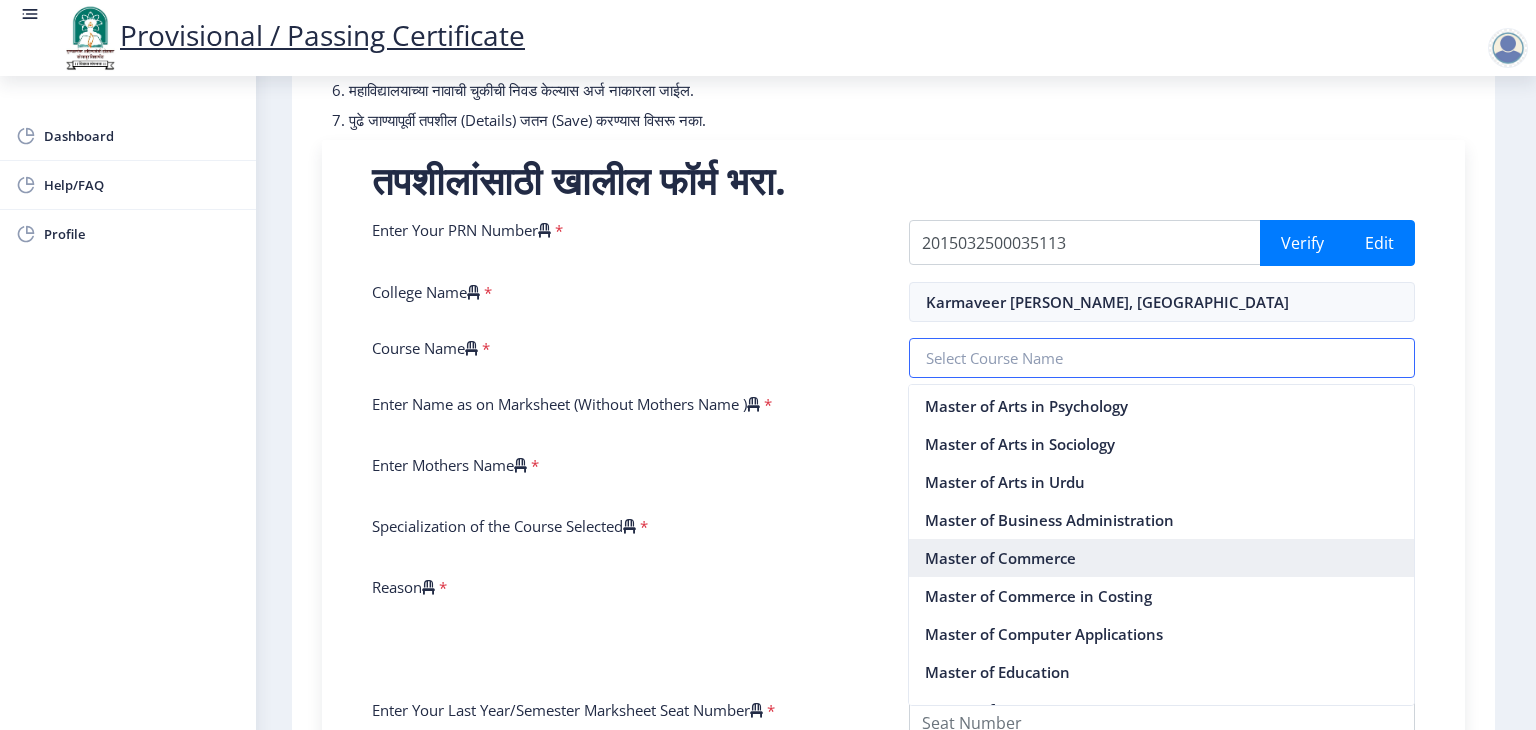 type on "Master of Commerce" 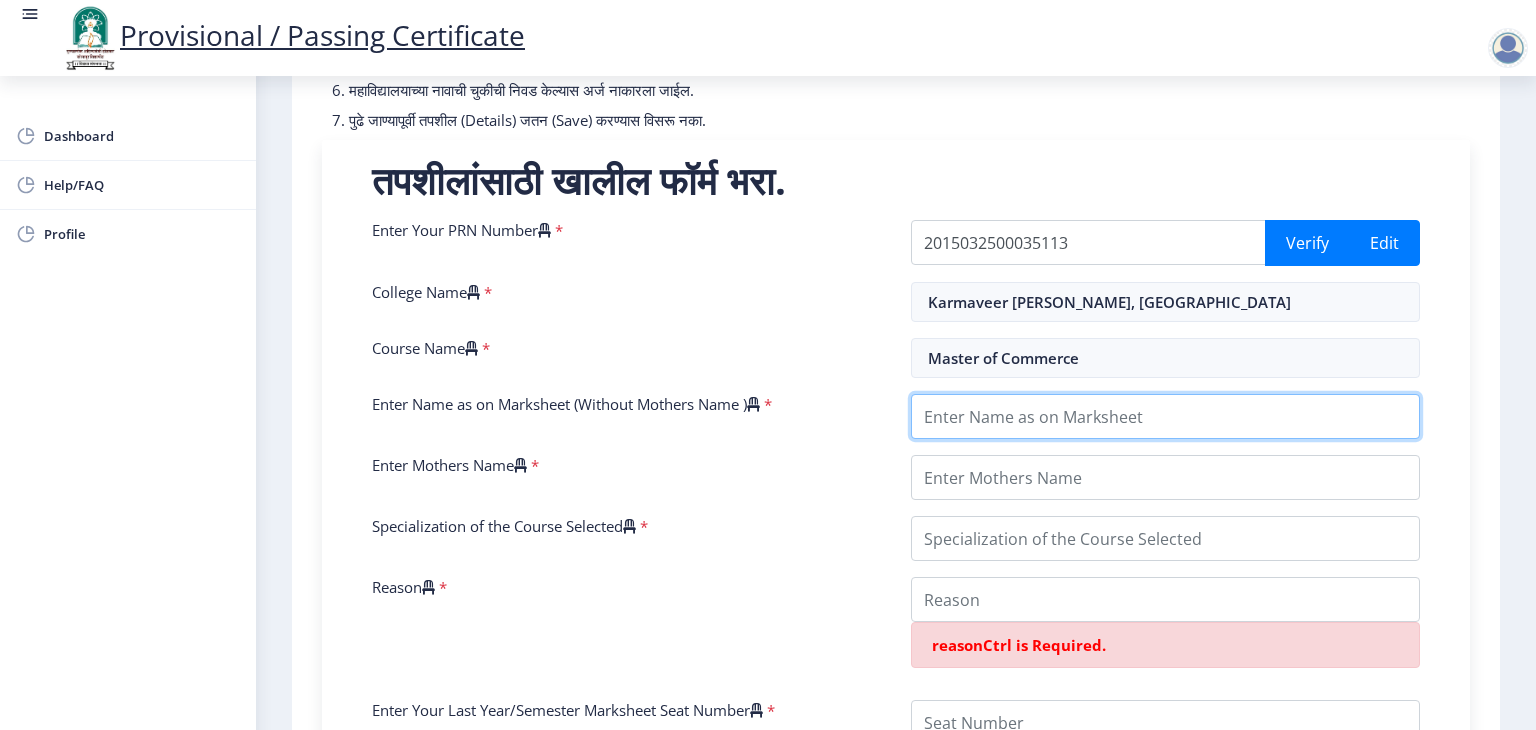 click on "Enter Name as on Marksheet (Without Mothers Name )" at bounding box center (1165, 416) 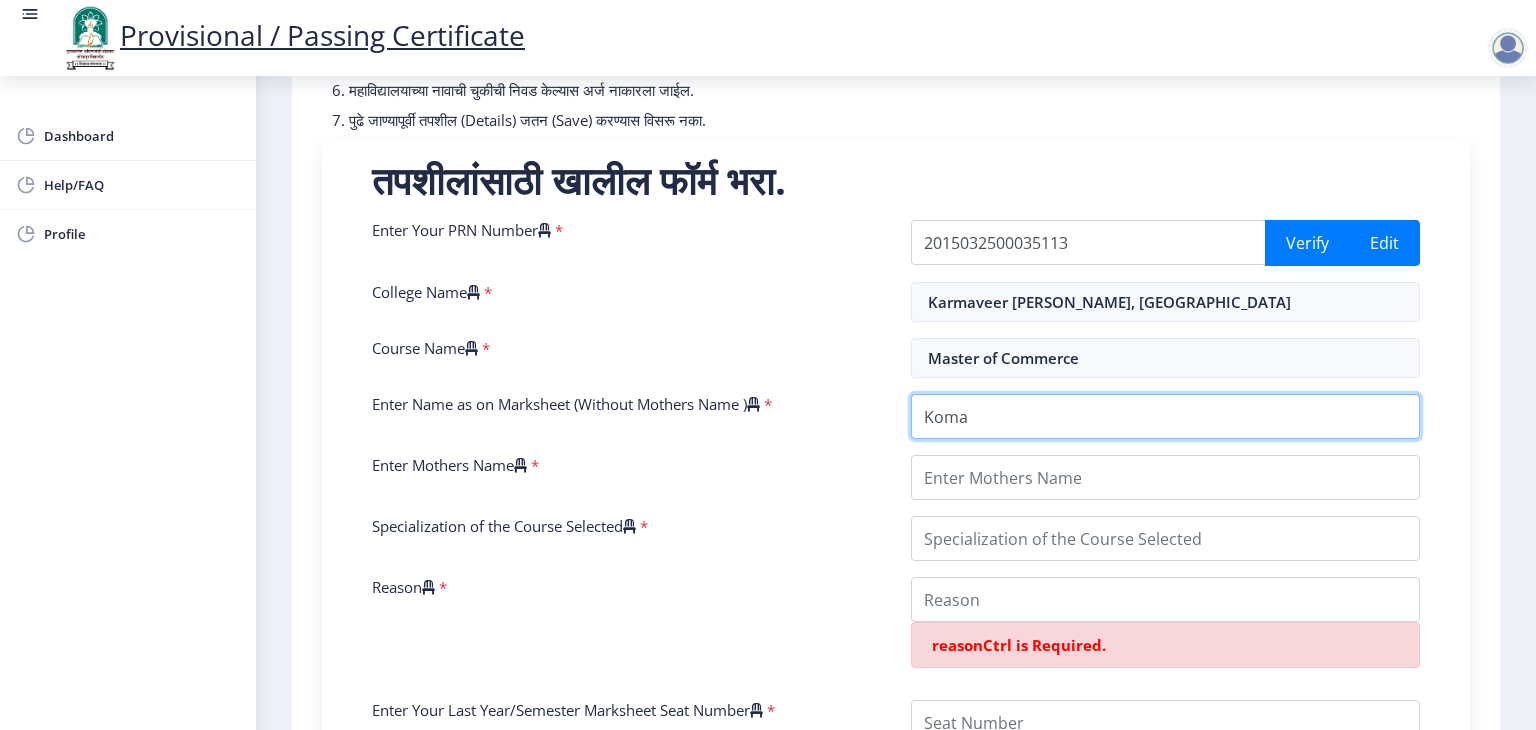 type on "[PERSON_NAME]" 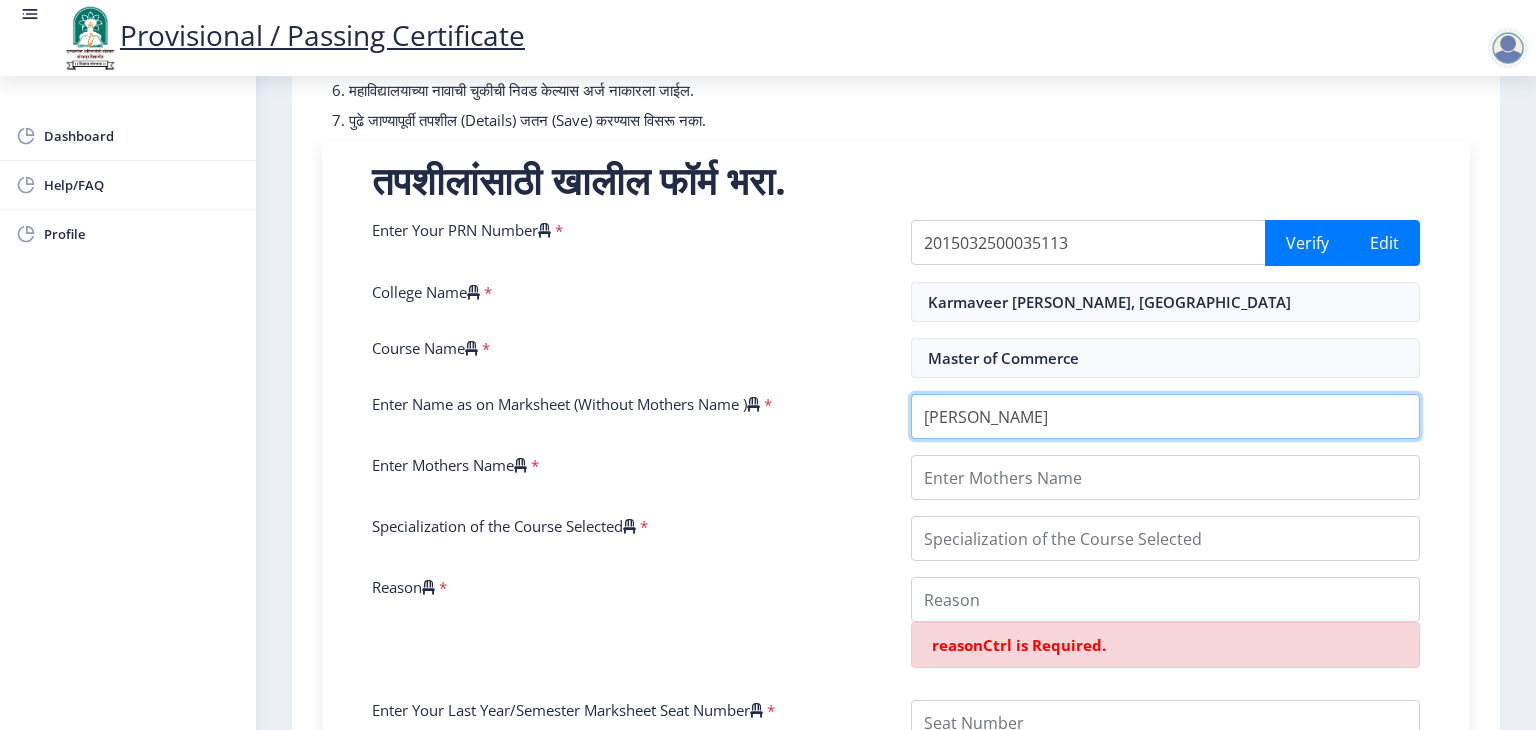 drag, startPoint x: 994, startPoint y: 415, endPoint x: 768, endPoint y: 417, distance: 226.00885 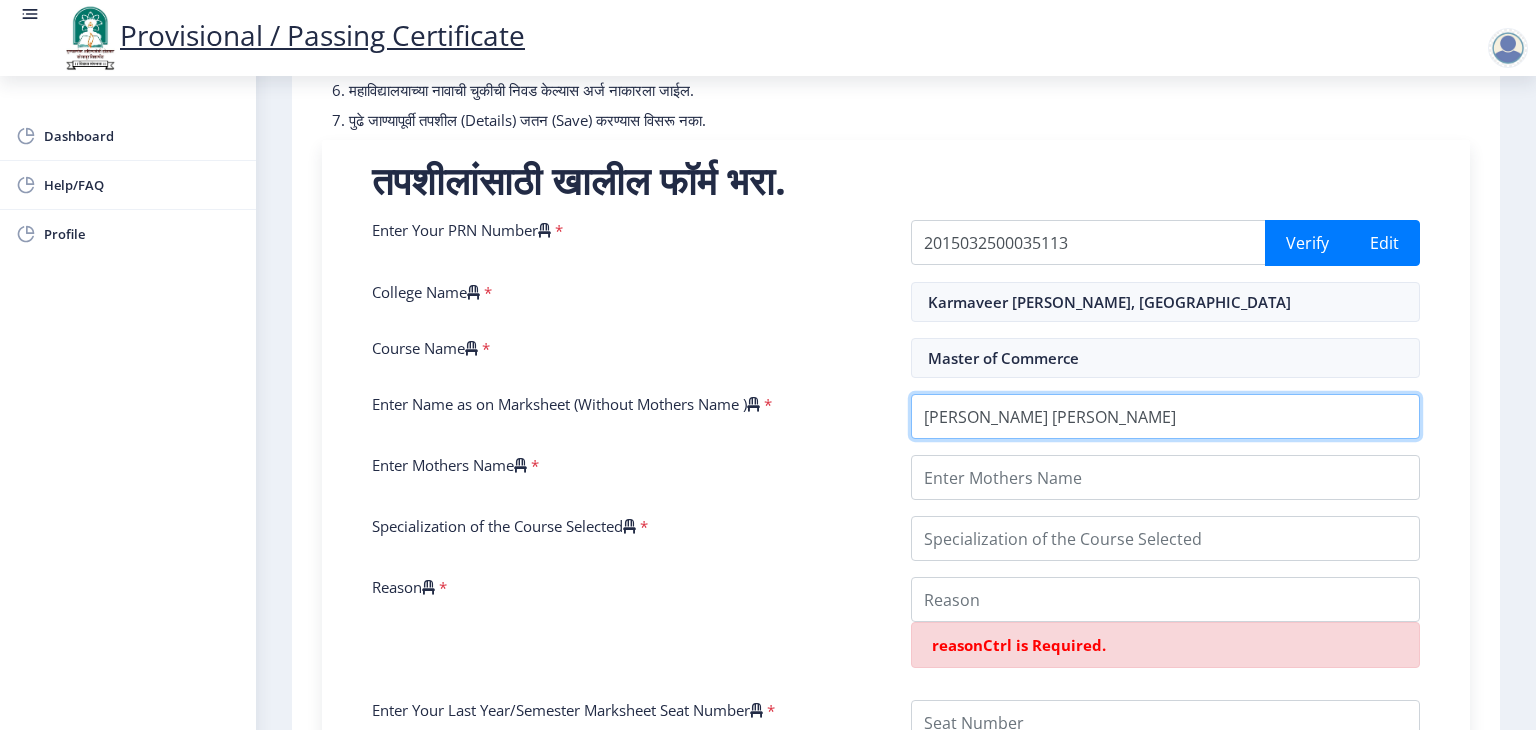 type on "Komal Sadashiv Kharat" 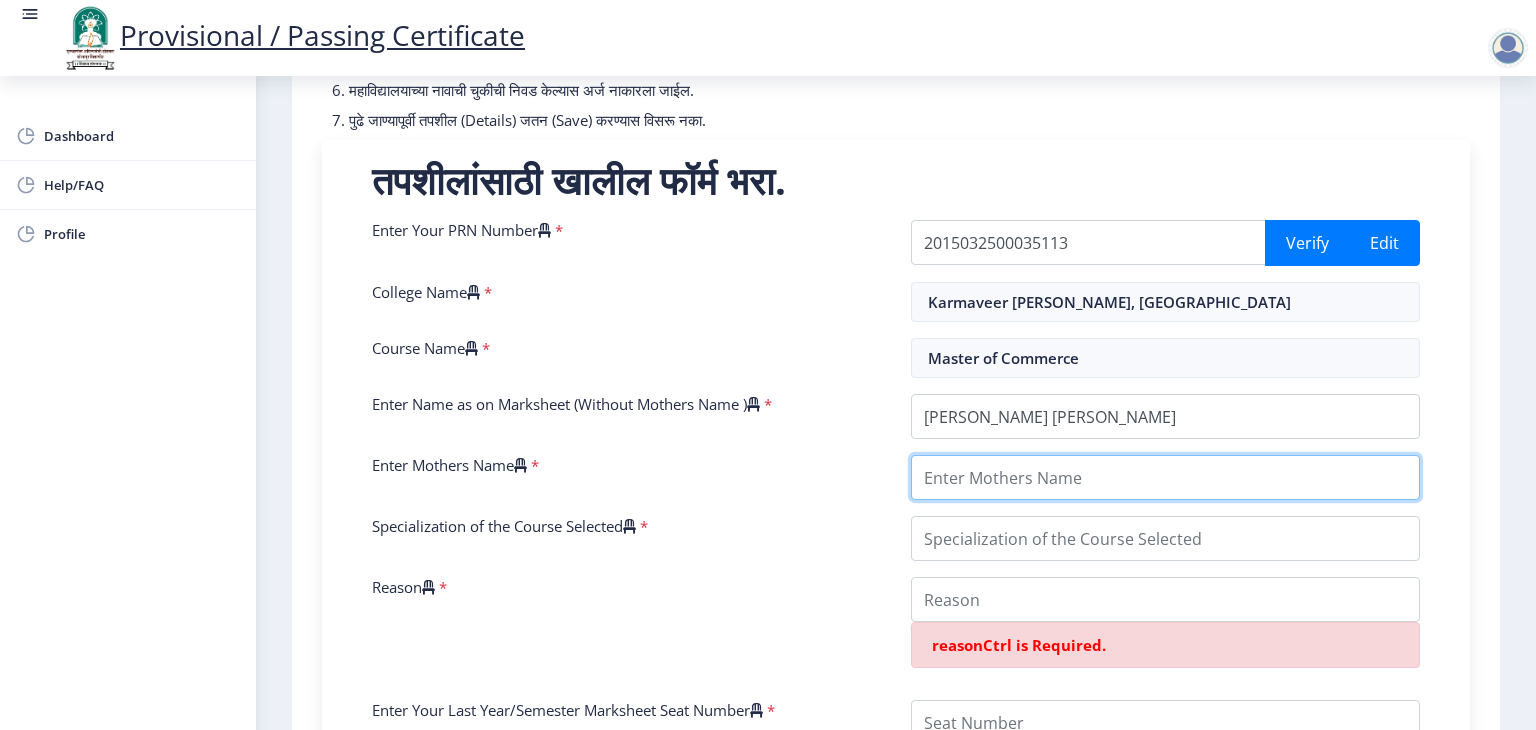 click on "Enter Mothers Name" at bounding box center (1165, 477) 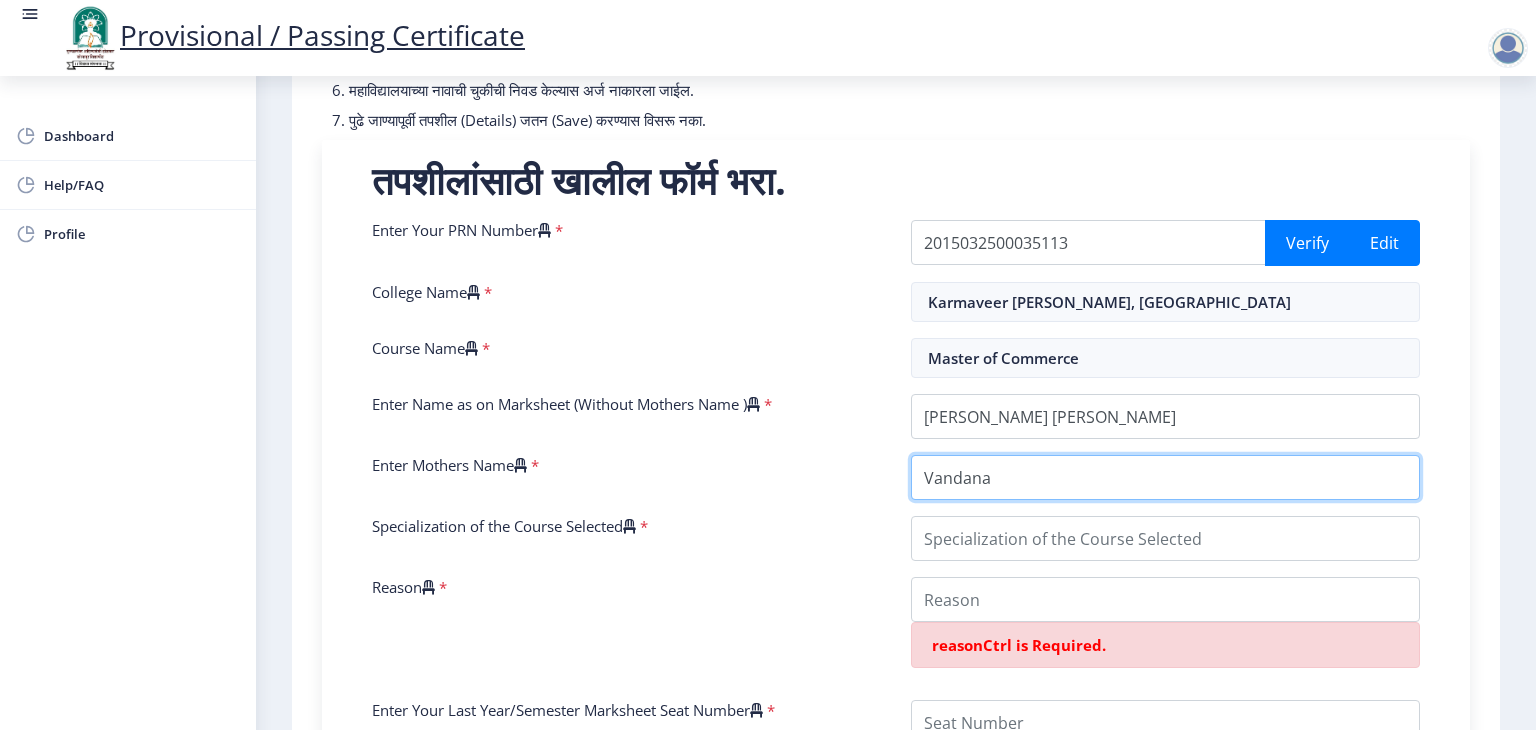 type on "Vandana" 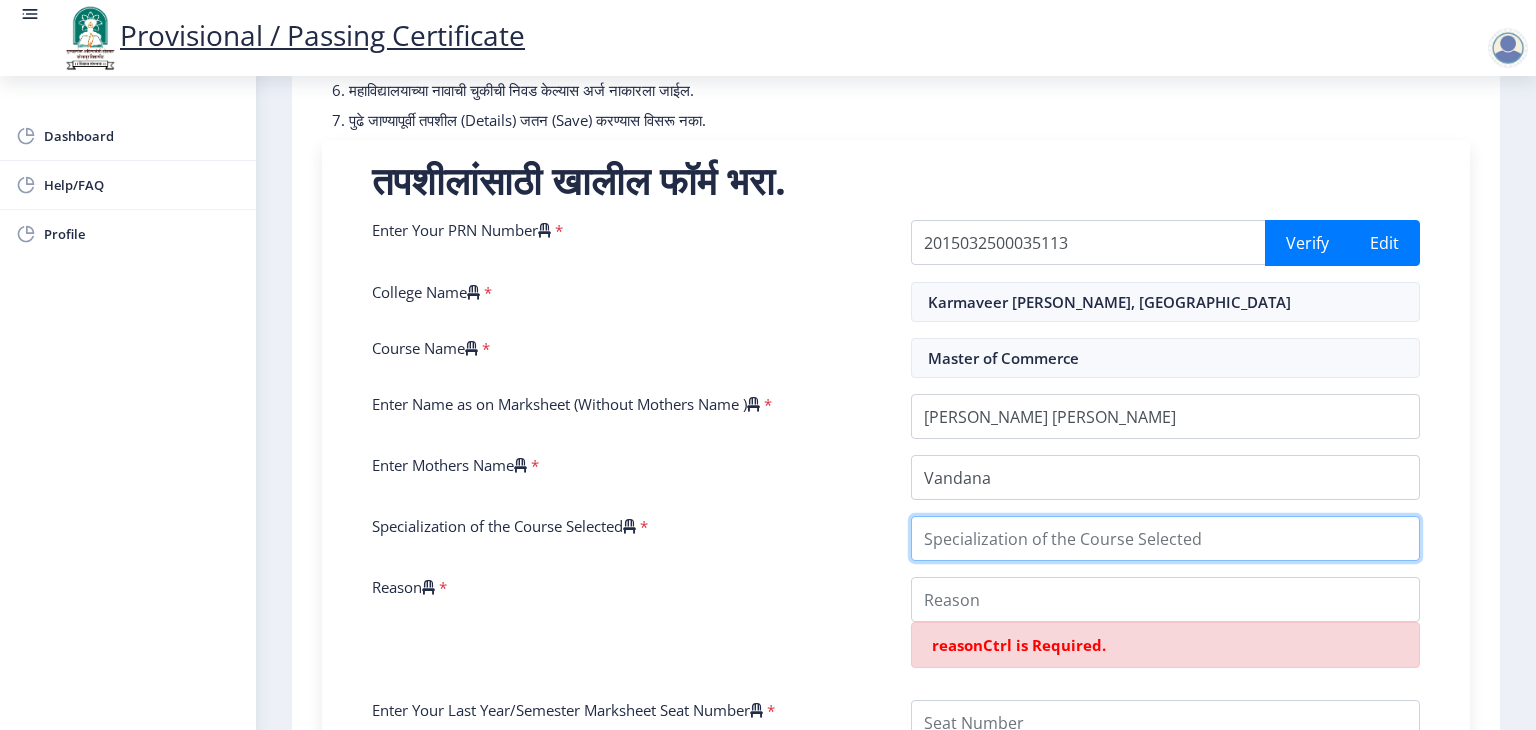 click on "Specialization of the Course Selected" at bounding box center [1165, 538] 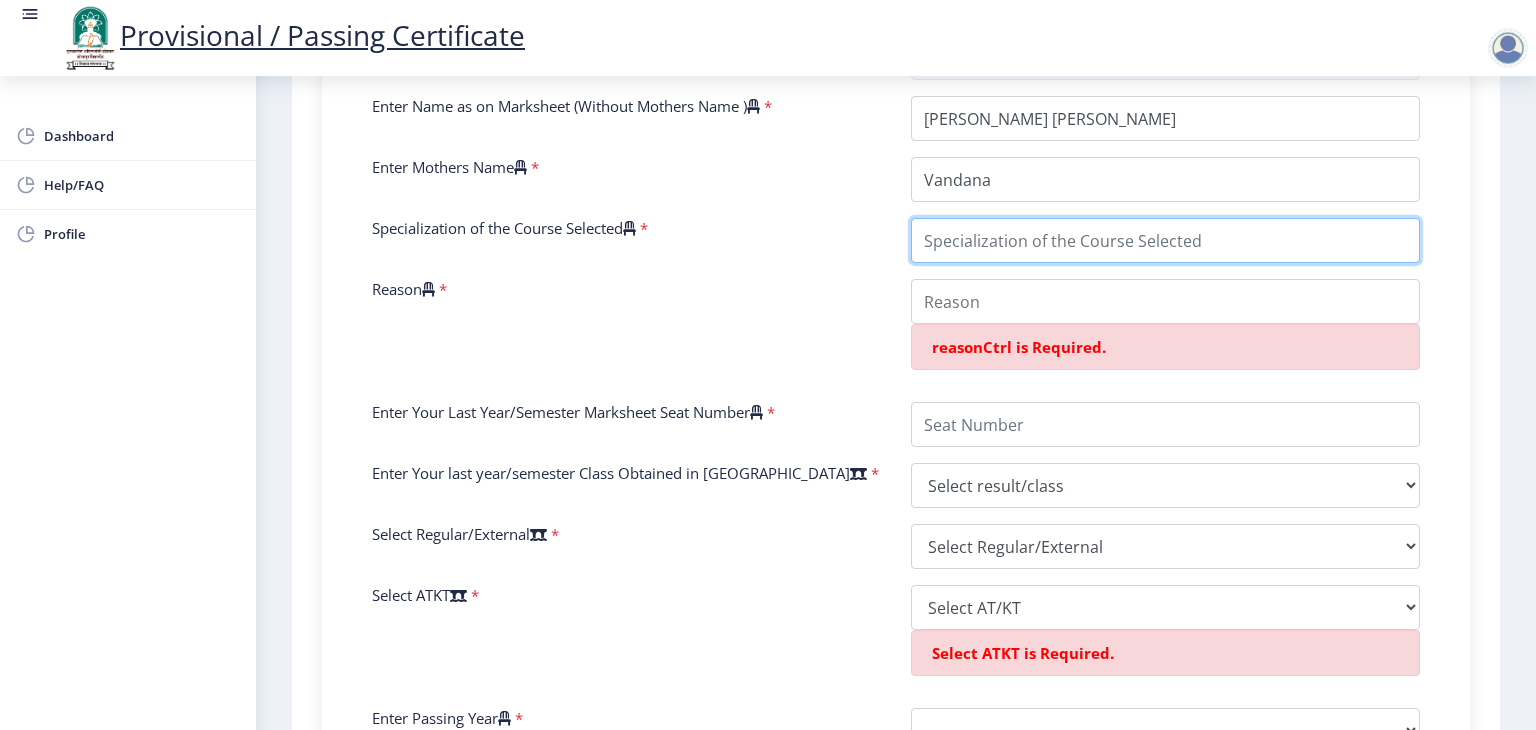 scroll, scrollTop: 630, scrollLeft: 0, axis: vertical 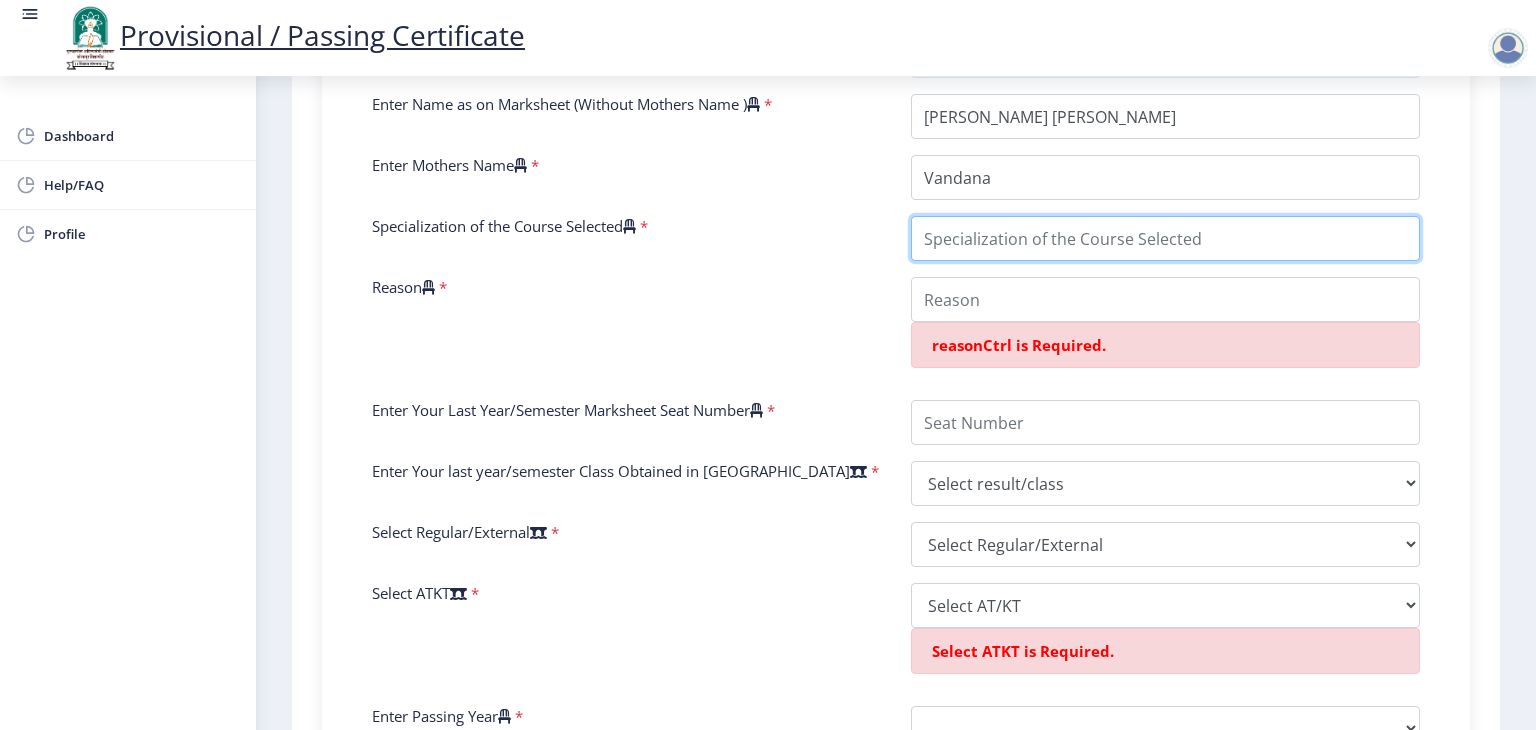click on "Specialization of the Course Selected" at bounding box center (1165, 238) 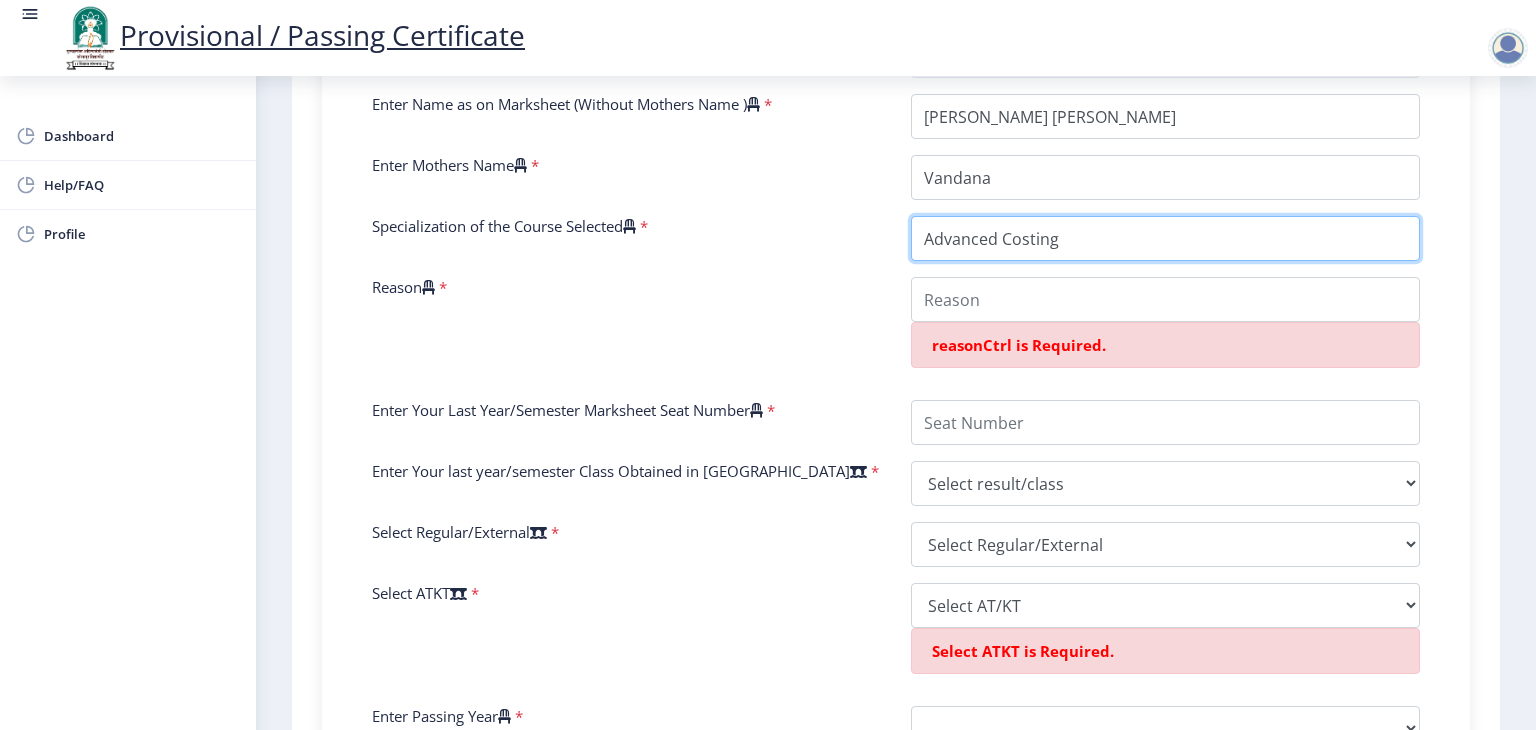 type on "Advanced Costing" 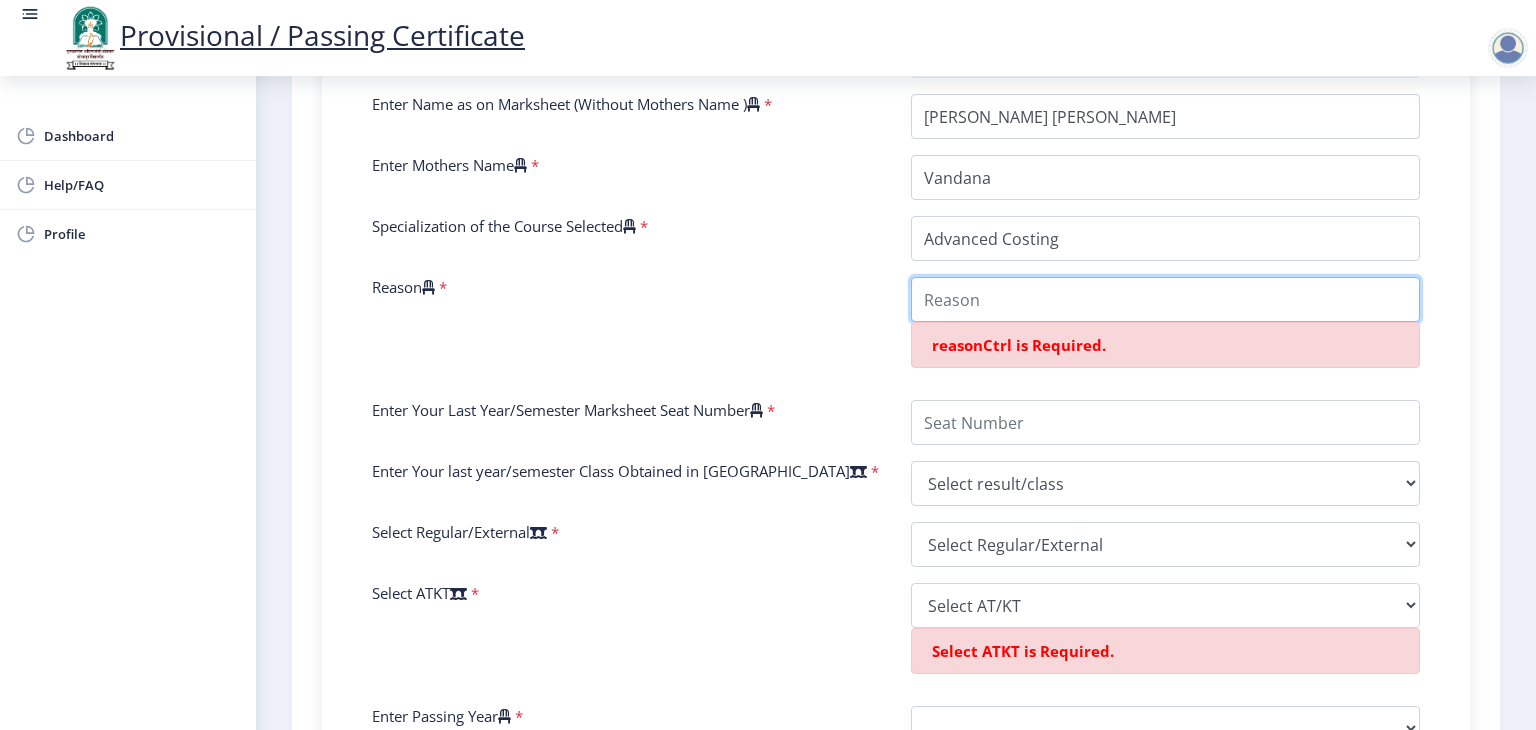 click on "Reason" at bounding box center [1165, 299] 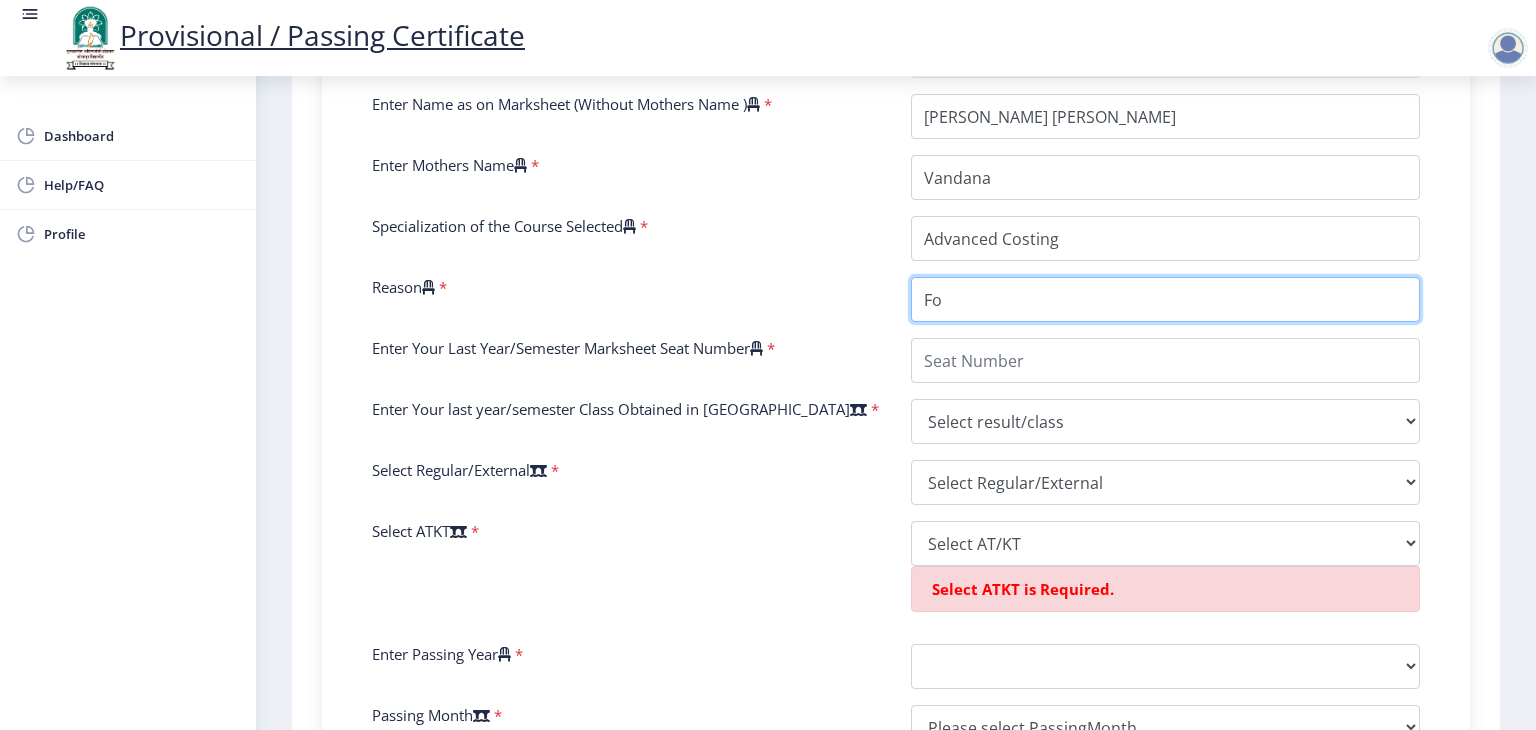 type on "F" 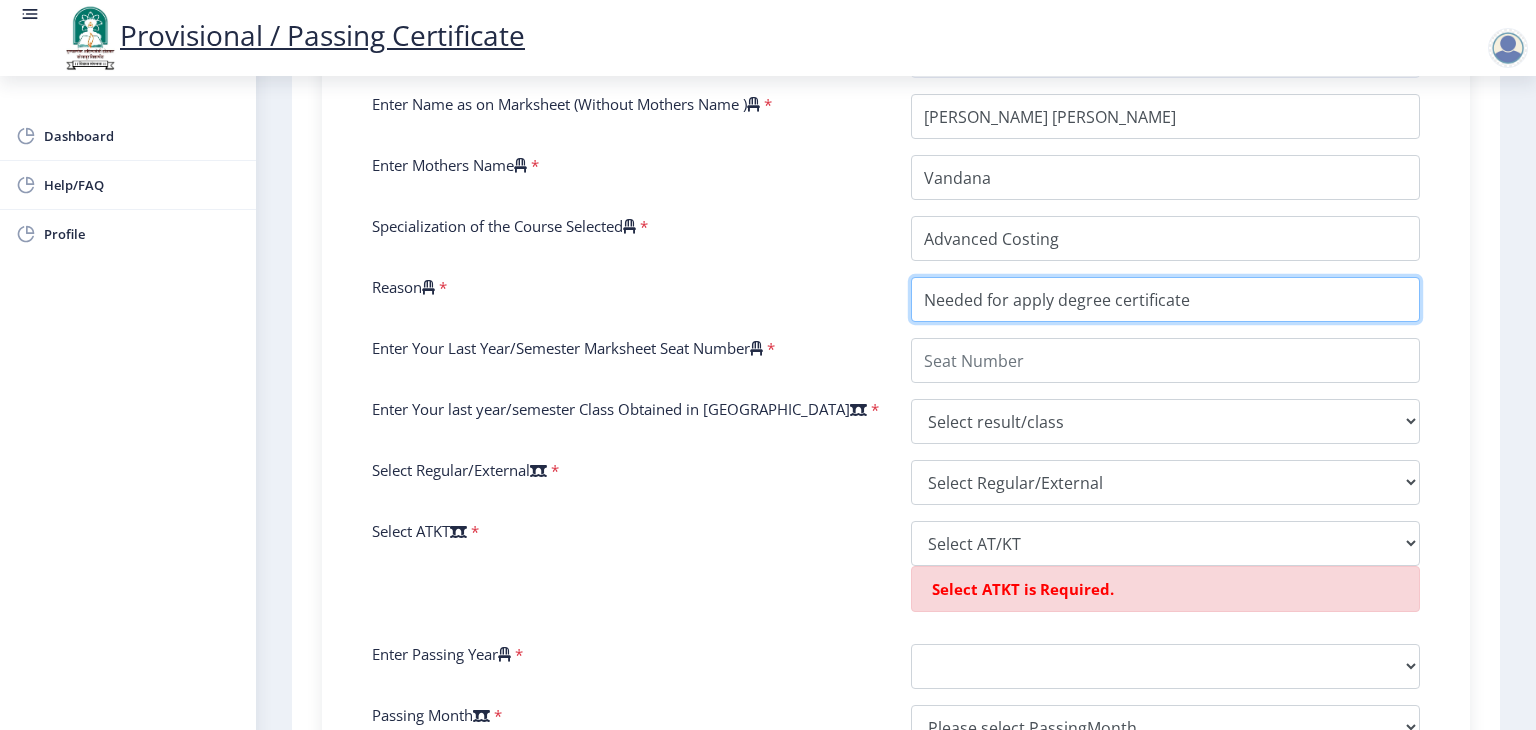 type on "Needed for apply degree certificate" 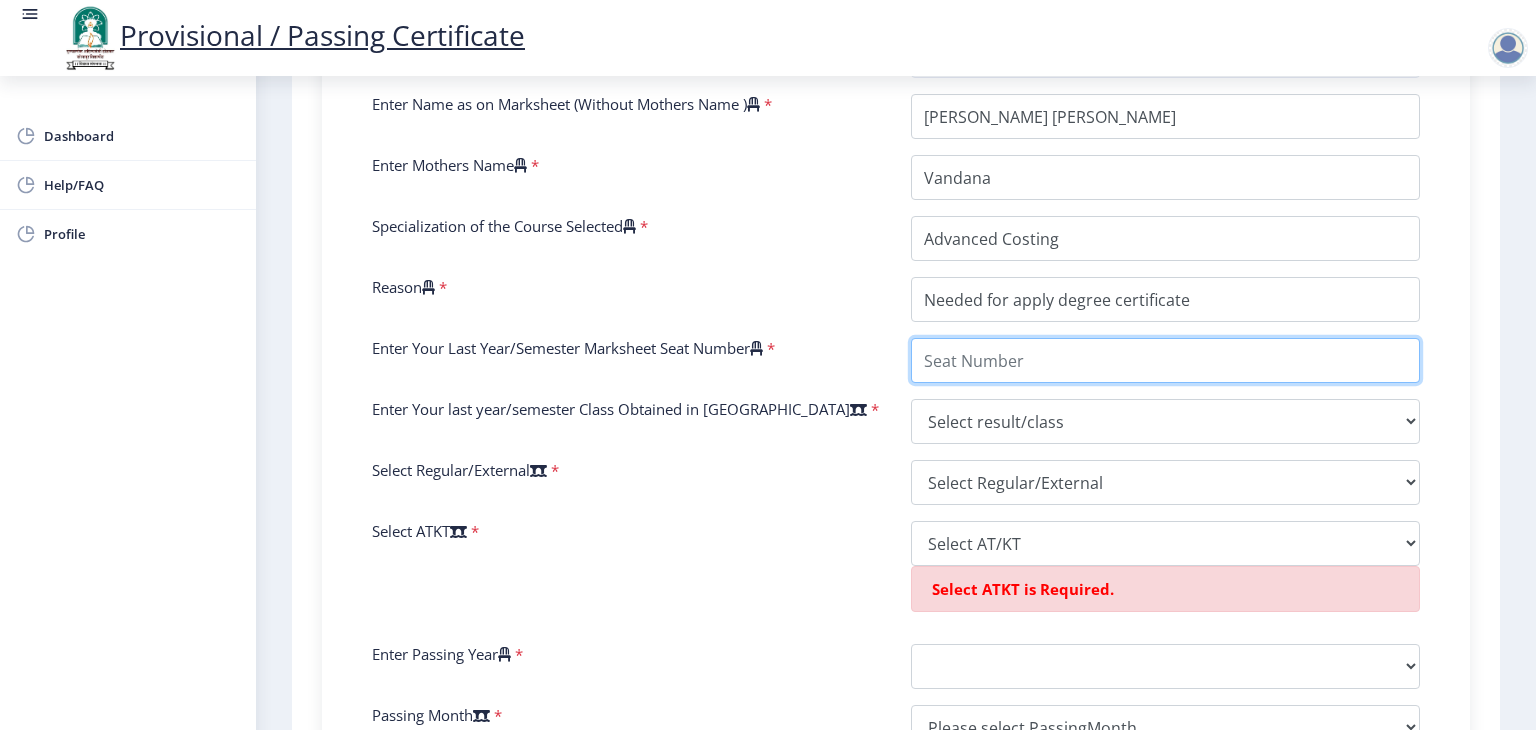 click on "Enter Your Last Year/Semester Marksheet Seat Number" at bounding box center [1165, 360] 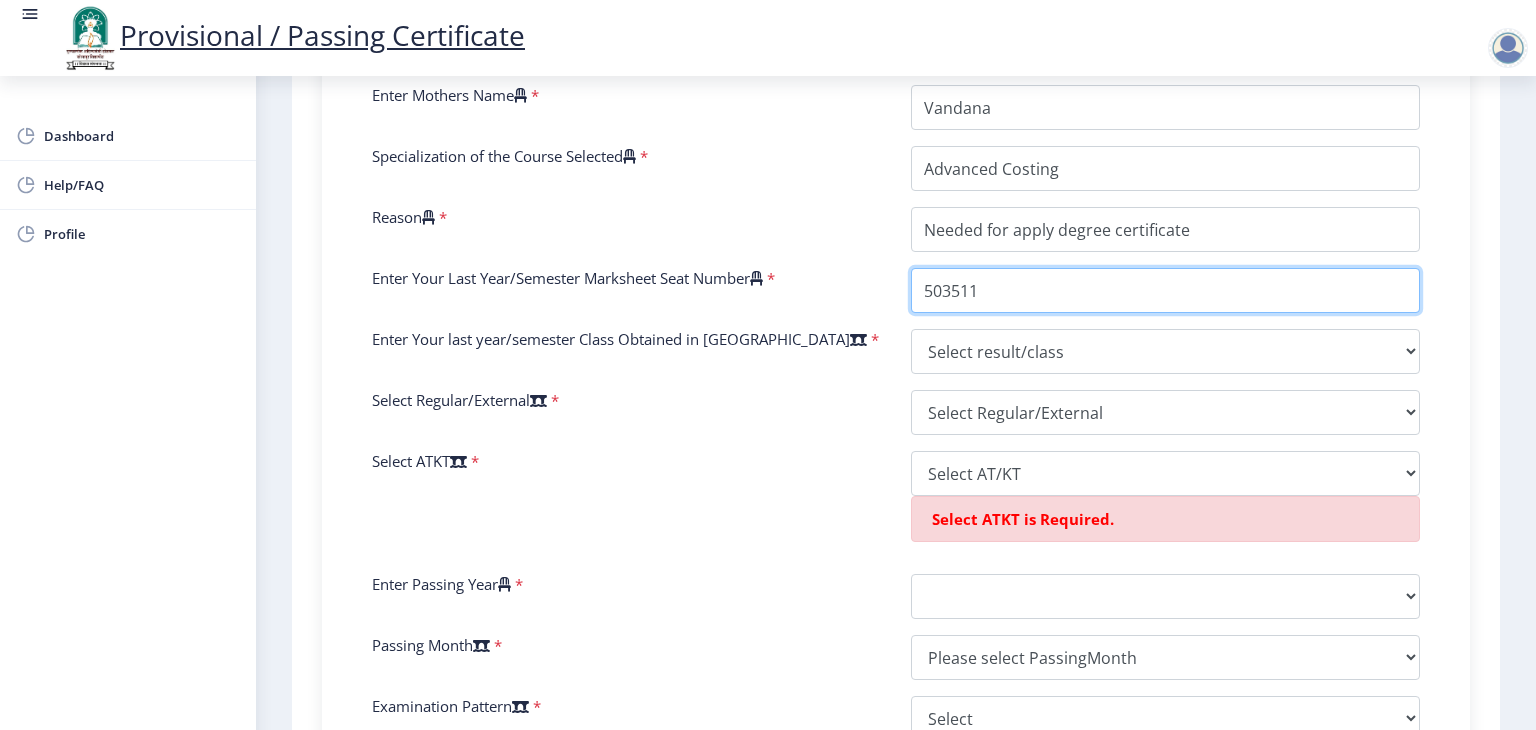 scroll, scrollTop: 730, scrollLeft: 0, axis: vertical 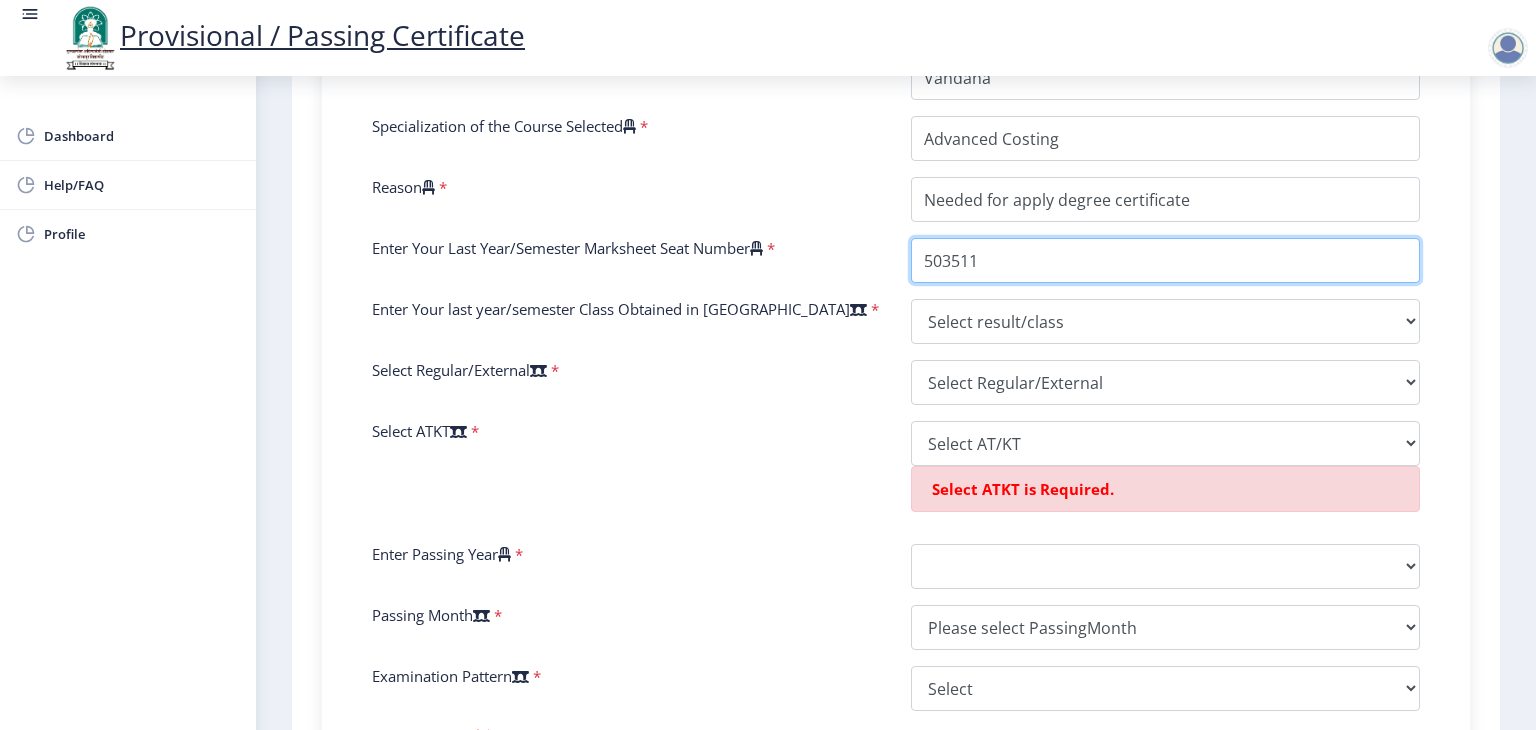 type on "503511" 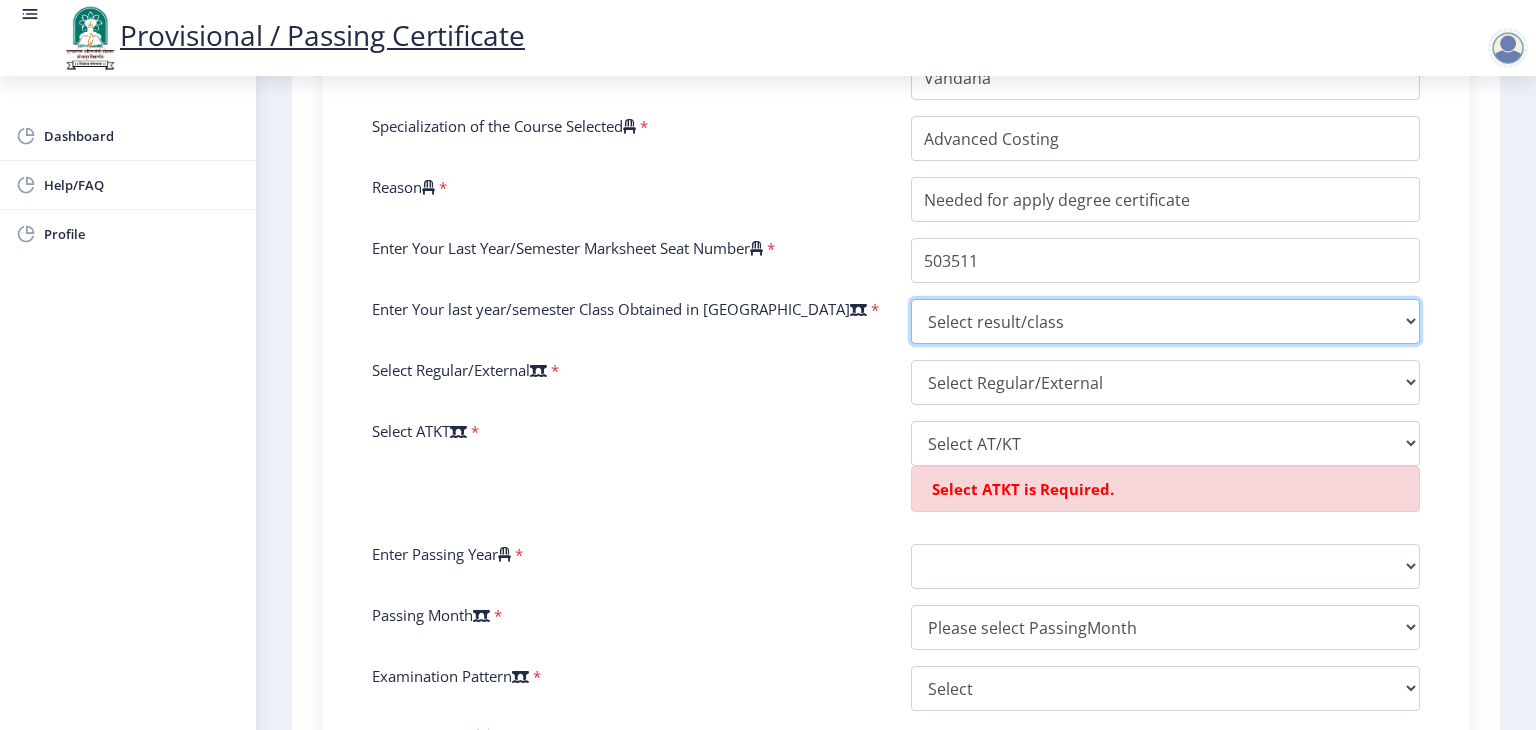 click on "Select result/class  DISTINCTION   FIRST CLASS   HIGHER SECOND CLASS   SECOND CLASS   PASS CLASS   SUCCESSFUL   OUTSTANDING - EXEMPLARY  Grade O Grade A+ Grade A Grade B+ Grade B Grade C+ Grade C Grade F/FC Grade F Grade D Grade E FIRST CLASS WITH DISTINCTION" at bounding box center (1165, 321) 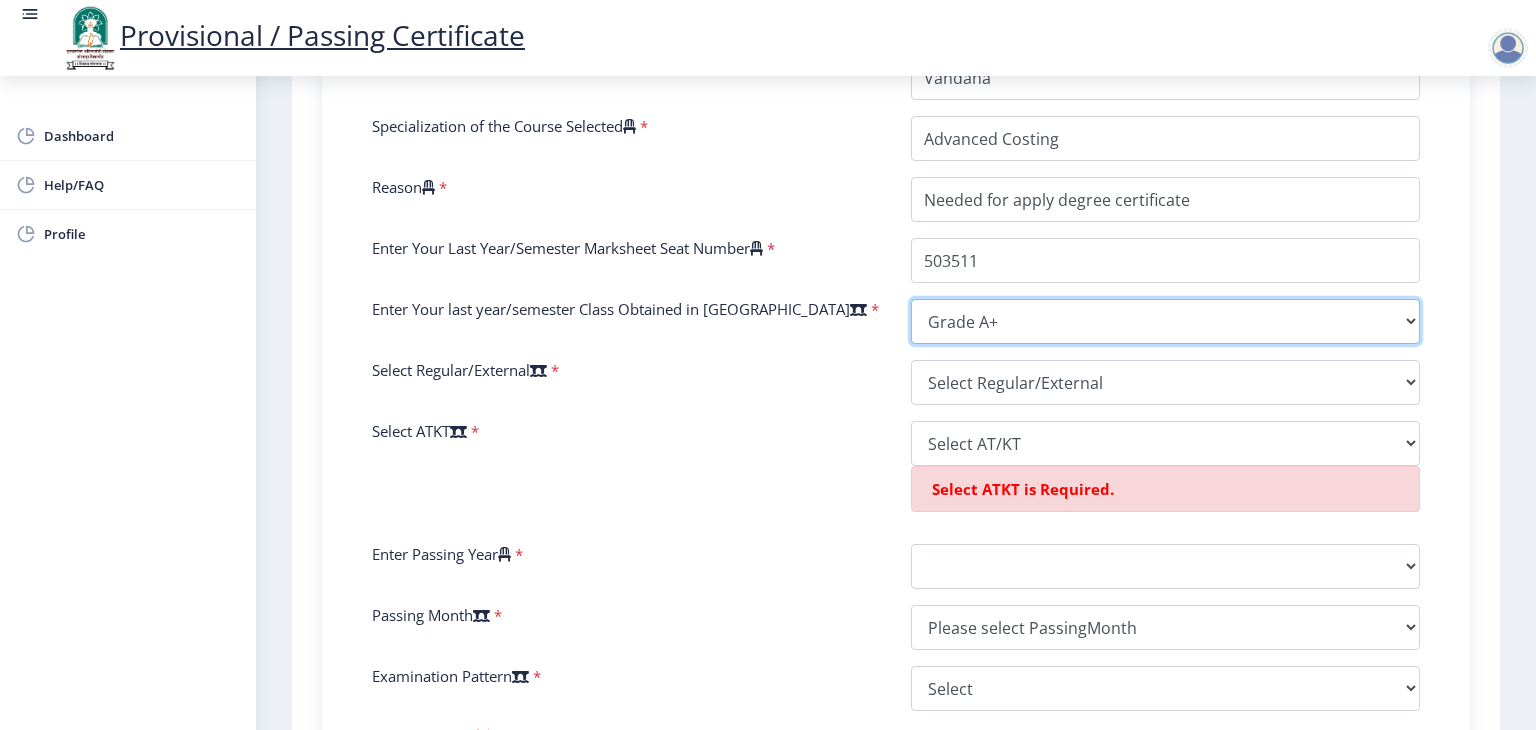 click on "Select result/class  DISTINCTION   FIRST CLASS   HIGHER SECOND CLASS   SECOND CLASS   PASS CLASS   SUCCESSFUL   OUTSTANDING - EXEMPLARY  Grade O Grade A+ Grade A Grade B+ Grade B Grade C+ Grade C Grade F/FC Grade F Grade D Grade E FIRST CLASS WITH DISTINCTION" at bounding box center (1165, 321) 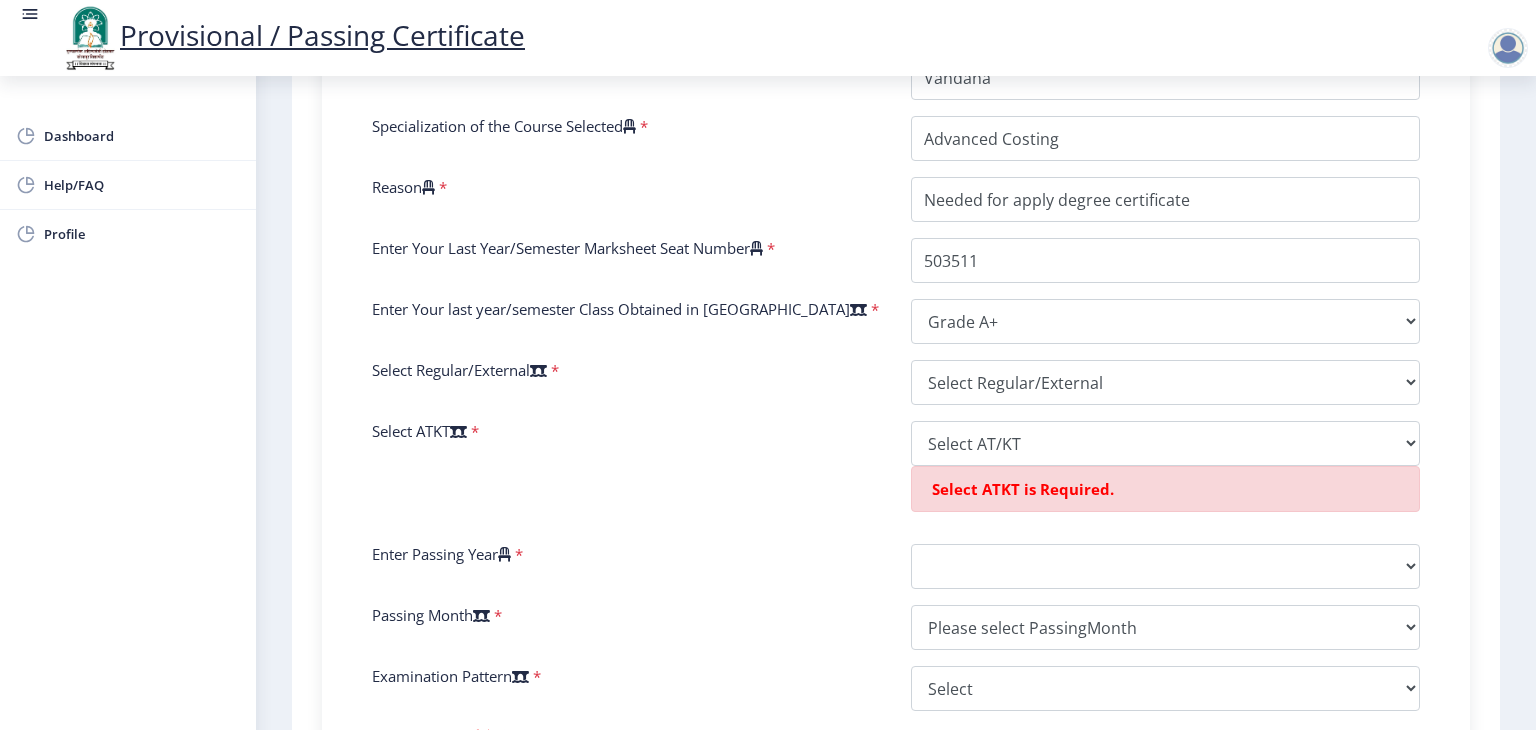 click on "Enter Your PRN Number    * 2015032500035113 Verify Edit College Name   * Karmaveer Bhaurao Patil Mahavidyalaya, Pandharpur Course Name   * Master of Commerce  Enter Name as on Marksheet (Without Mothers Name )   *  Enter Mothers Name    *  Specialization of the Course Selected    *  Reason    *  Enter Your Last Year/Semester Marksheet Seat Number   * Enter Your last year/semester Class Obtained in Exam   * Select result/class  DISTINCTION   FIRST CLASS   HIGHER SECOND CLASS   SECOND CLASS   PASS CLASS   SUCCESSFUL   OUTSTANDING - EXEMPLARY  Grade O Grade A+ Grade A Grade B+ Grade B Grade C+ Grade C Grade F/FC Grade F Grade D Grade E FIRST CLASS WITH DISTINCTION Select Regular/External   *  Select Regular/External   Regular  External  Special Select ATKT   *  Select AT/KT   None ATKT  Select ATKT is Required. Enter Passing Year   *  2025   2024   2023   2022   2021   2020   2019   2018   2017   2016   2015   2014   2013   2012   2011   2010   2009   2008   2007   2006   2005   2004" at bounding box center (896, 273) 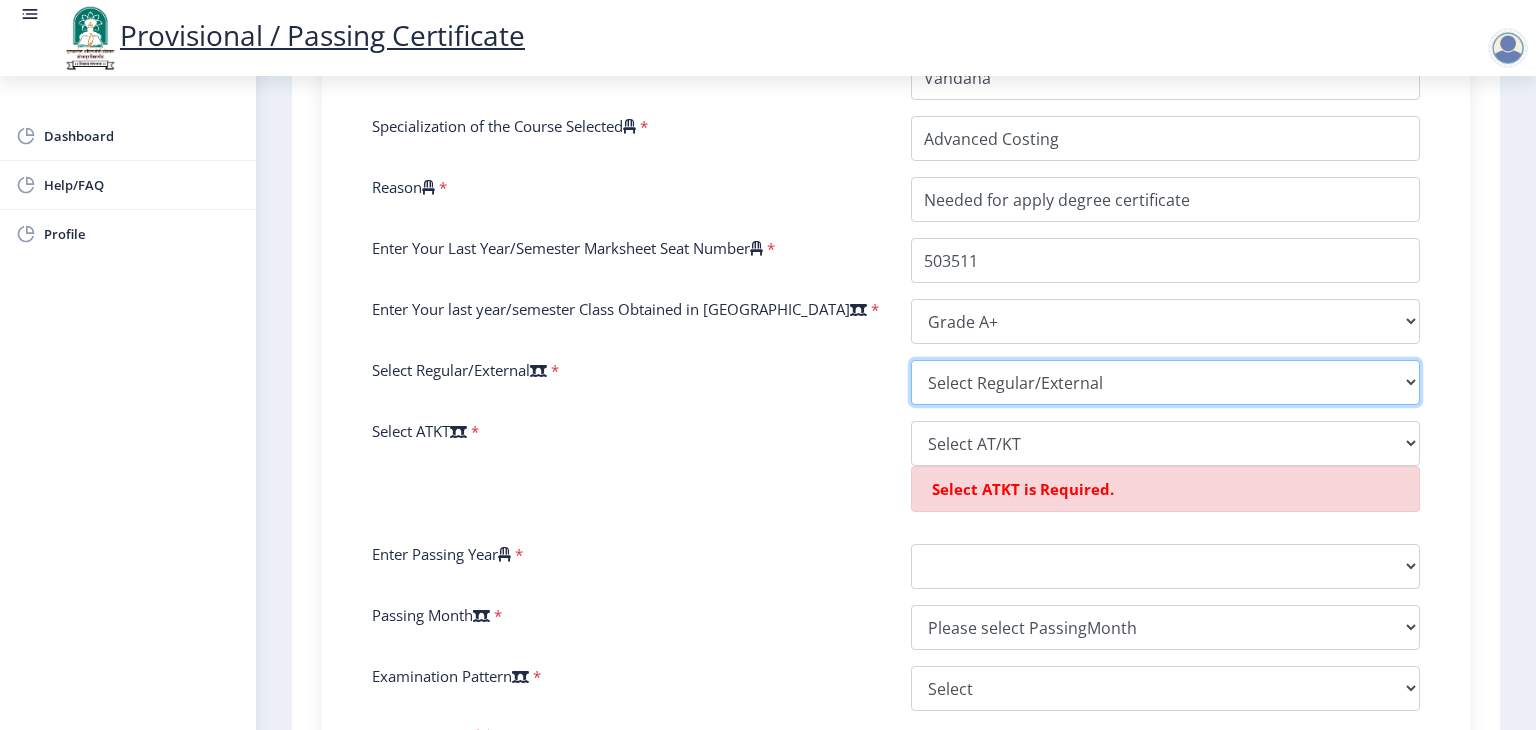 click on "Select Regular/External   Regular  External  Special" at bounding box center [1165, 382] 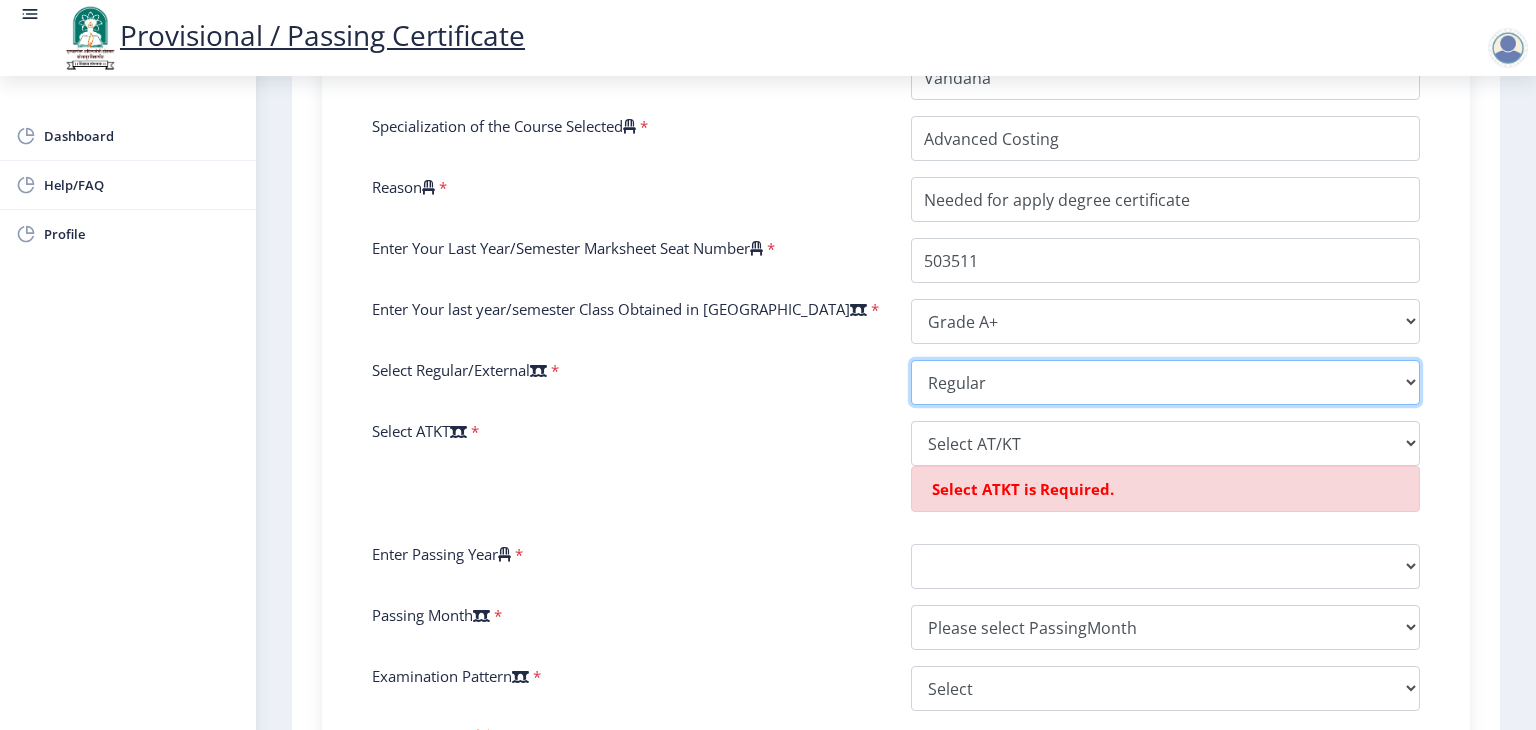 click on "Select Regular/External   Regular  External  Special" at bounding box center (1165, 382) 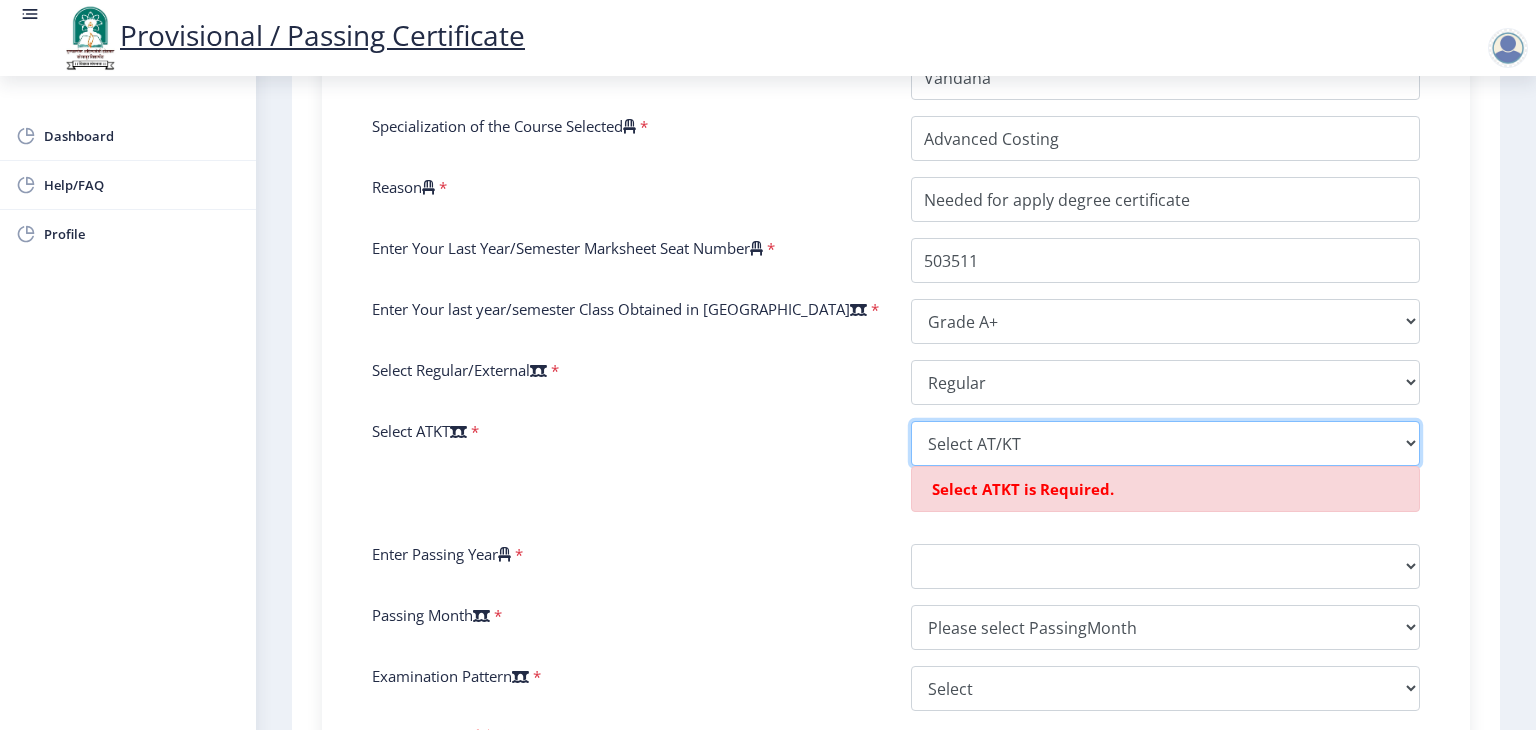 click on "Select AT/KT   None ATKT" at bounding box center [1165, 443] 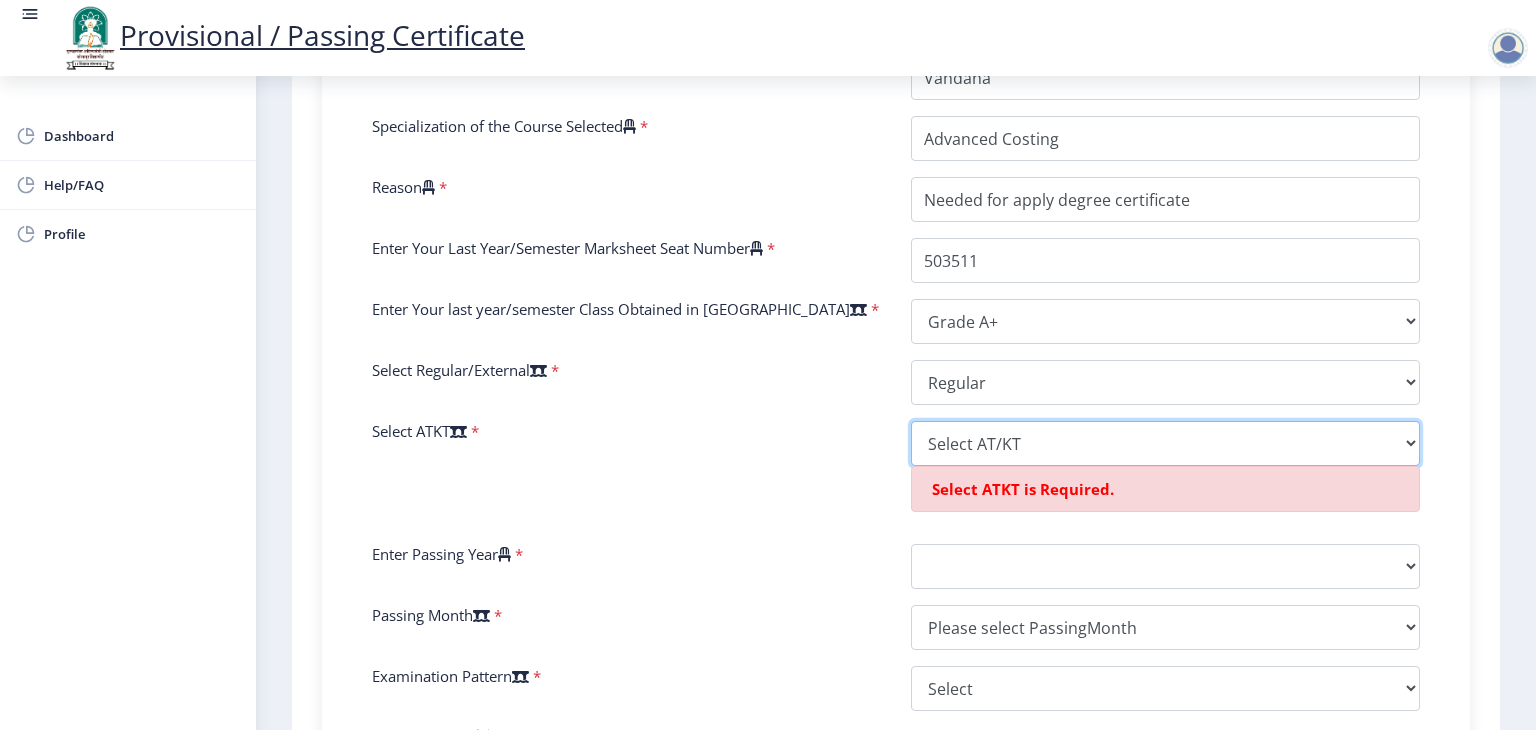 select on "None" 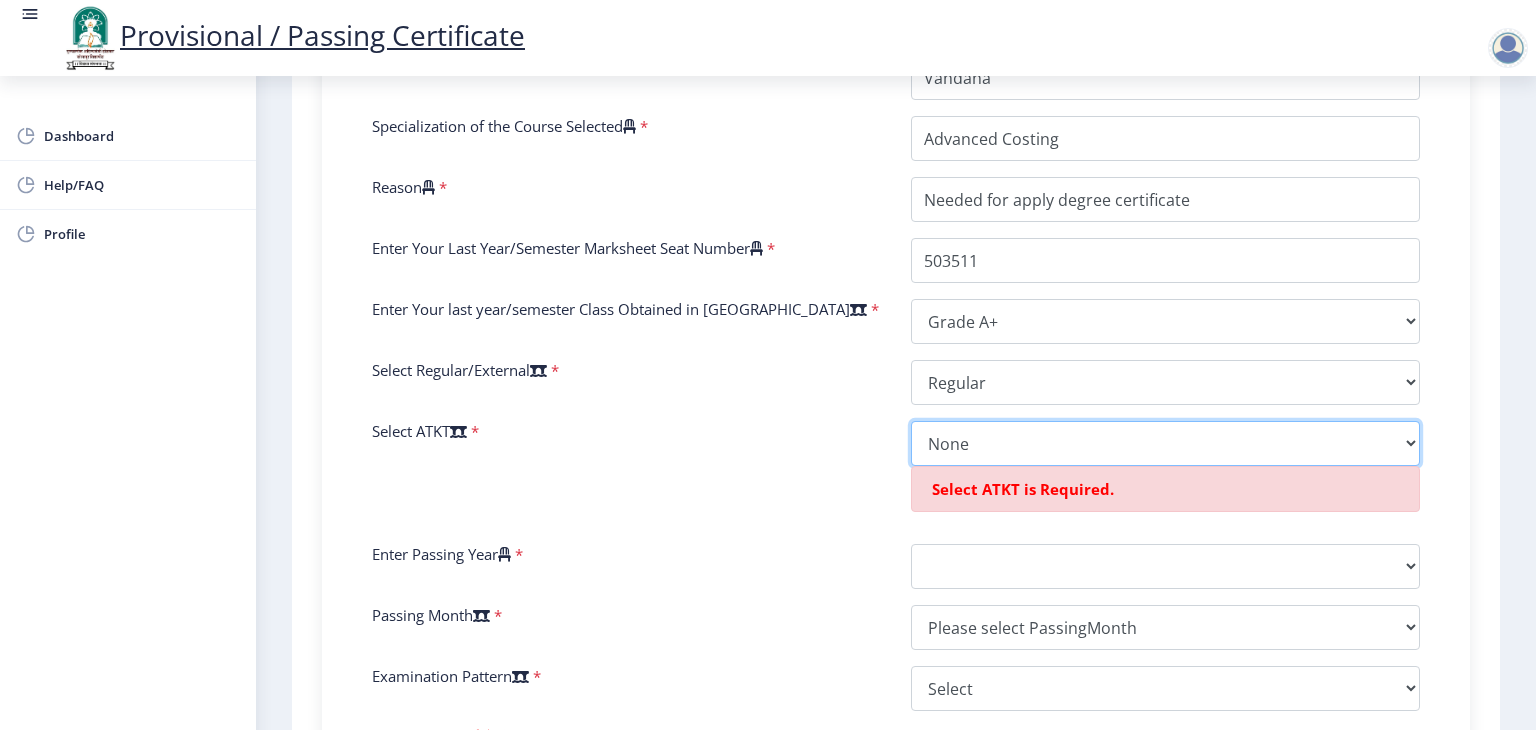 click on "Select AT/KT   None ATKT" at bounding box center (1165, 443) 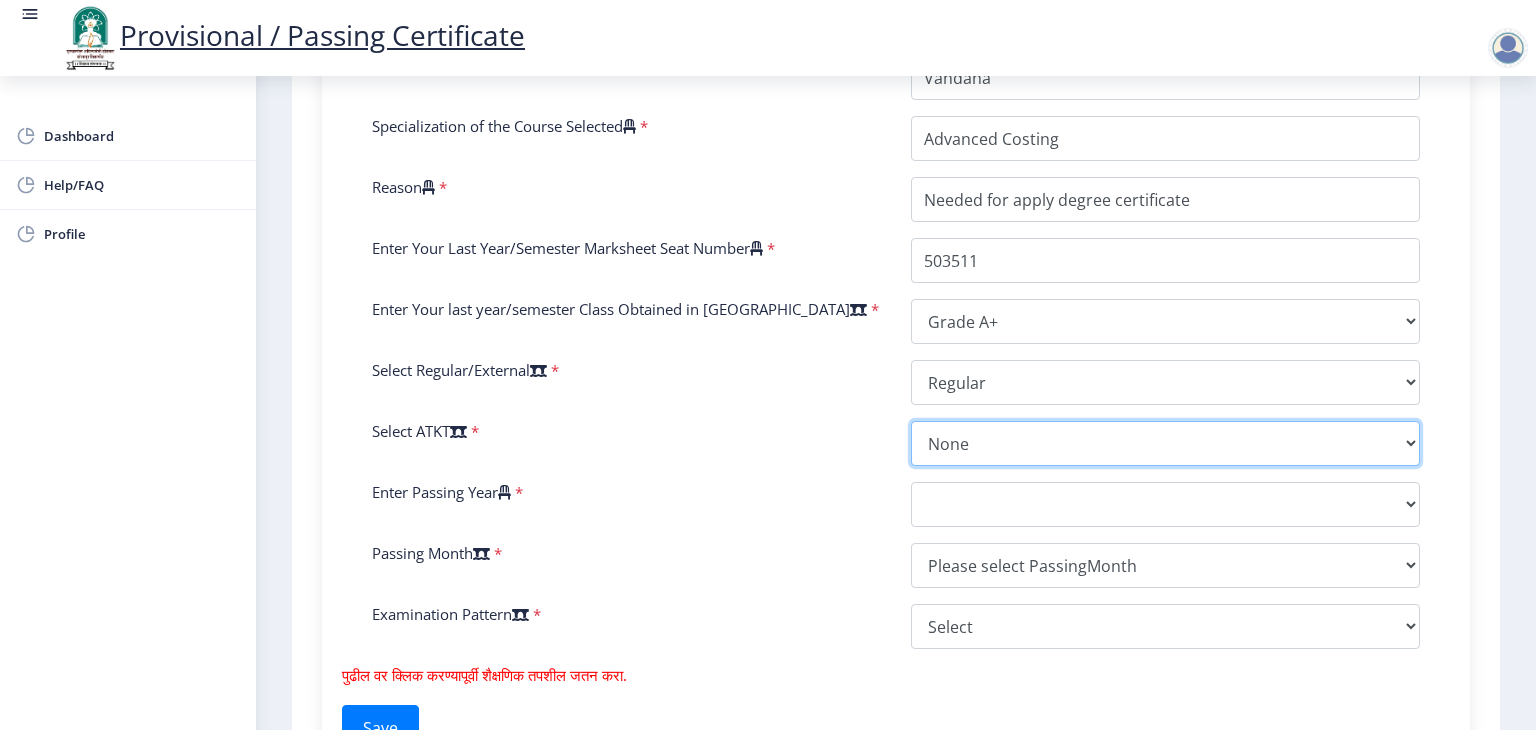 scroll, scrollTop: 930, scrollLeft: 0, axis: vertical 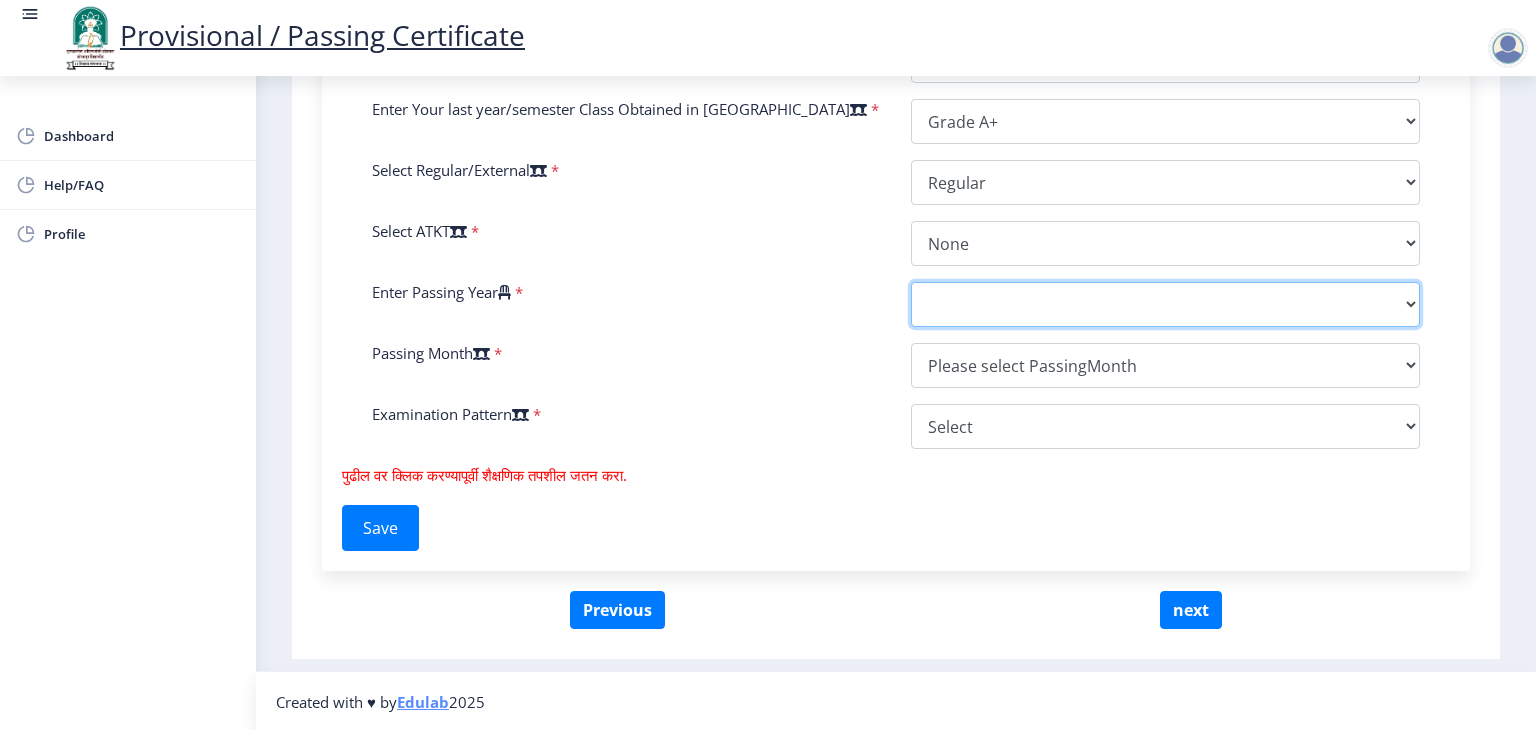 click on "2025   2024   2023   2022   2021   2020   2019   2018   2017   2016   2015   2014   2013   2012   2011   2010   2009   2008   2007   2006   2005   2004   2003   2002   2001   2000   1999   1998   1997   1996   1995   1994   1993   1992   1991   1990   1989   1988   1987   1986   1985   1984   1983   1982   1981   1980   1979   1978   1977   1976   1975   1974   1973   1972   1971   1970   1969   1968   1967" at bounding box center (1165, 304) 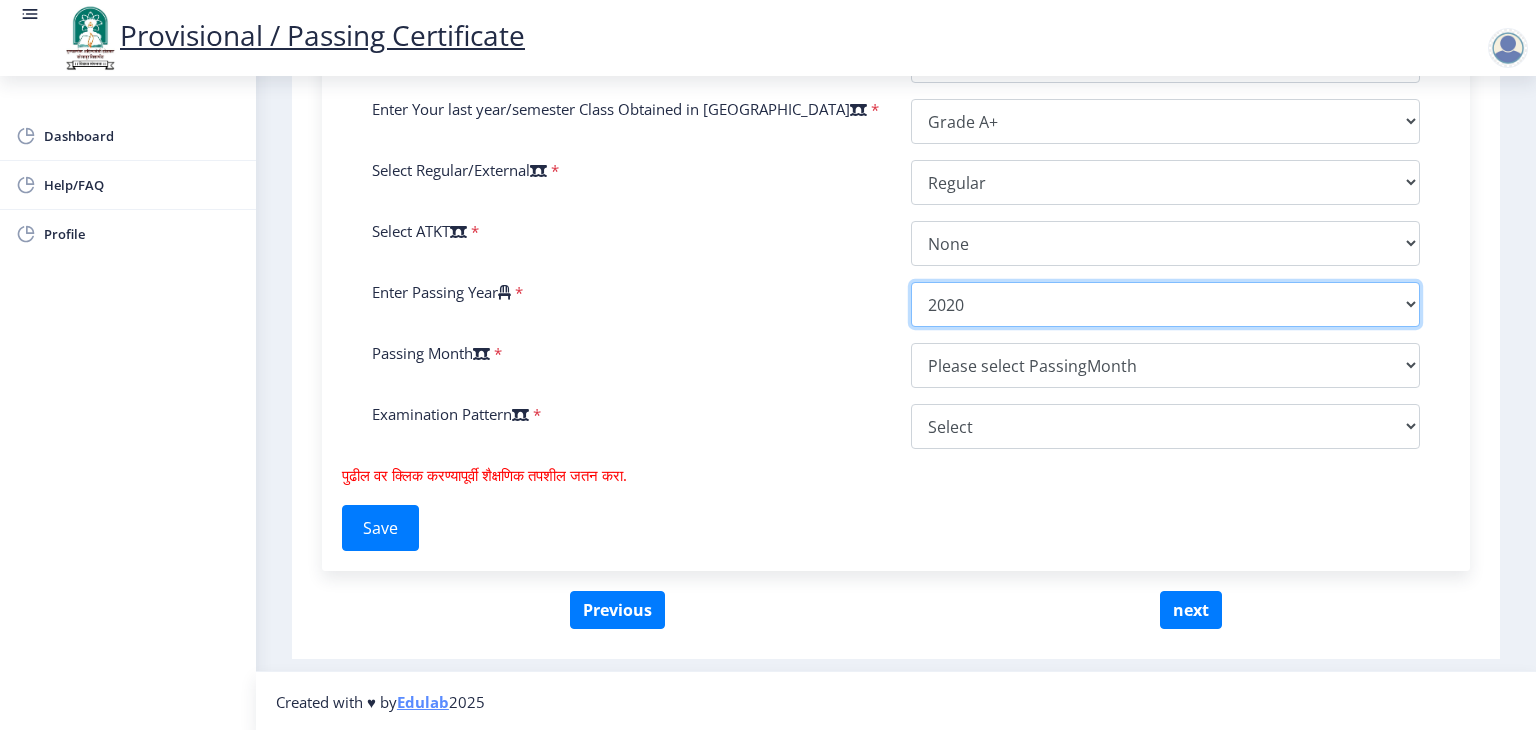click on "2025   2024   2023   2022   2021   2020   2019   2018   2017   2016   2015   2014   2013   2012   2011   2010   2009   2008   2007   2006   2005   2004   2003   2002   2001   2000   1999   1998   1997   1996   1995   1994   1993   1992   1991   1990   1989   1988   1987   1986   1985   1984   1983   1982   1981   1980   1979   1978   1977   1976   1975   1974   1973   1972   1971   1970   1969   1968   1967" at bounding box center (1165, 304) 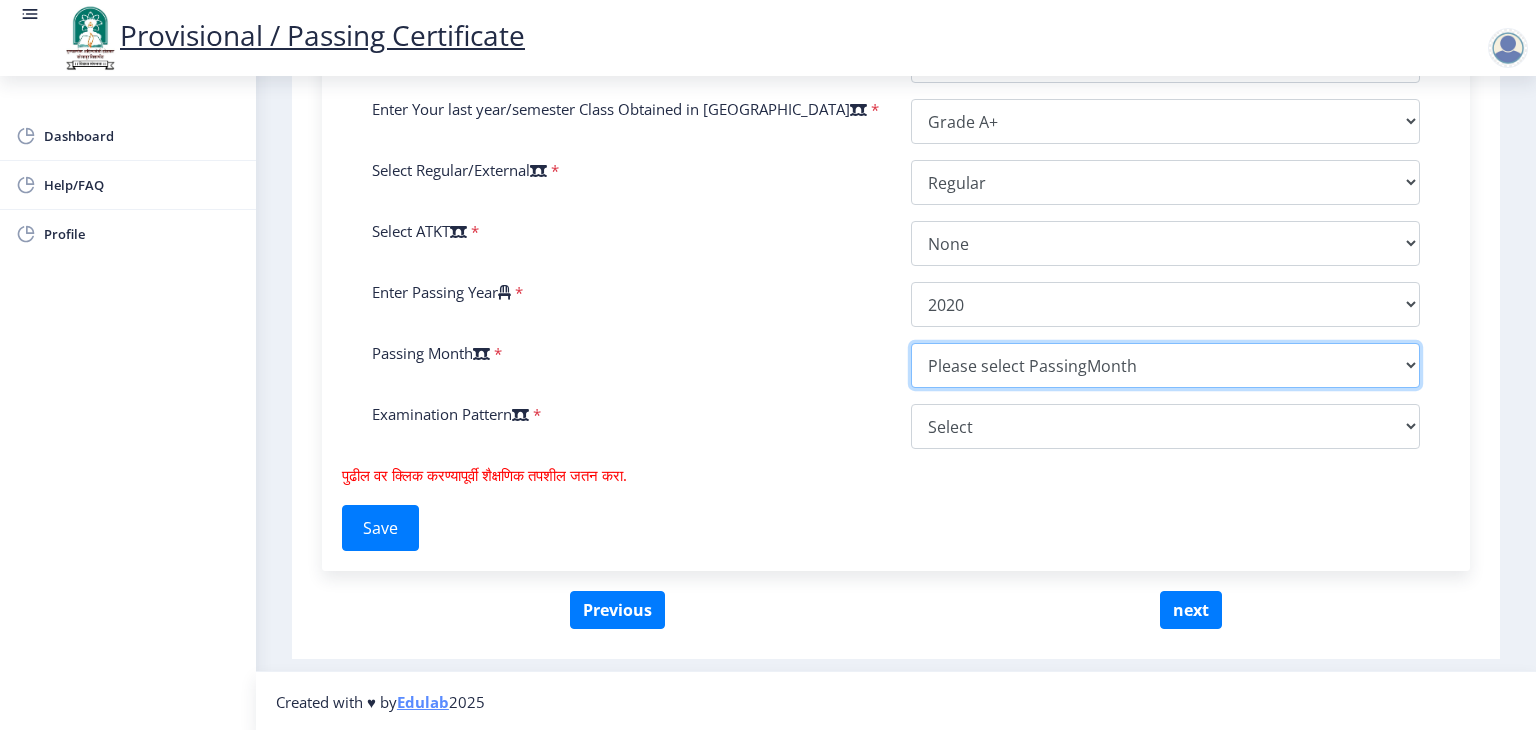 click on "Please select PassingMonth  (01) January (02) February (03) March (04) April (05) May (06) June (07) July (08) August (09) September (10) October (11) November (12) December" at bounding box center [1165, 365] 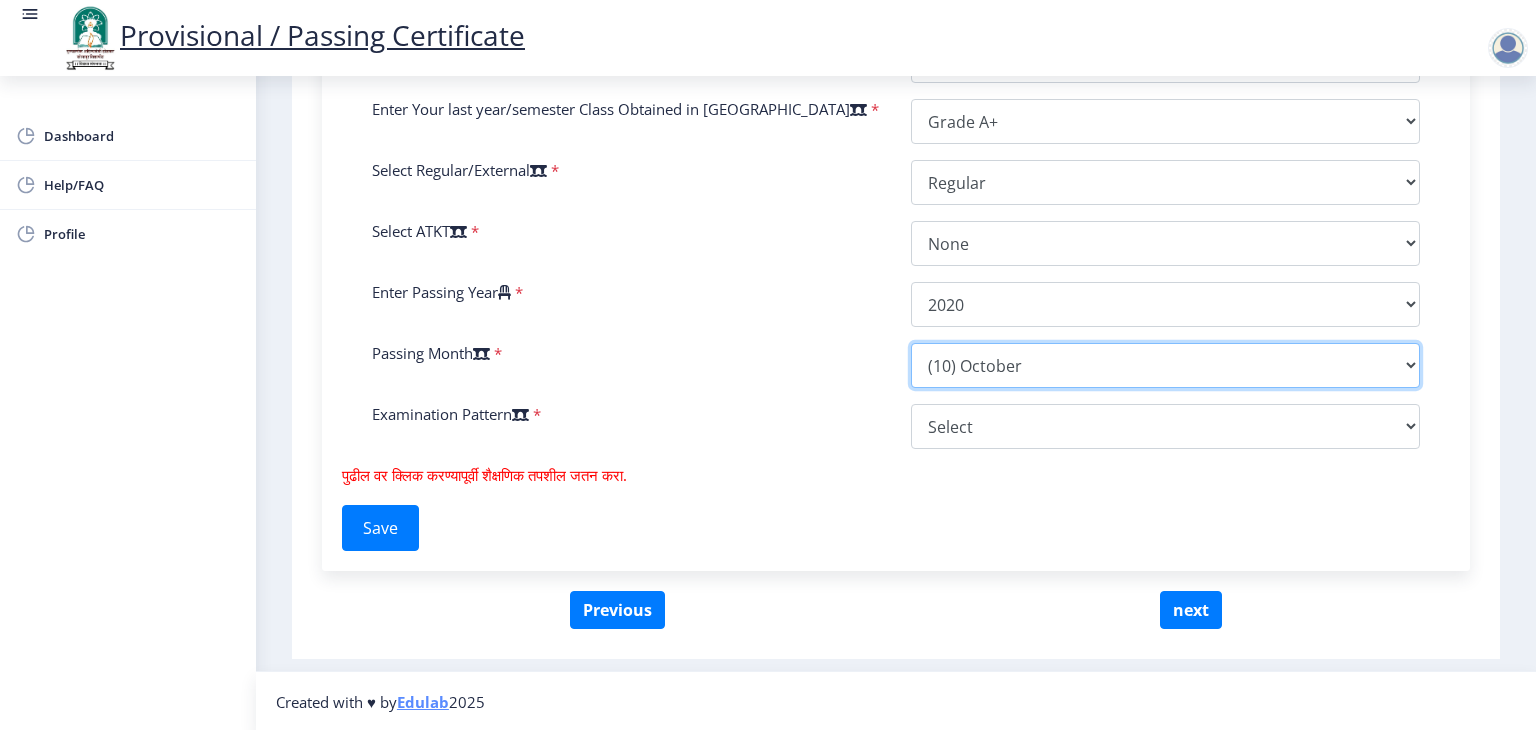 click on "Please select PassingMonth  (01) January (02) February (03) March (04) April (05) May (06) June (07) July (08) August (09) September (10) October (11) November (12) December" at bounding box center (1165, 365) 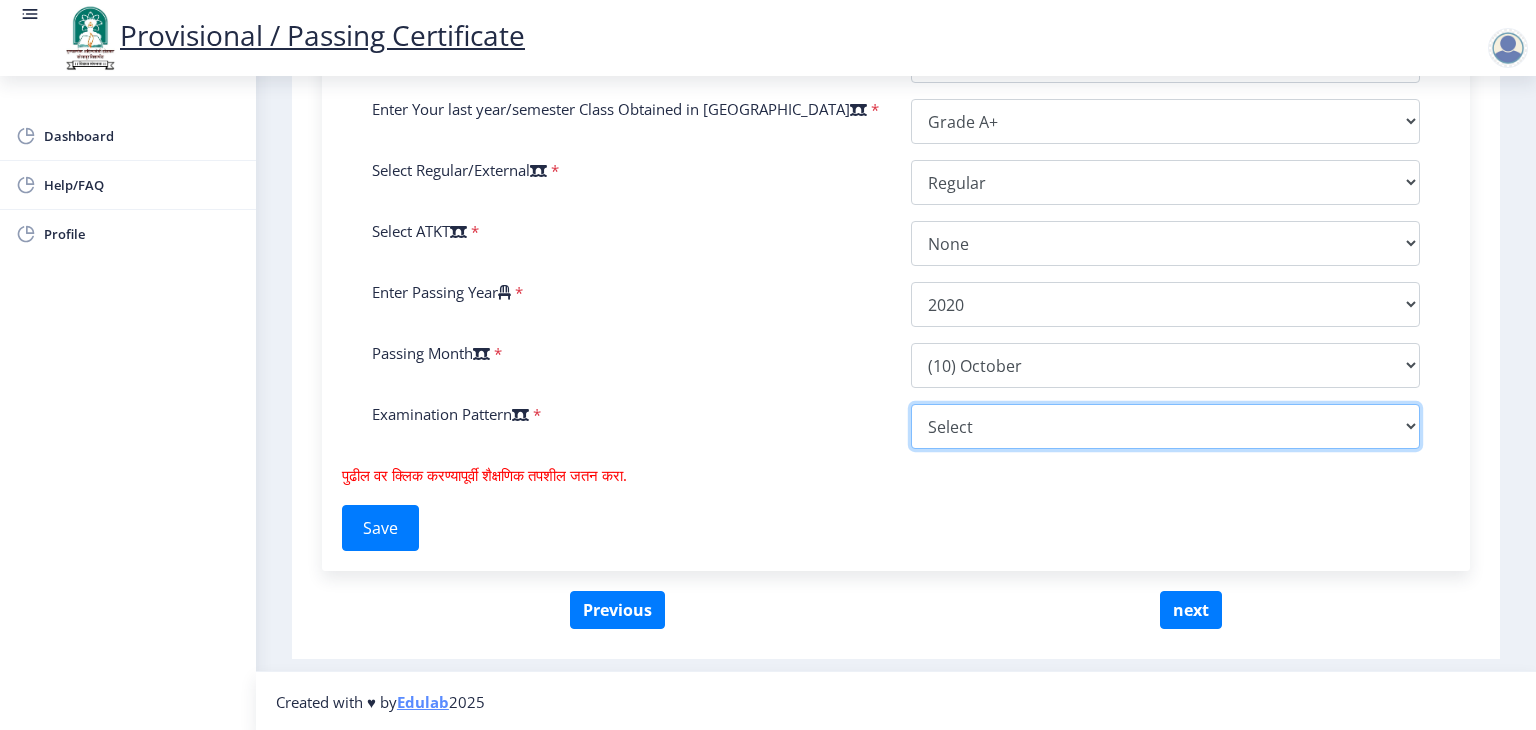 click on "Select  Yearly Semester" at bounding box center (1165, 426) 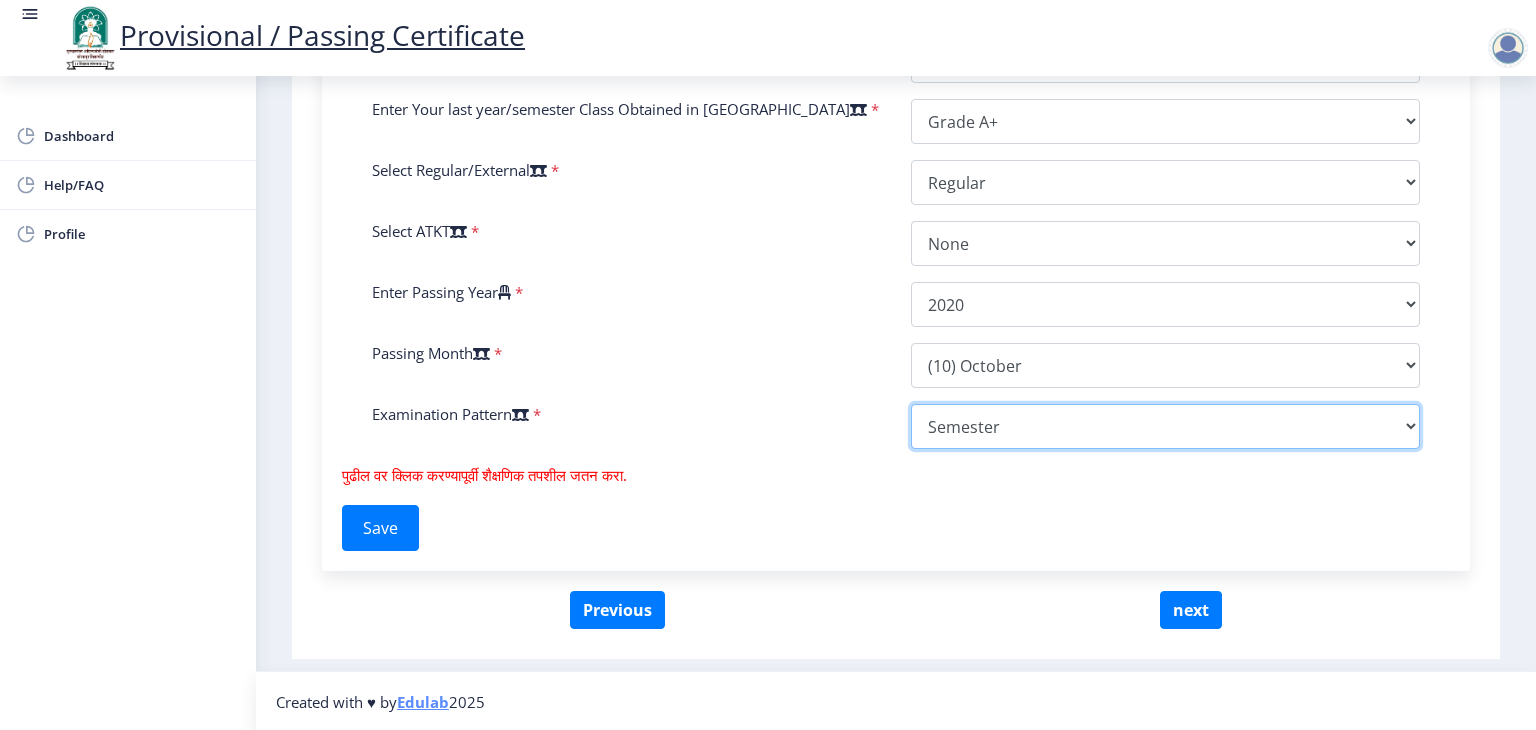 click on "Select  Yearly Semester" at bounding box center (1165, 426) 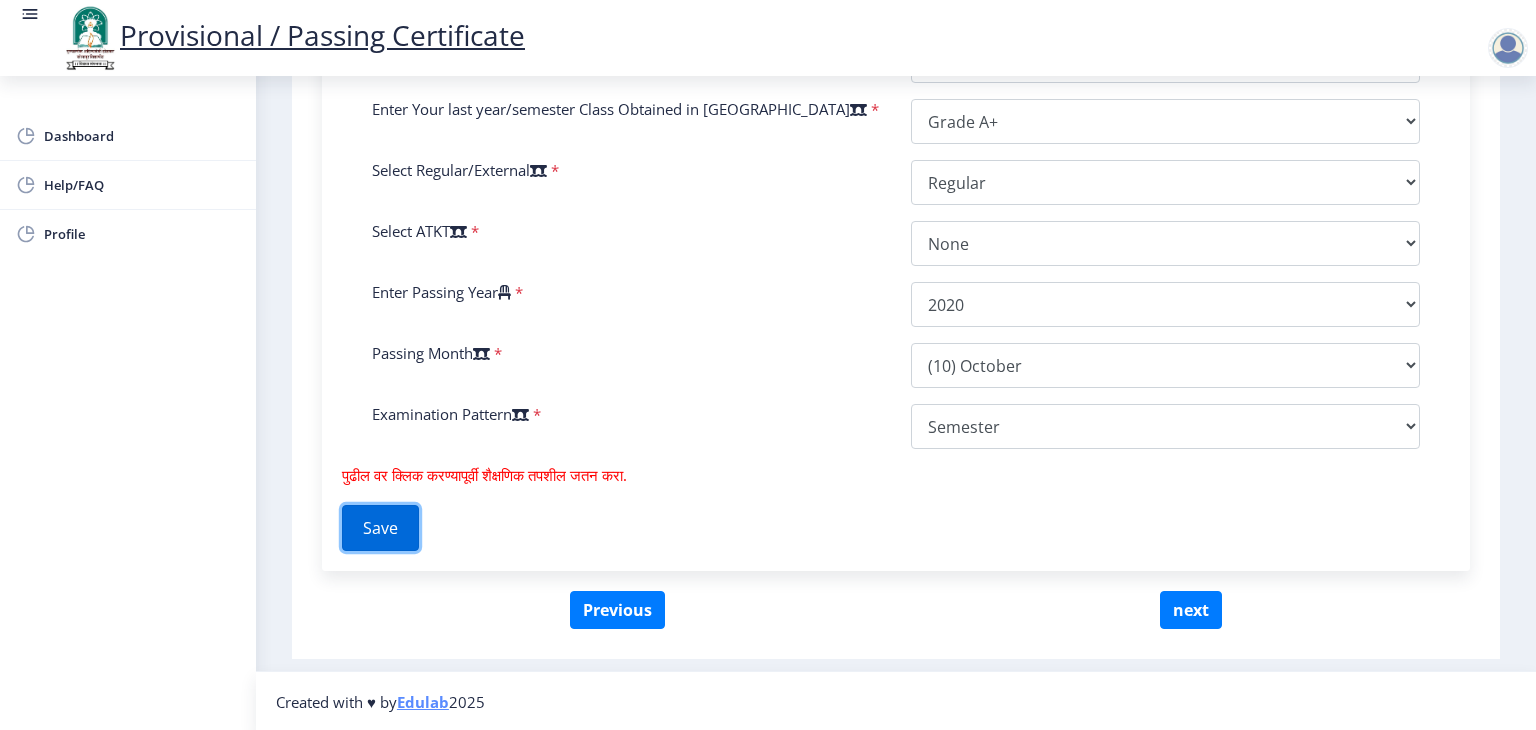 click on "Save" at bounding box center [380, 528] 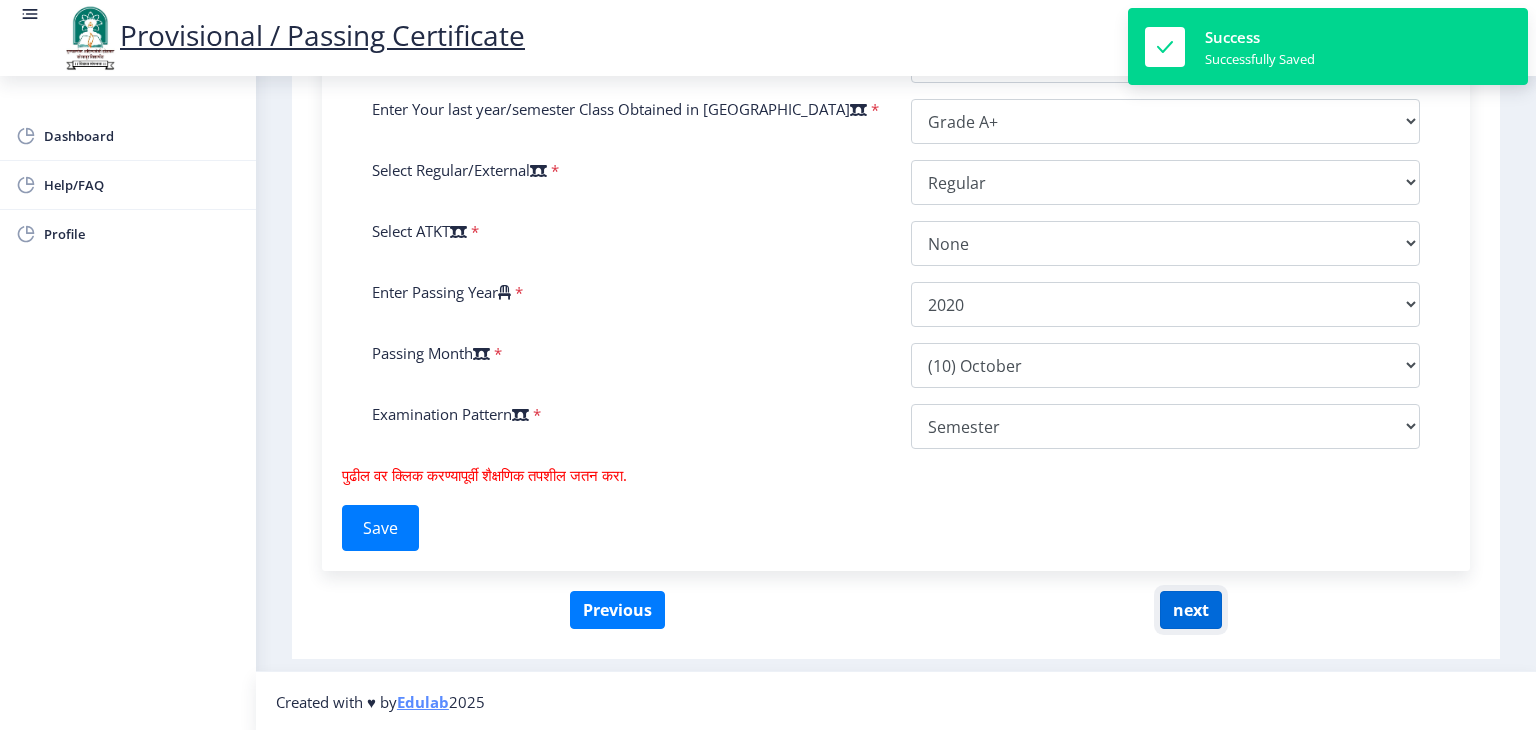 click on "next" 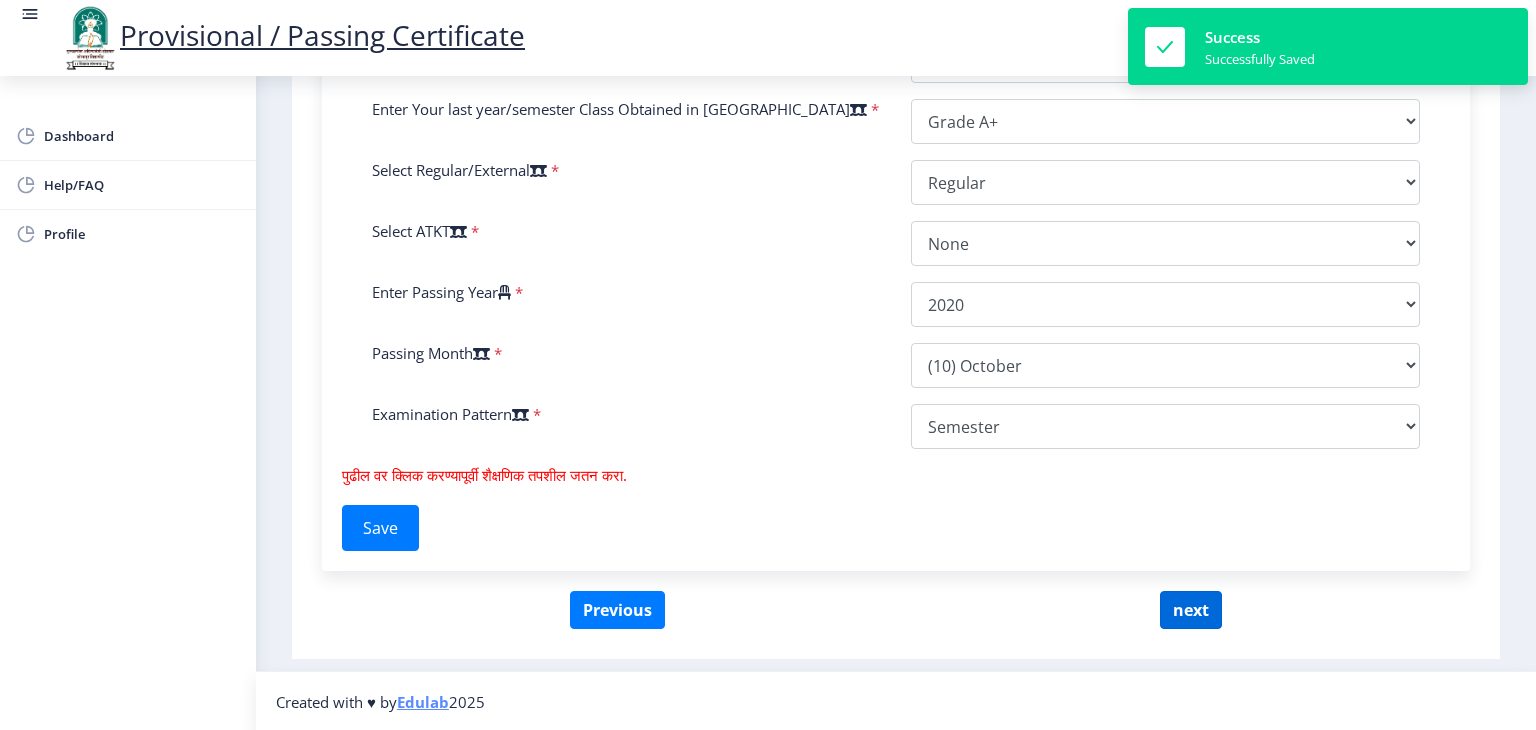 select 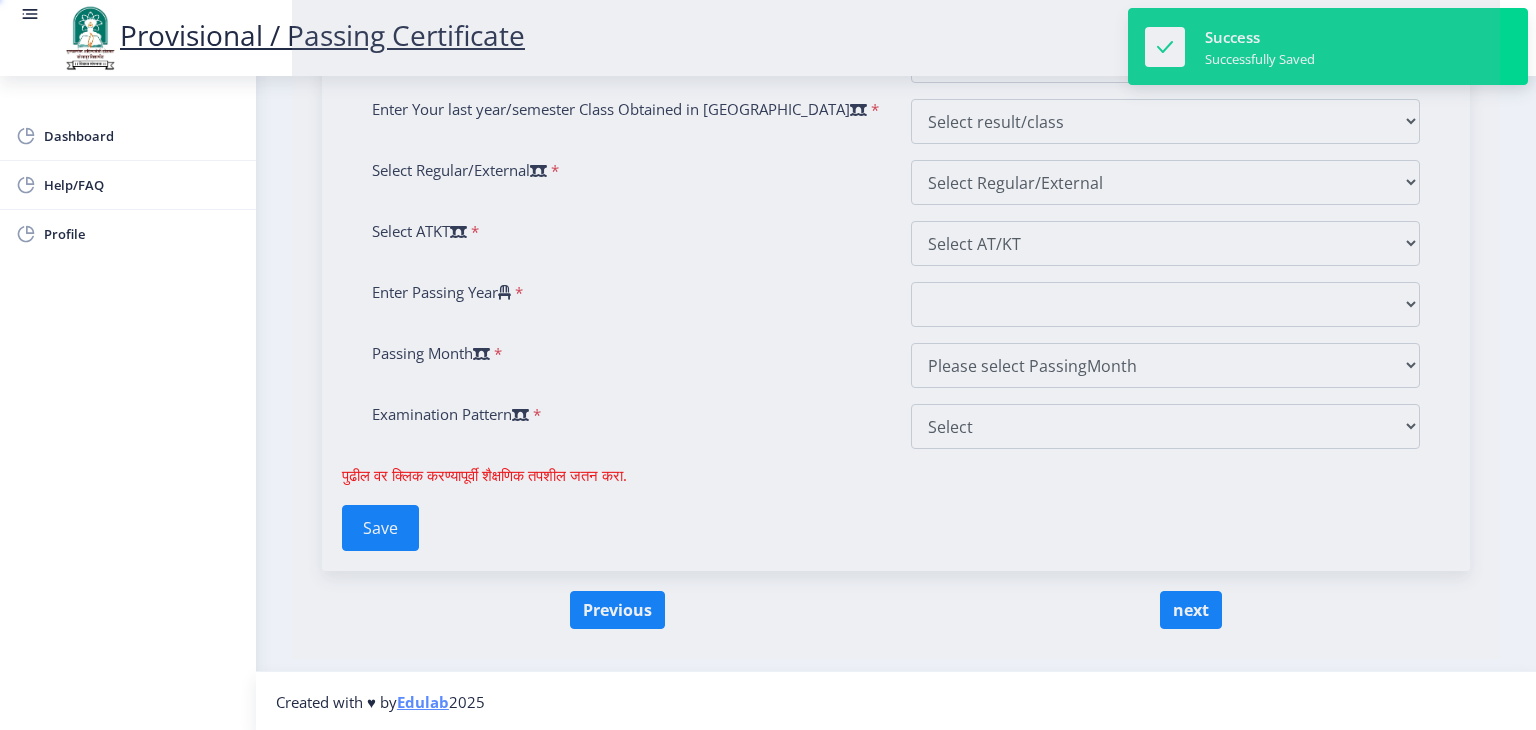 scroll, scrollTop: 0, scrollLeft: 0, axis: both 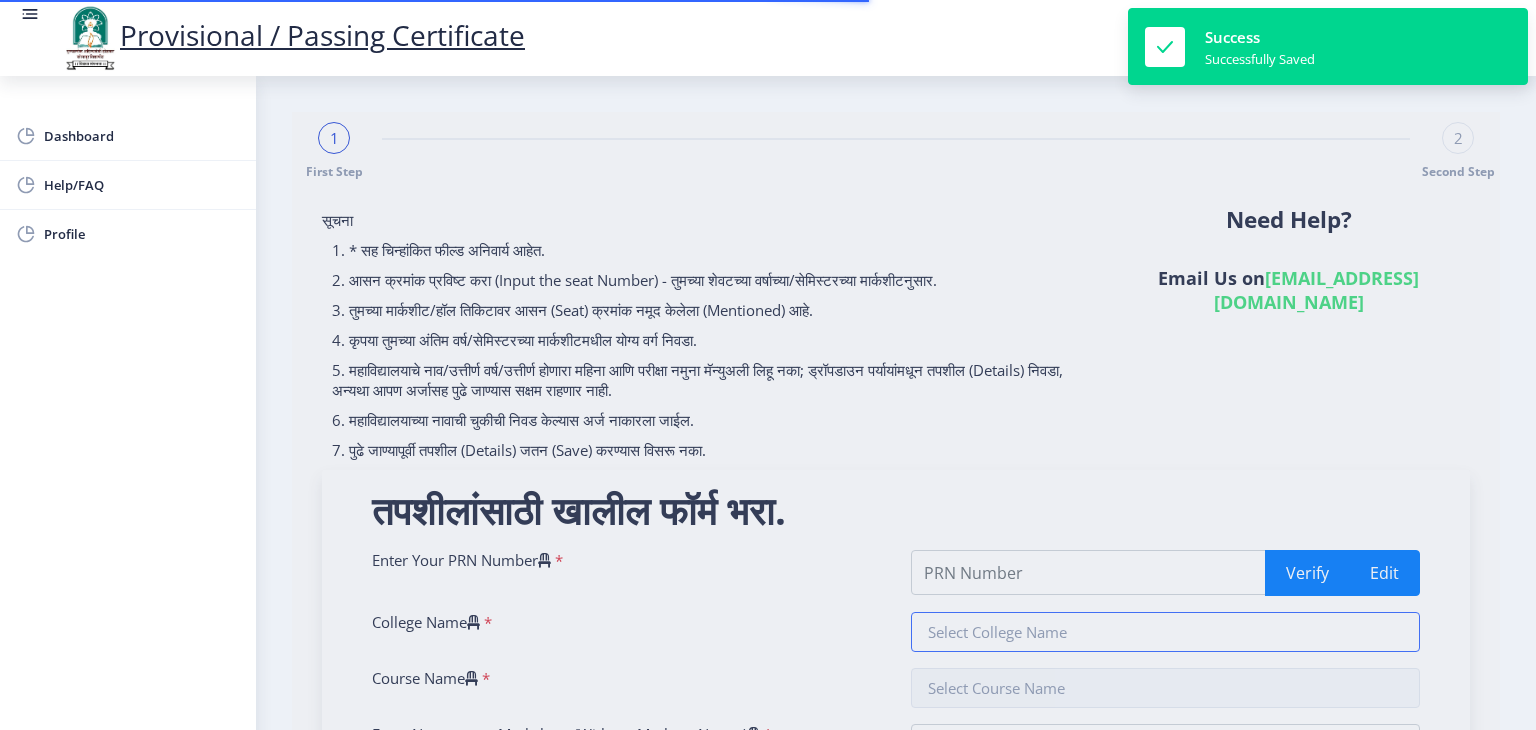 type on "2015032500035113" 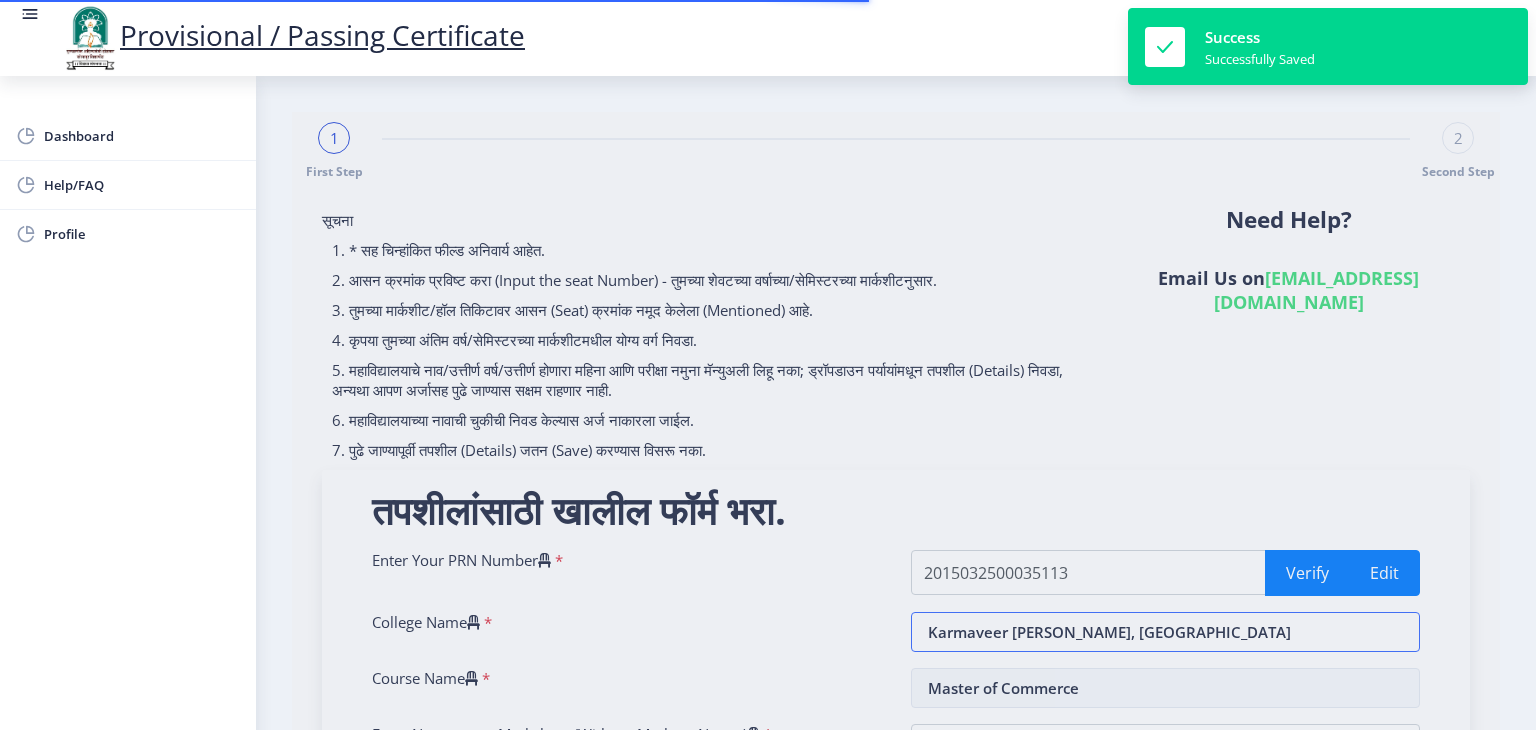 type on "503511" 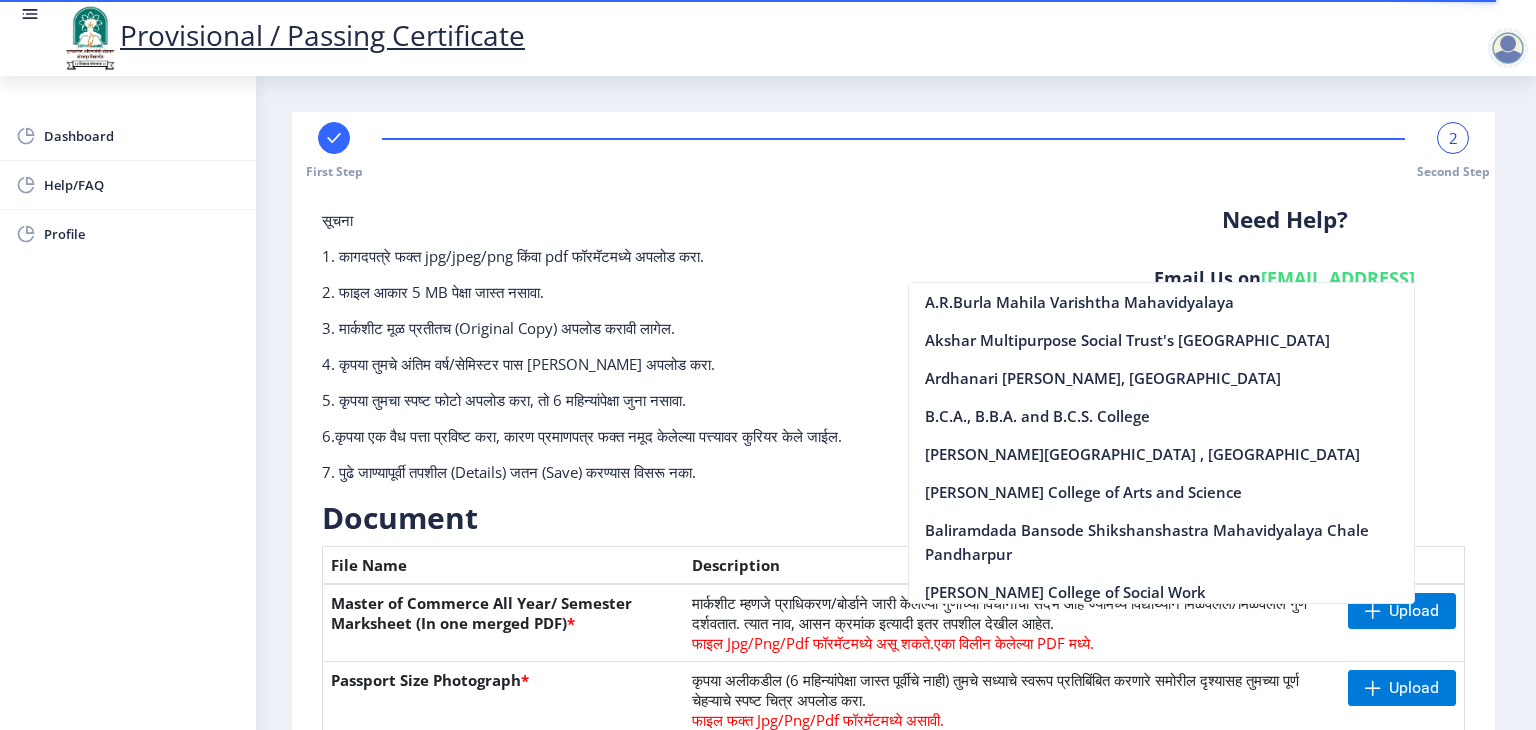 scroll, scrollTop: 300, scrollLeft: 0, axis: vertical 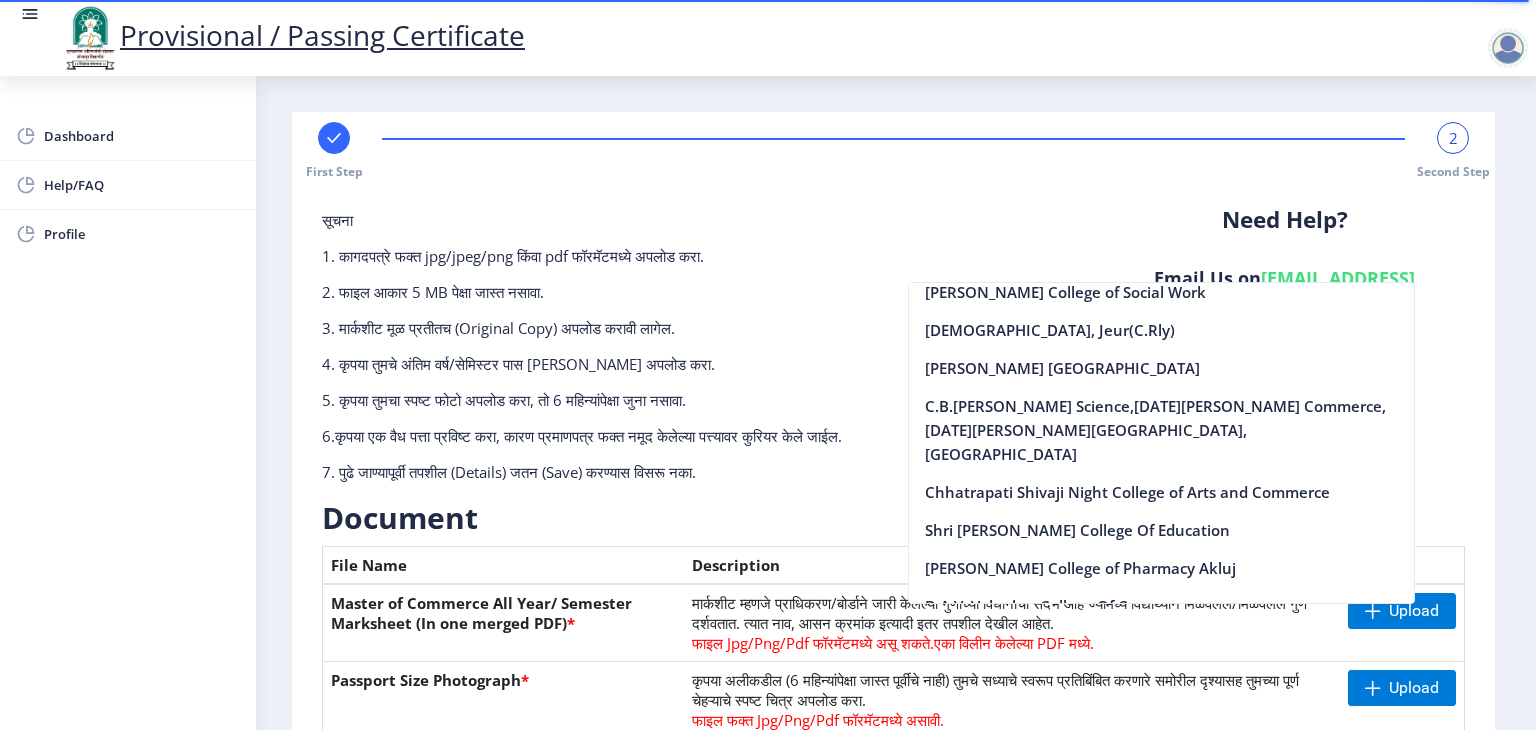 click on "First Step 2 Second Step सूचना 1. कागदपत्रे फक्त jpg/jpeg/png किंवा pdf फॉरमॅटमध्ये अपलोड करा.  2. फाइल आकार 5 MB पेक्षा जास्त नसावा.  3. मार्कशीट मूळ प्रतीतच (Original Copy) अपलोड करावी लागेल.  4. कृपया तुमचे अंतिम वर्ष/सेमिस्टर पास मार्कशीट अपलोड करा.  5. कृपया तुमचा स्पष्ट फोटो अपलोड करा, तो 6 महिन्यांपेक्षा जुना नसावा. 6.कृपया एक वैध पत्ता प्रविष्ट करा, कारण प्रमाणपत्र फक्त नमूद केलेल्या पत्त्यावर कुरियर केले जाईल.  Need Help? Email Us on   Document  File Name *" 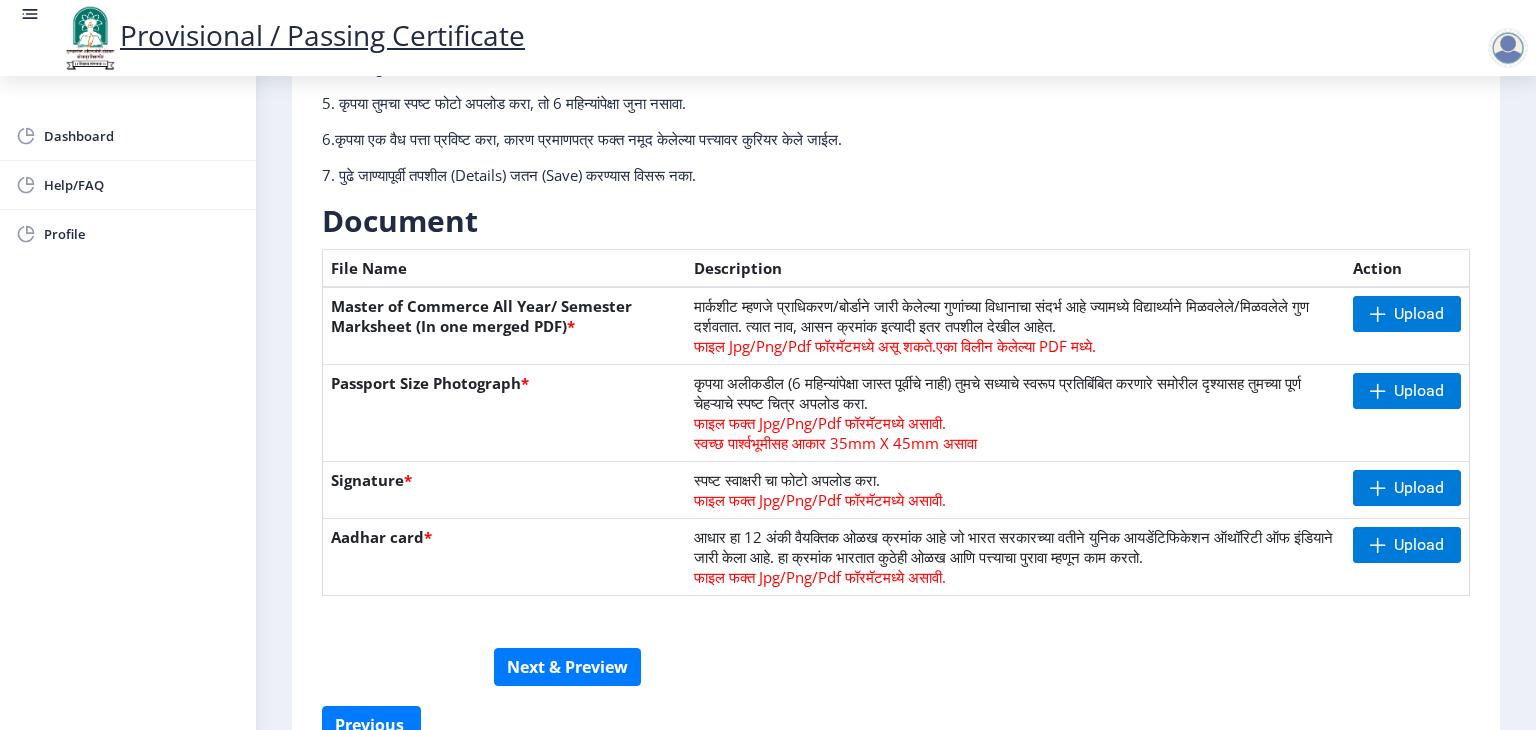 scroll, scrollTop: 300, scrollLeft: 0, axis: vertical 